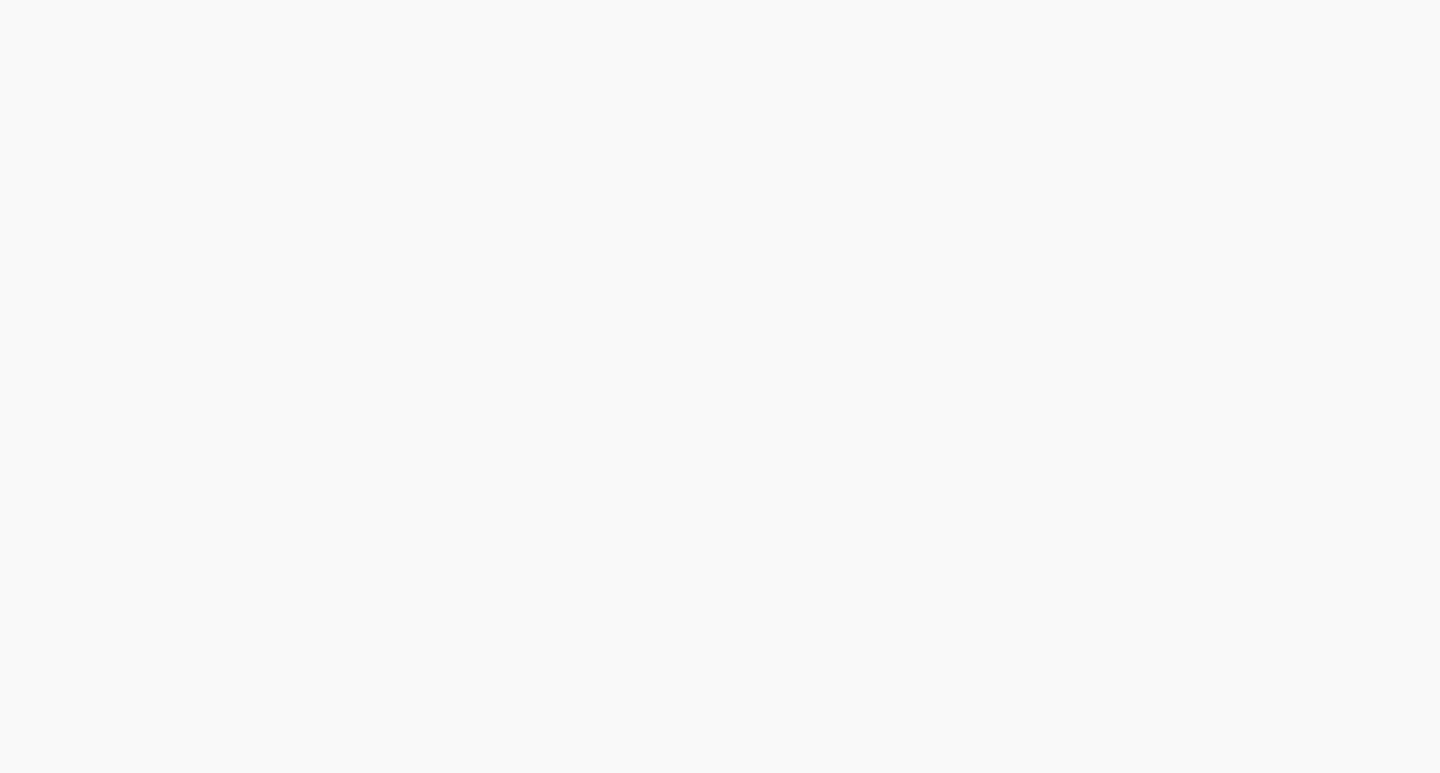 scroll, scrollTop: 0, scrollLeft: 0, axis: both 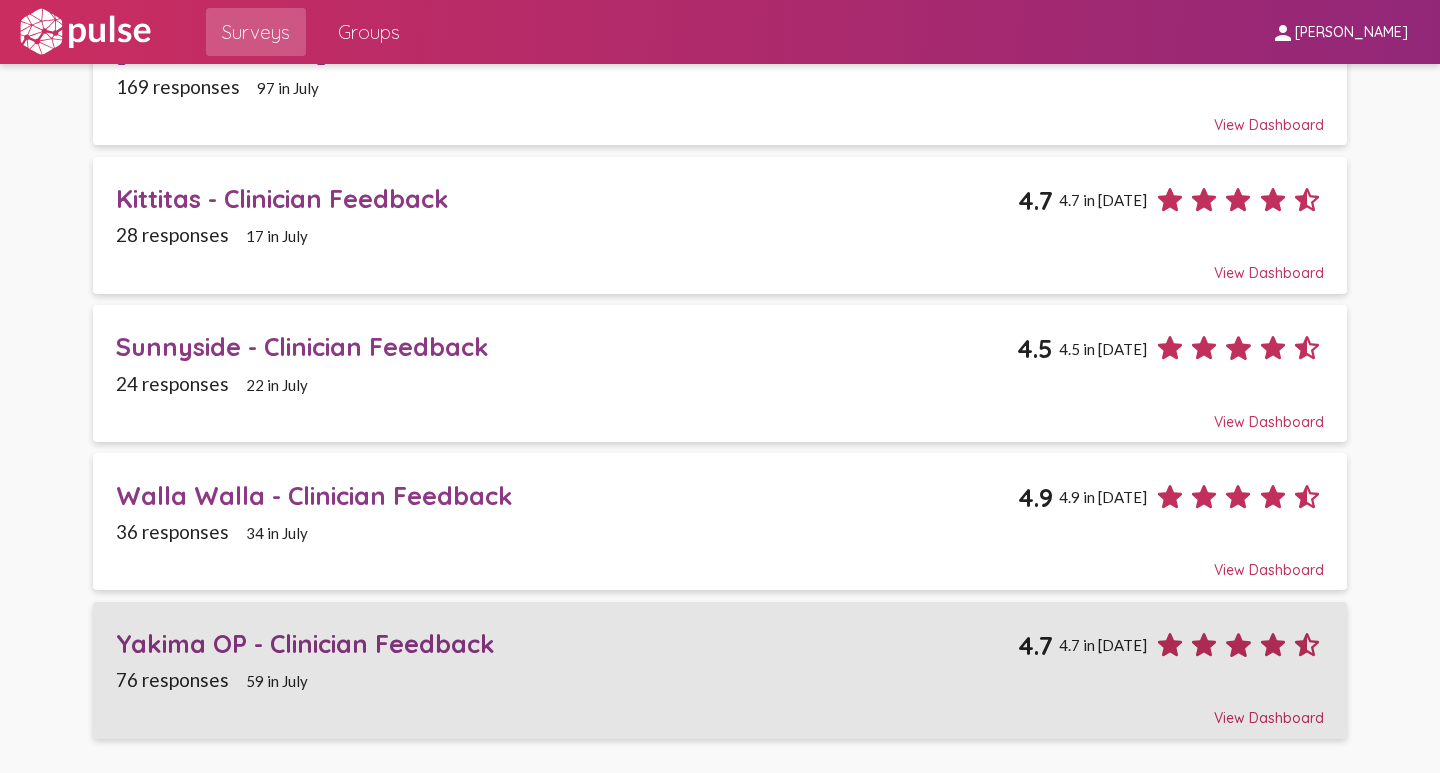 click on "Yakima OP - Clinician Feedback" 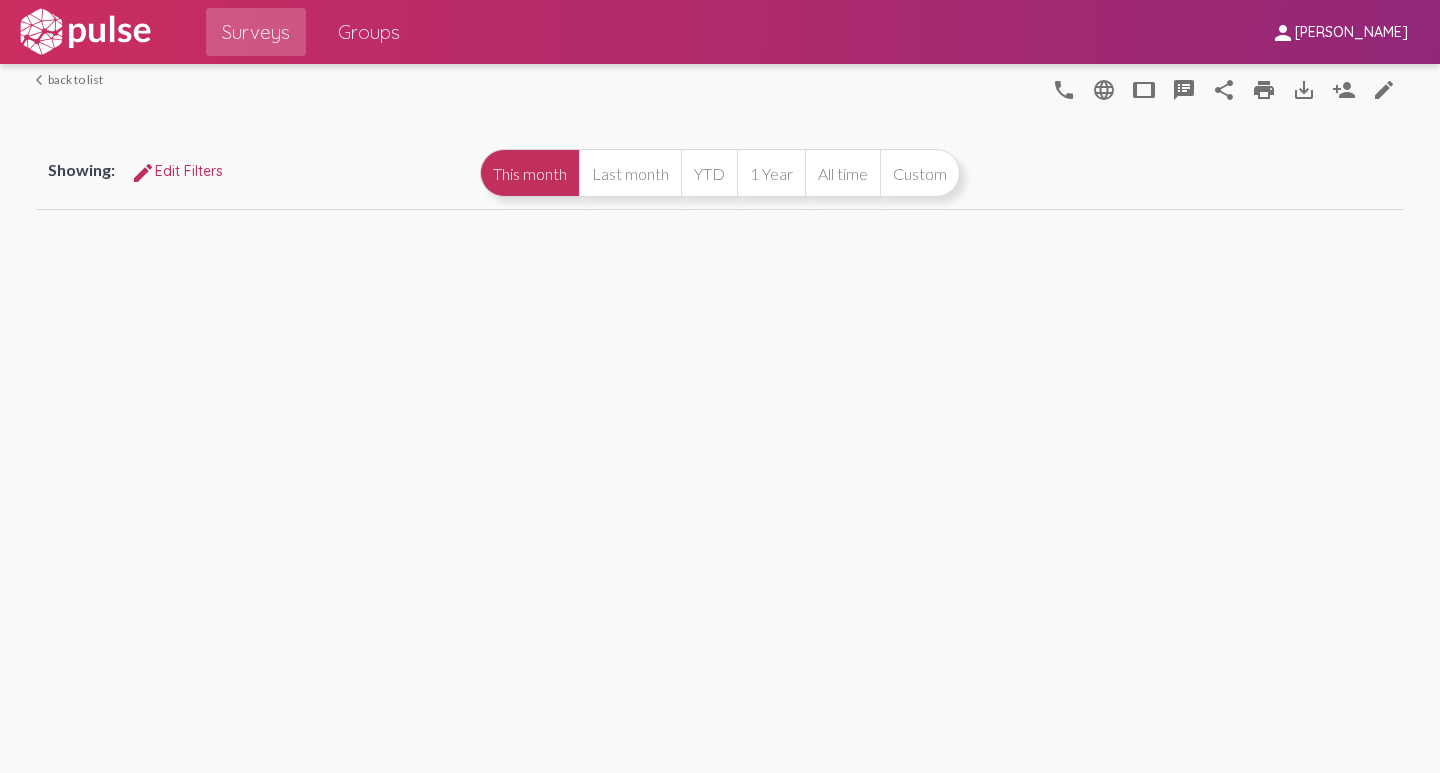 scroll, scrollTop: 0, scrollLeft: 0, axis: both 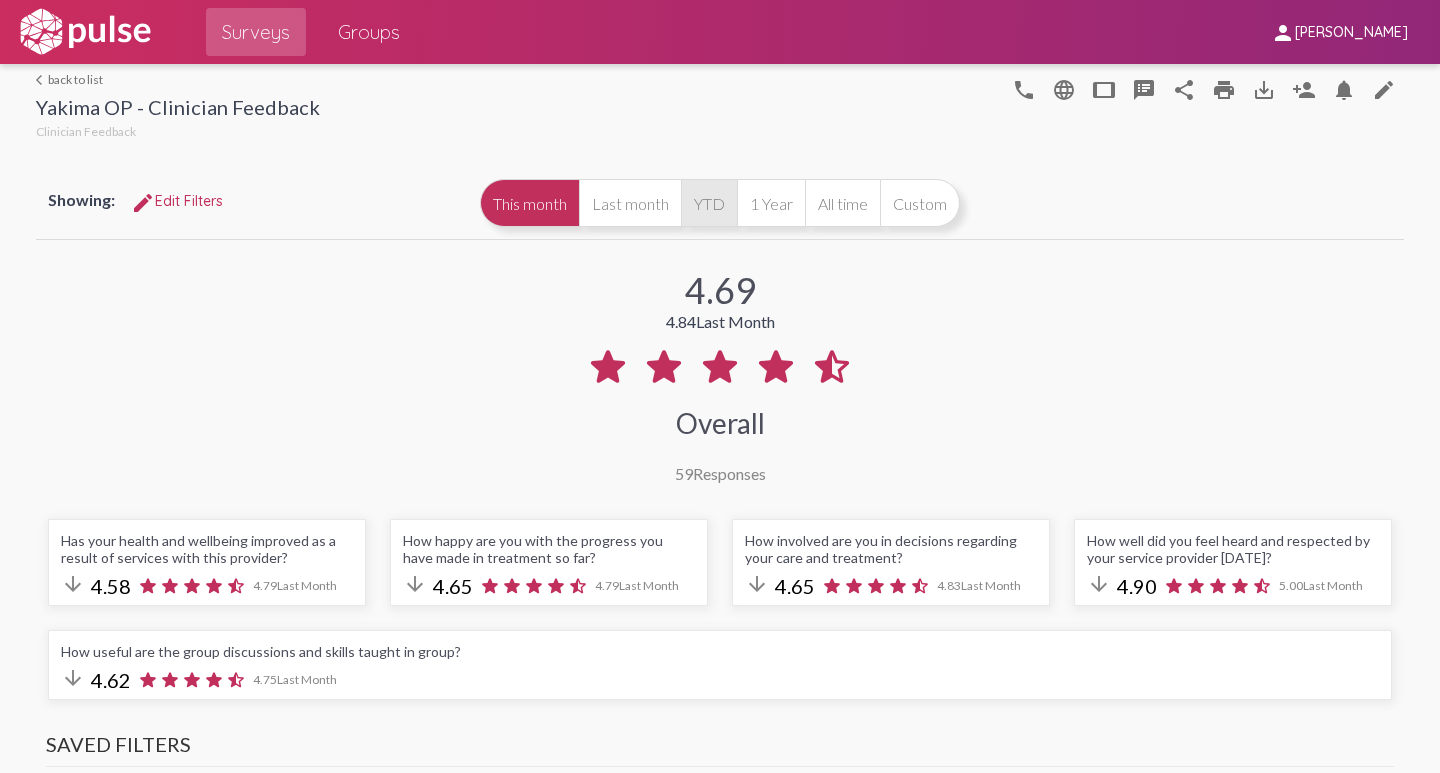 click on "YTD" 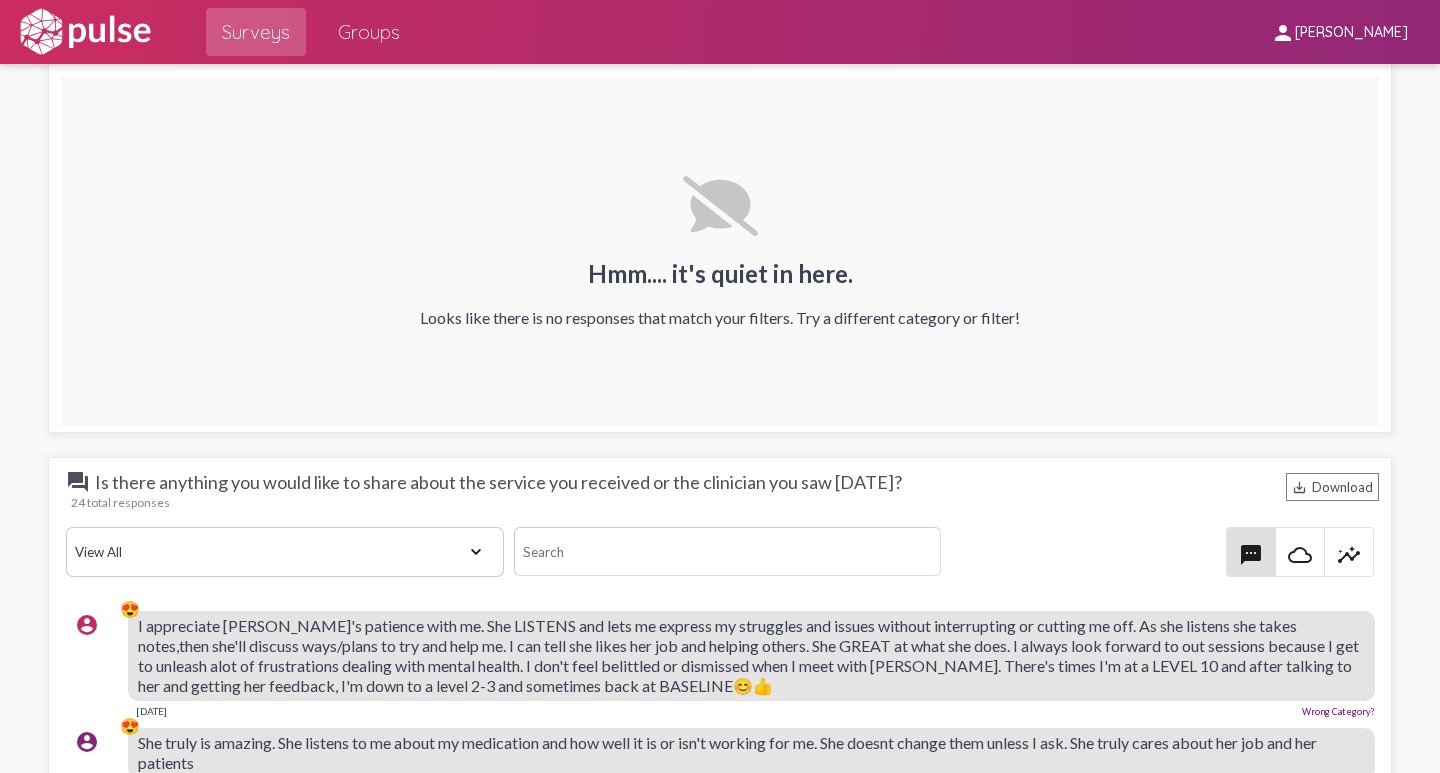 scroll, scrollTop: 3500, scrollLeft: 0, axis: vertical 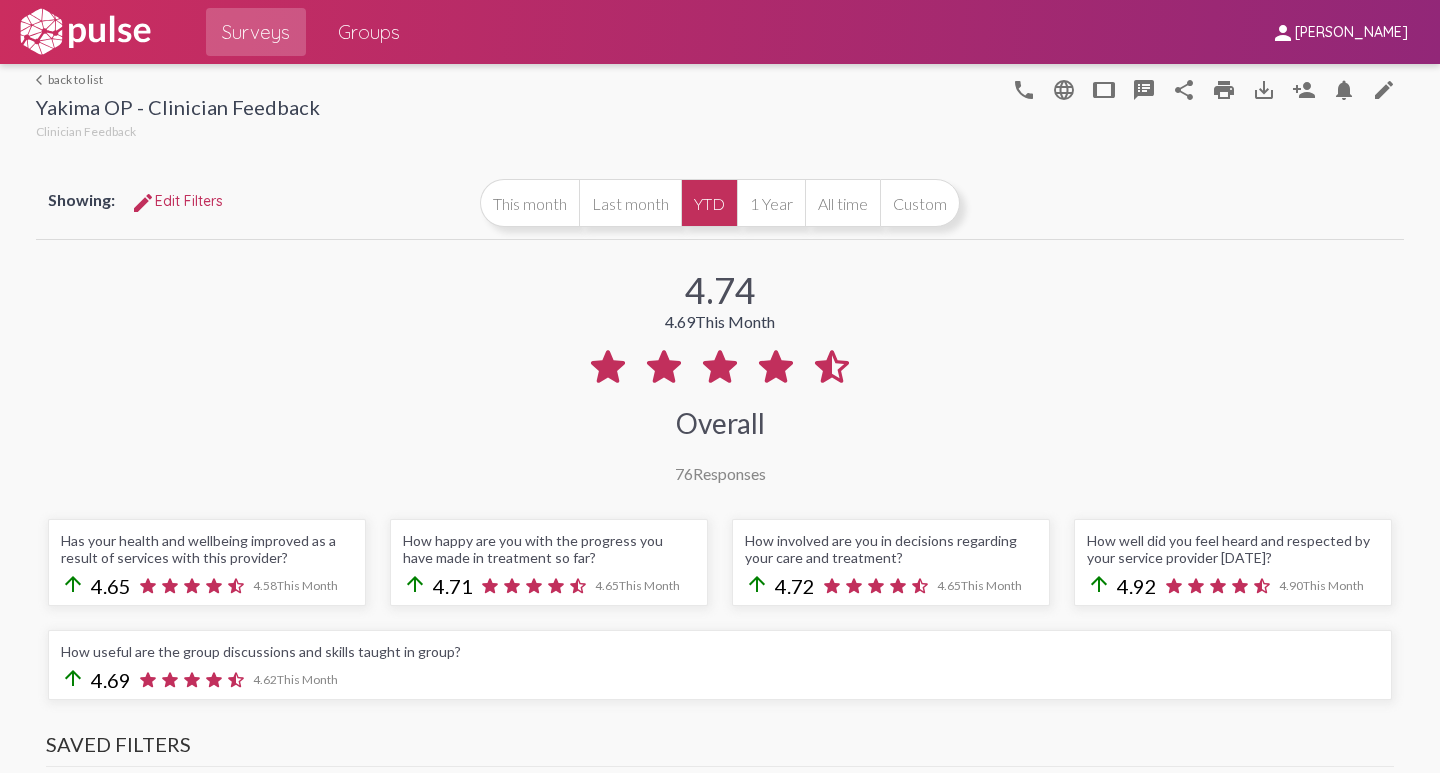 click on "4.74  4.69   This Month Overall 76  Responses" 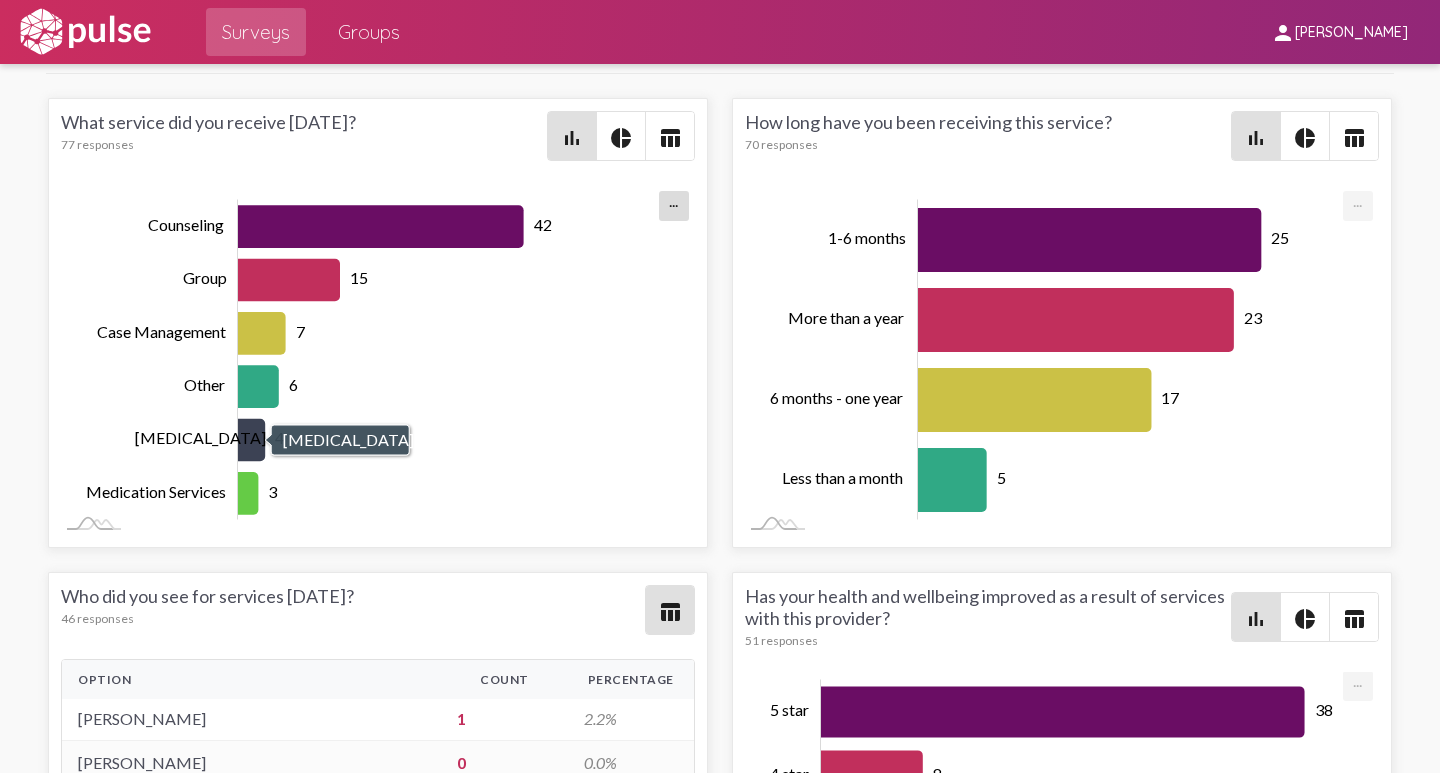 scroll, scrollTop: 4300, scrollLeft: 0, axis: vertical 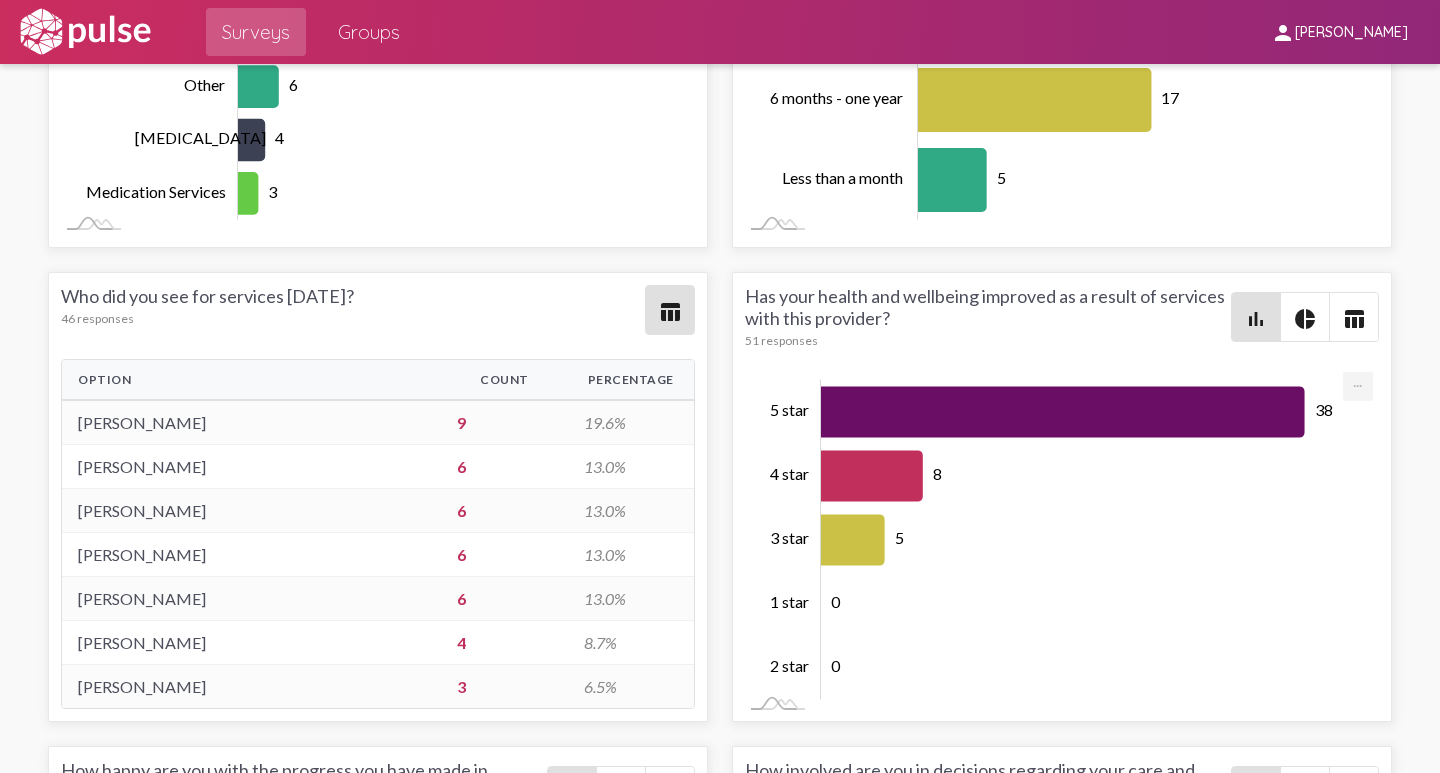 click on "table_chart" at bounding box center [670, 312] 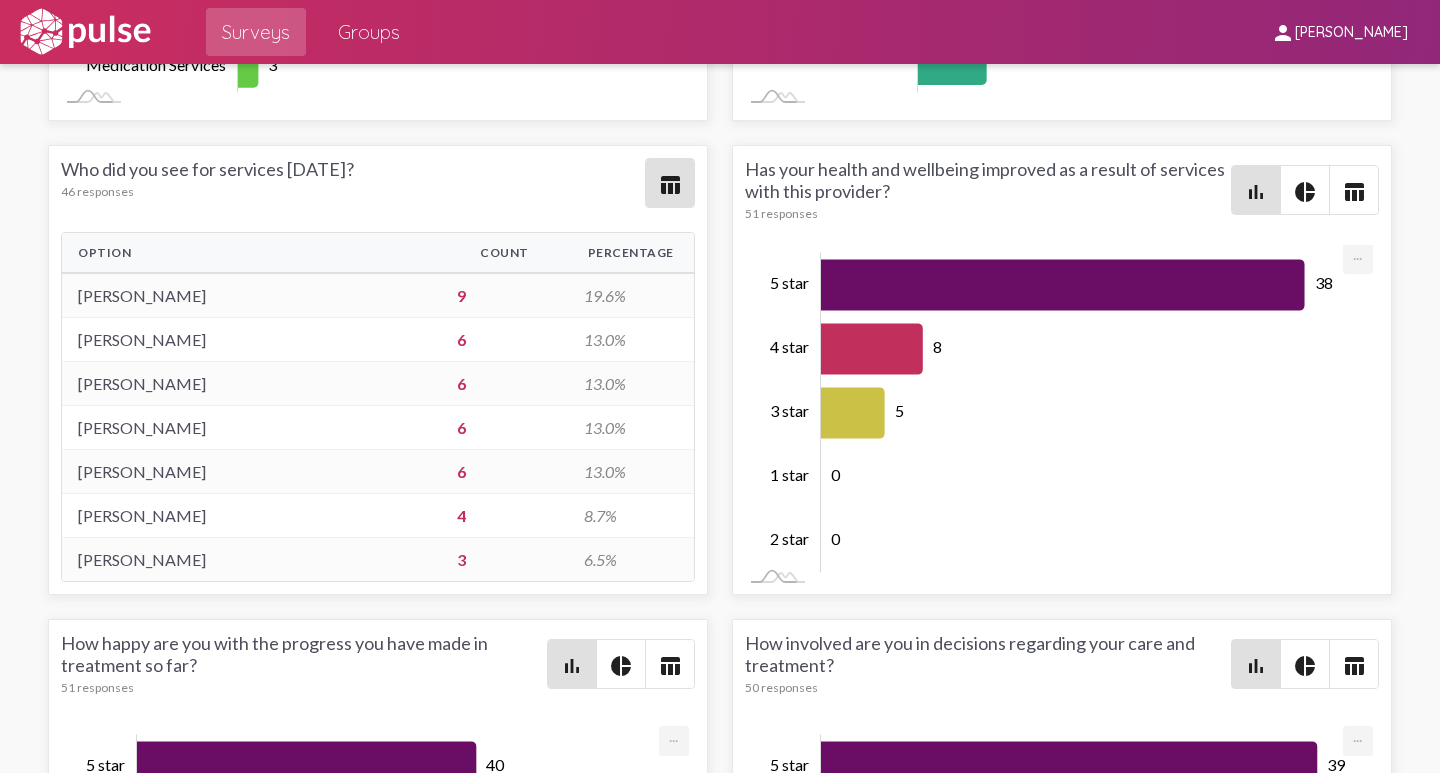 scroll, scrollTop: 4600, scrollLeft: 0, axis: vertical 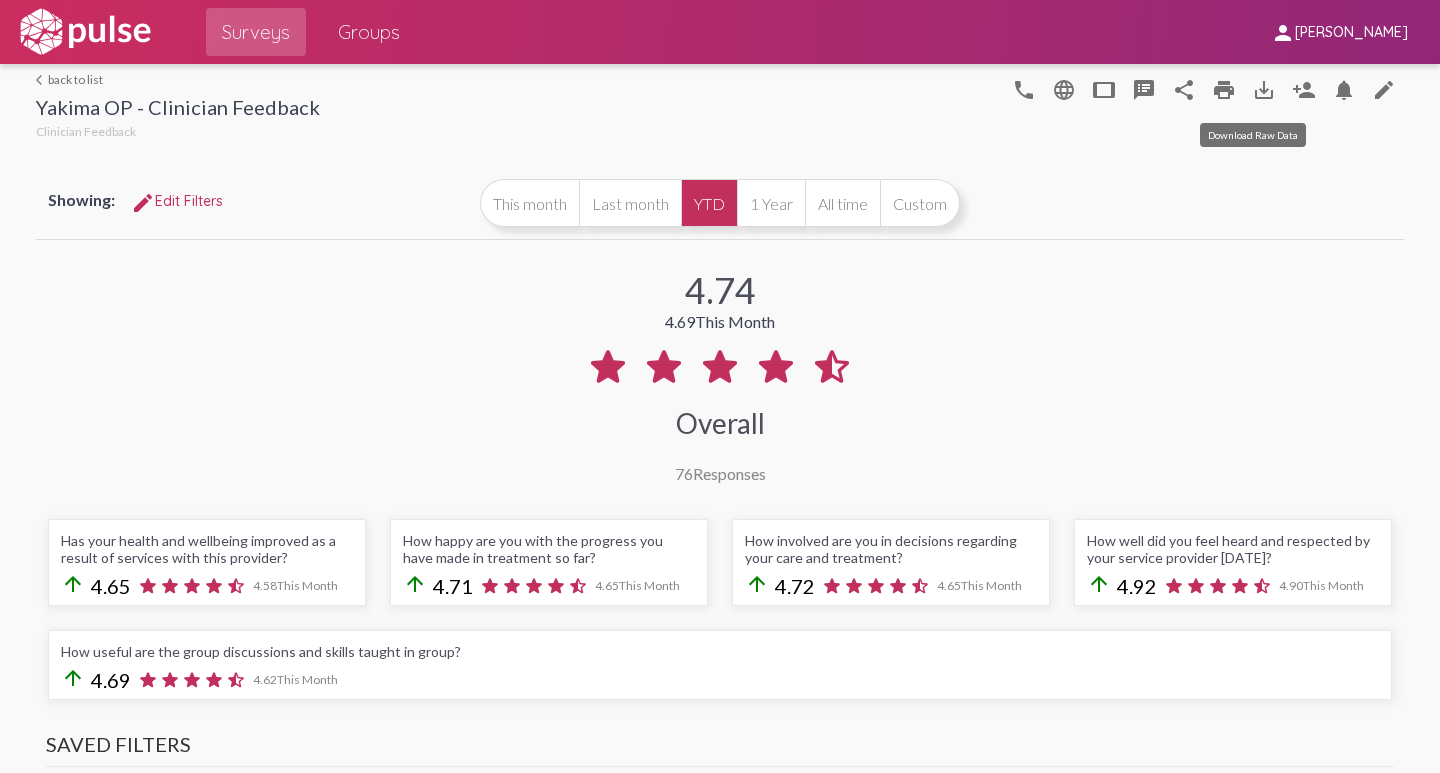 click on "save_alt" 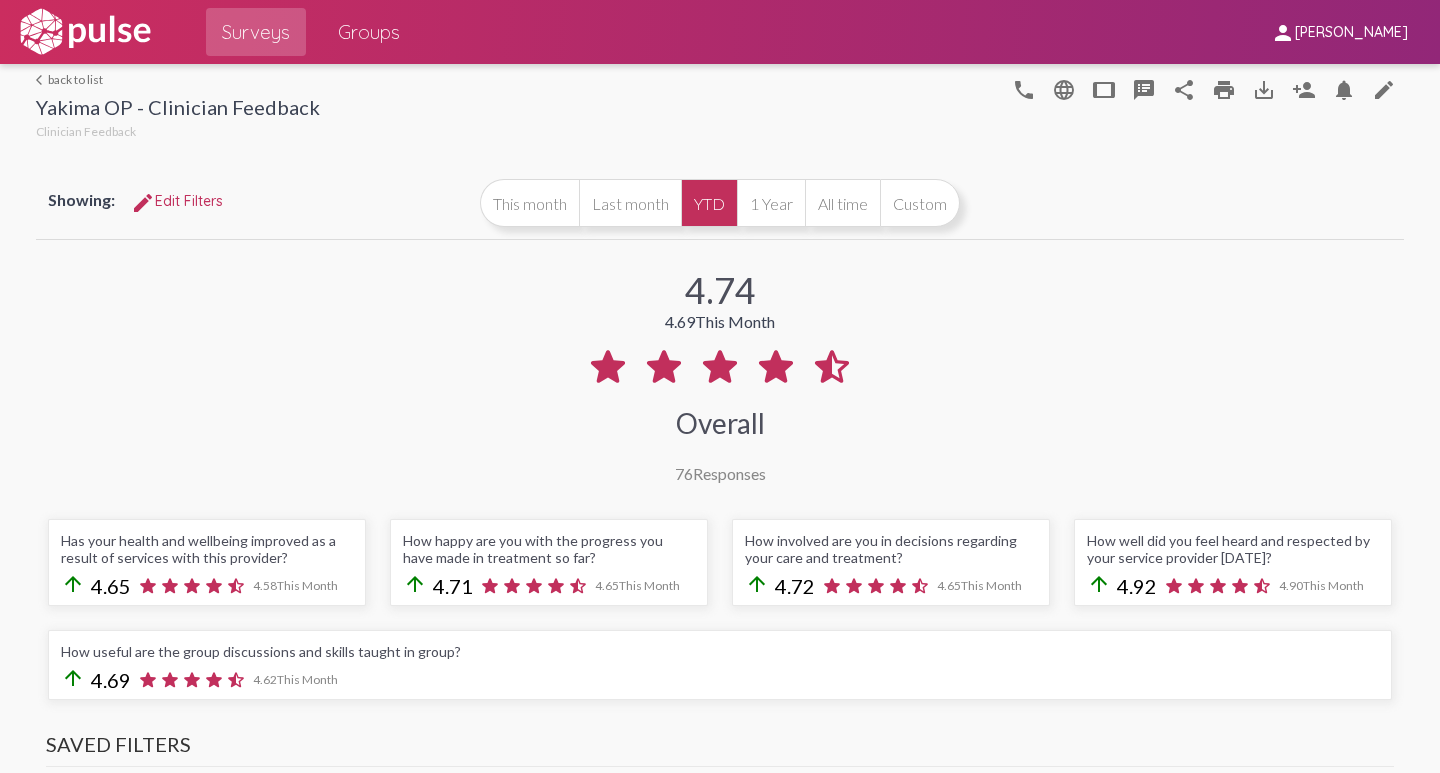 click on "arrow_back_ios  back to list" 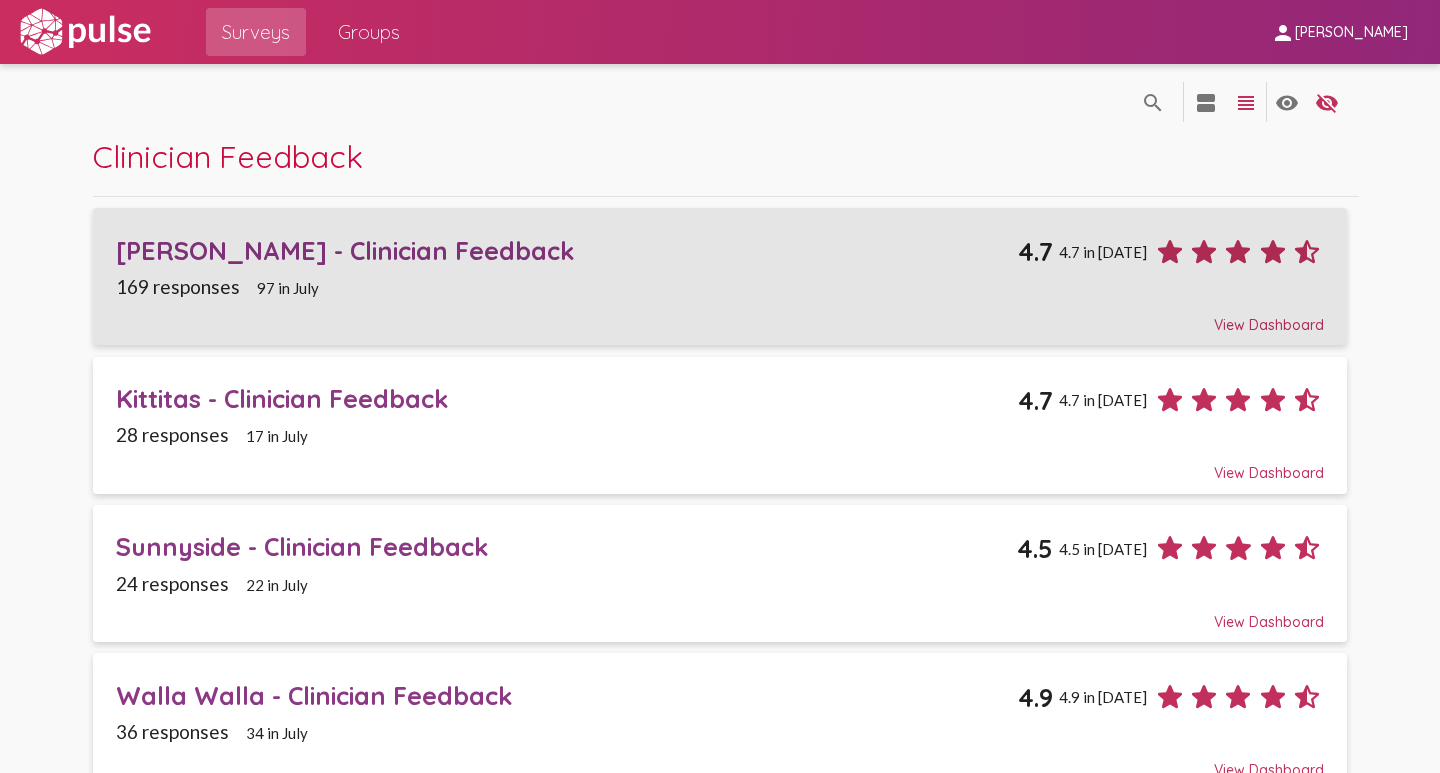 click on "[PERSON_NAME] - Clinician Feedback" 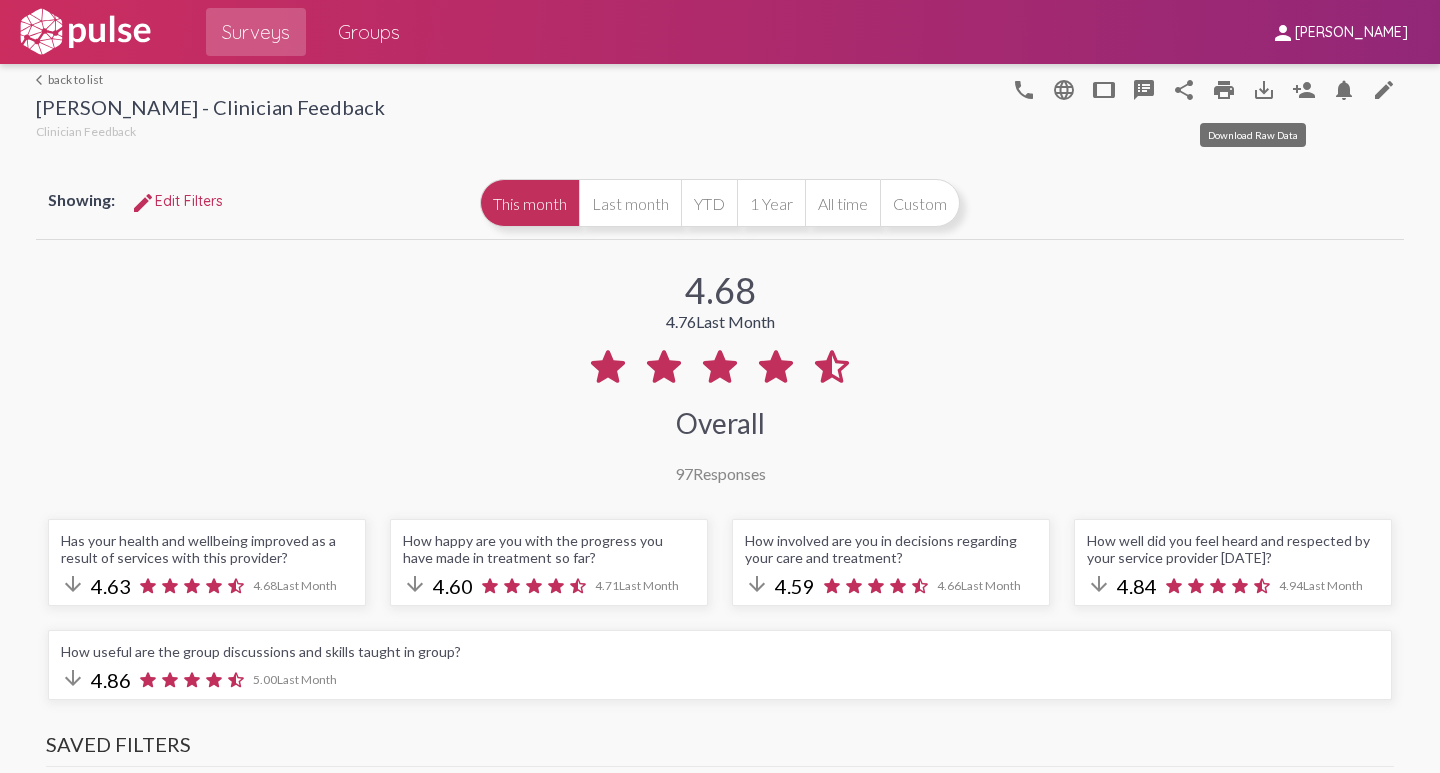 click on "save_alt" 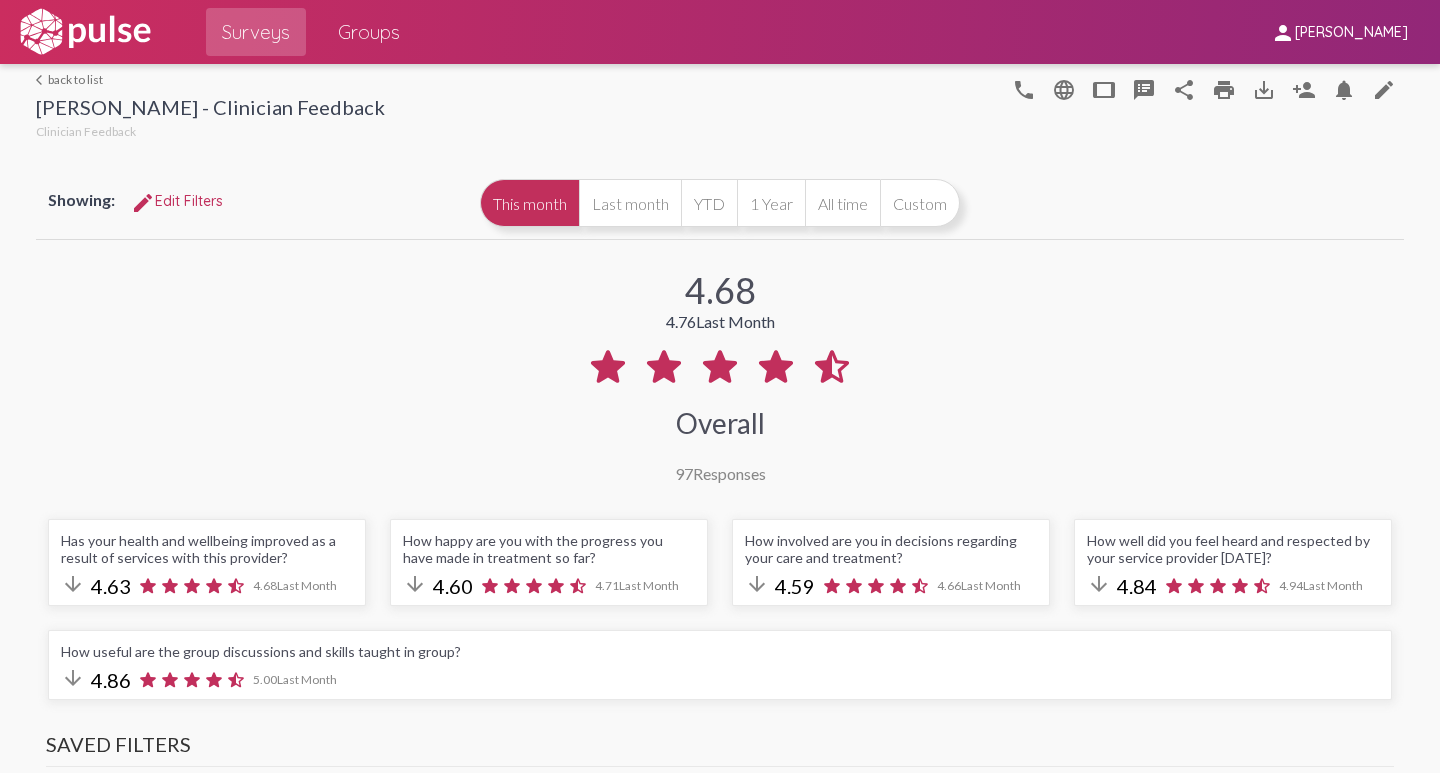 click on "arrow_back_ios  back to list" 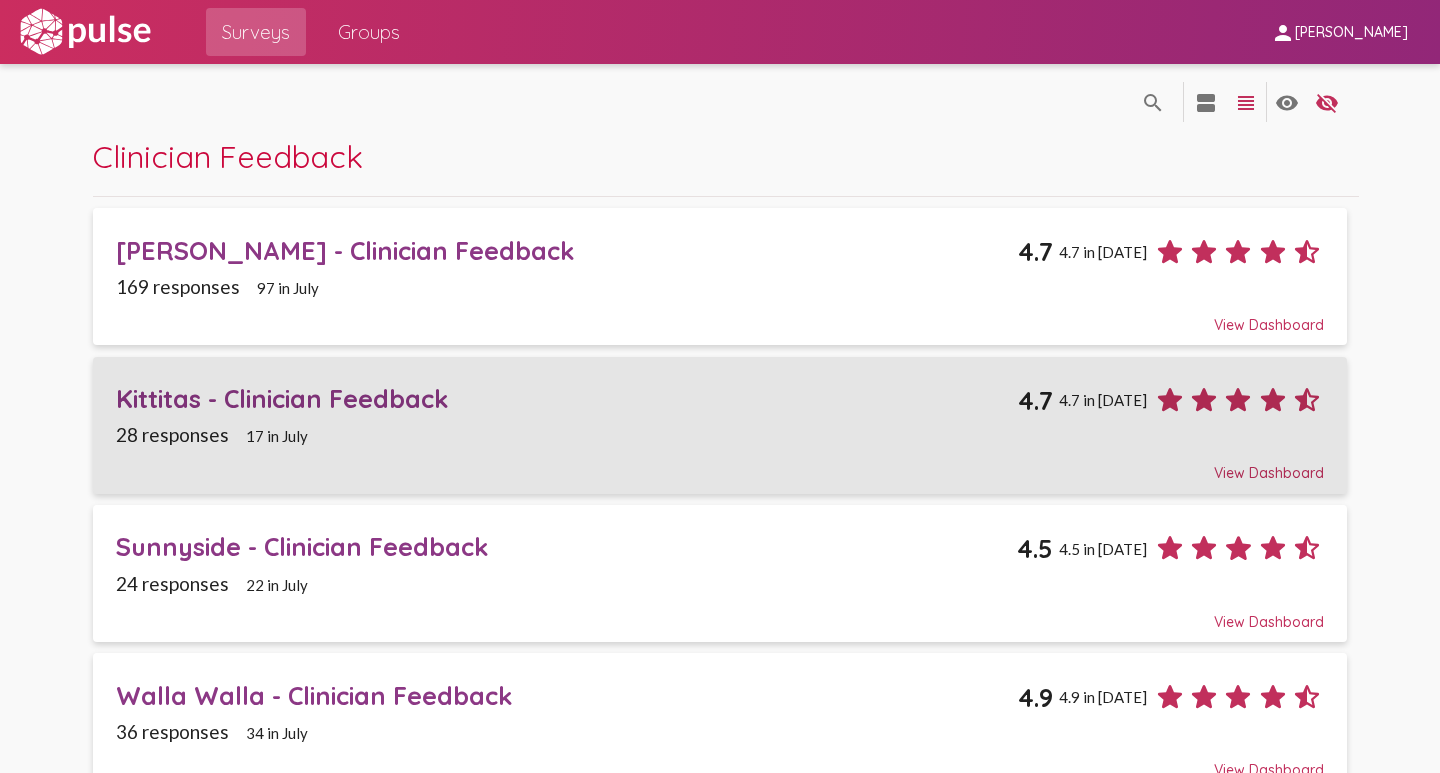 click on "Kittitas - Clinician Feedback" 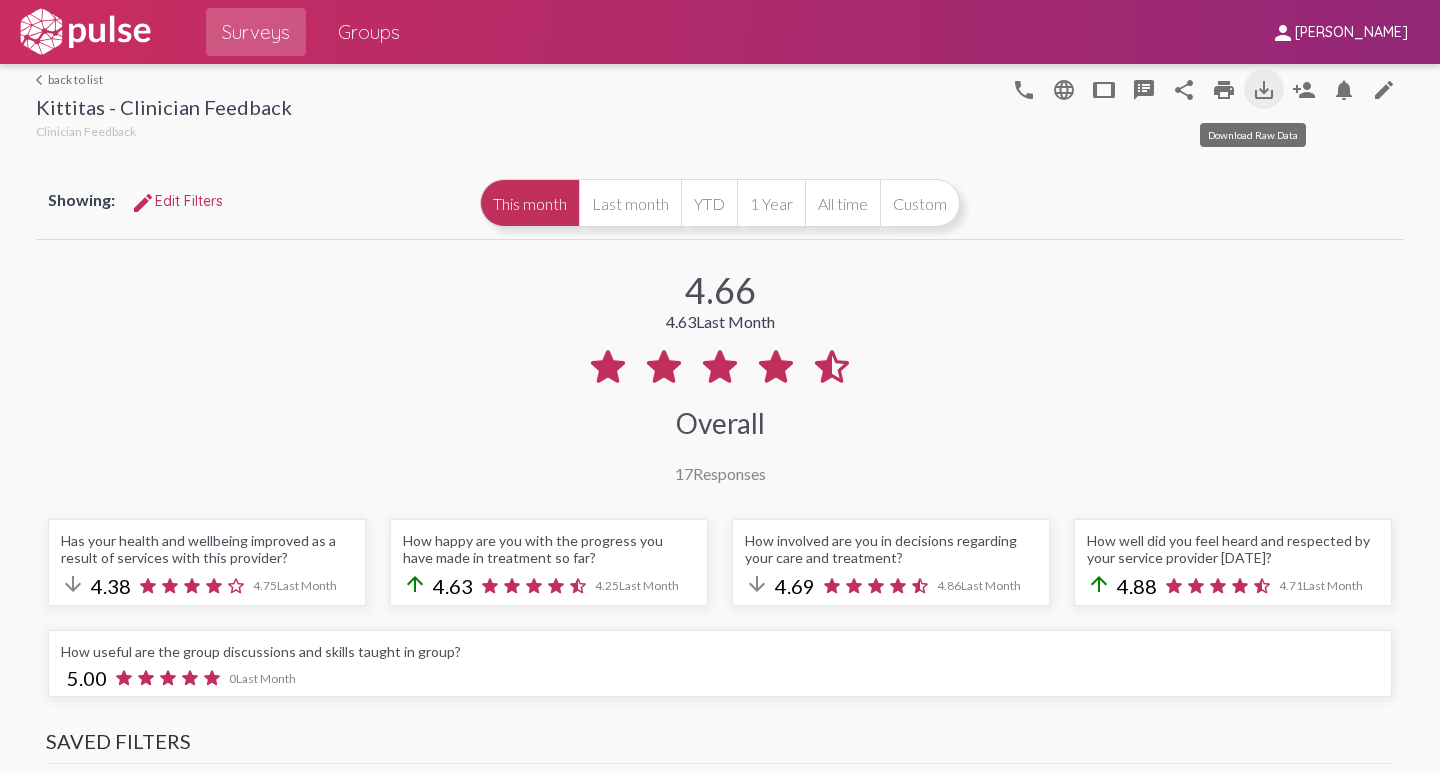 click on "save_alt" 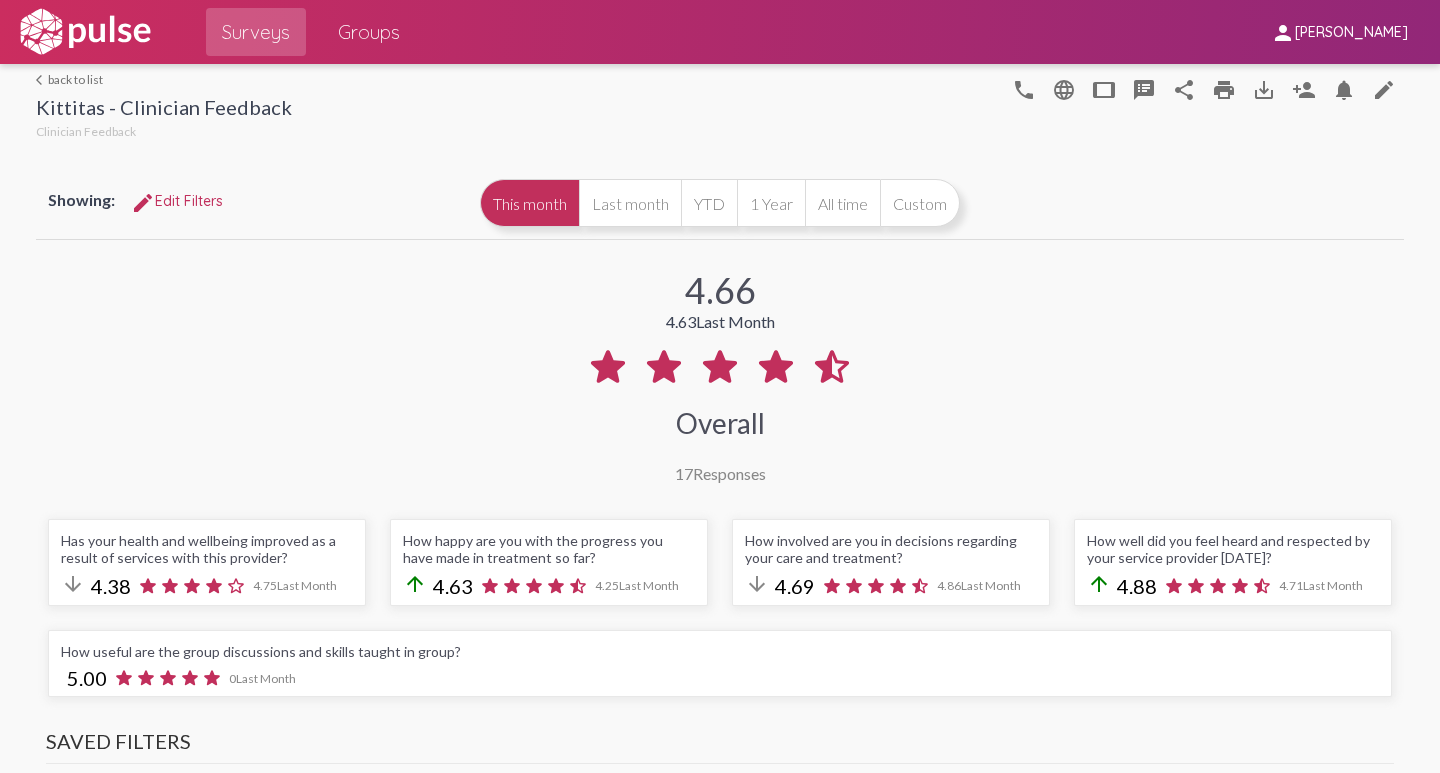 click on "arrow_back_ios  back to list" 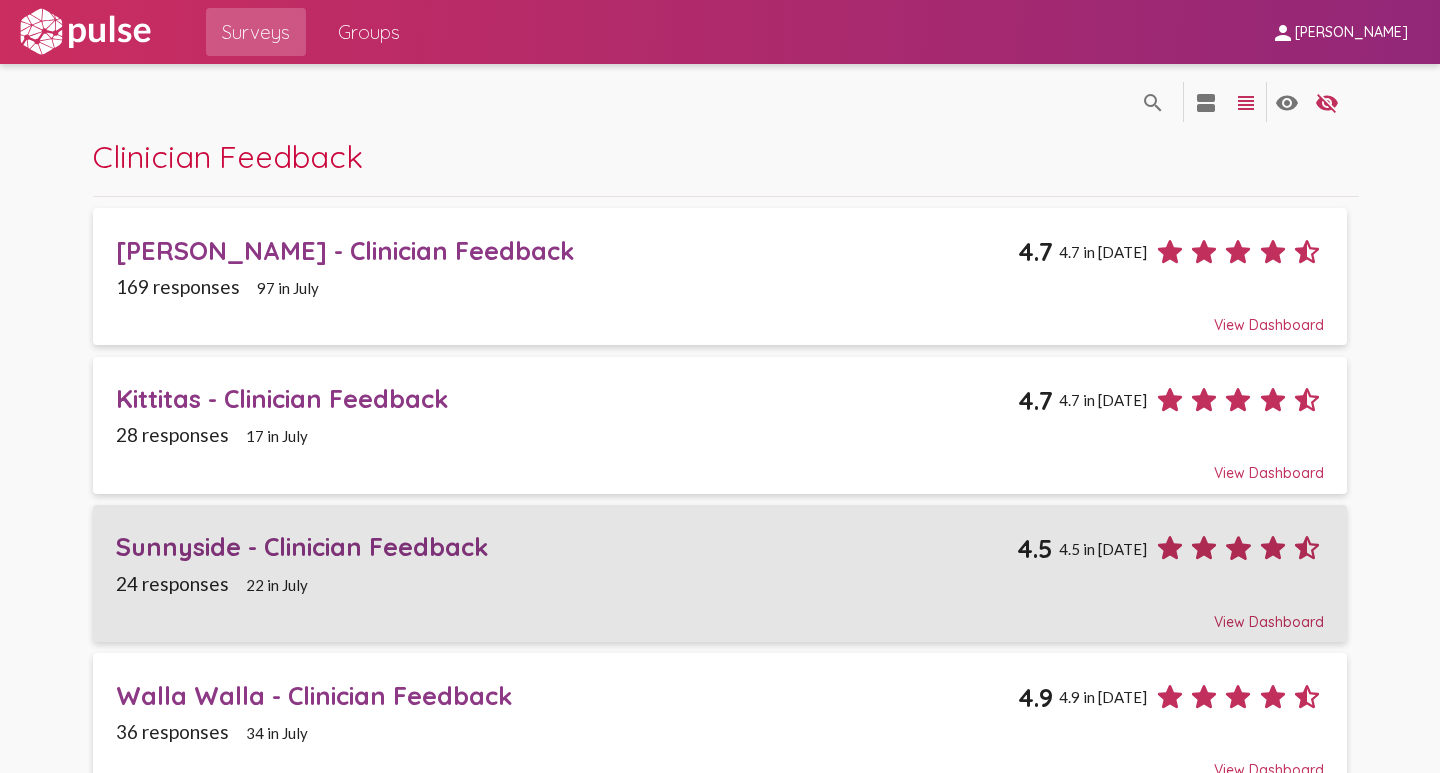 click on "Sunnyside - Clinician Feedback" 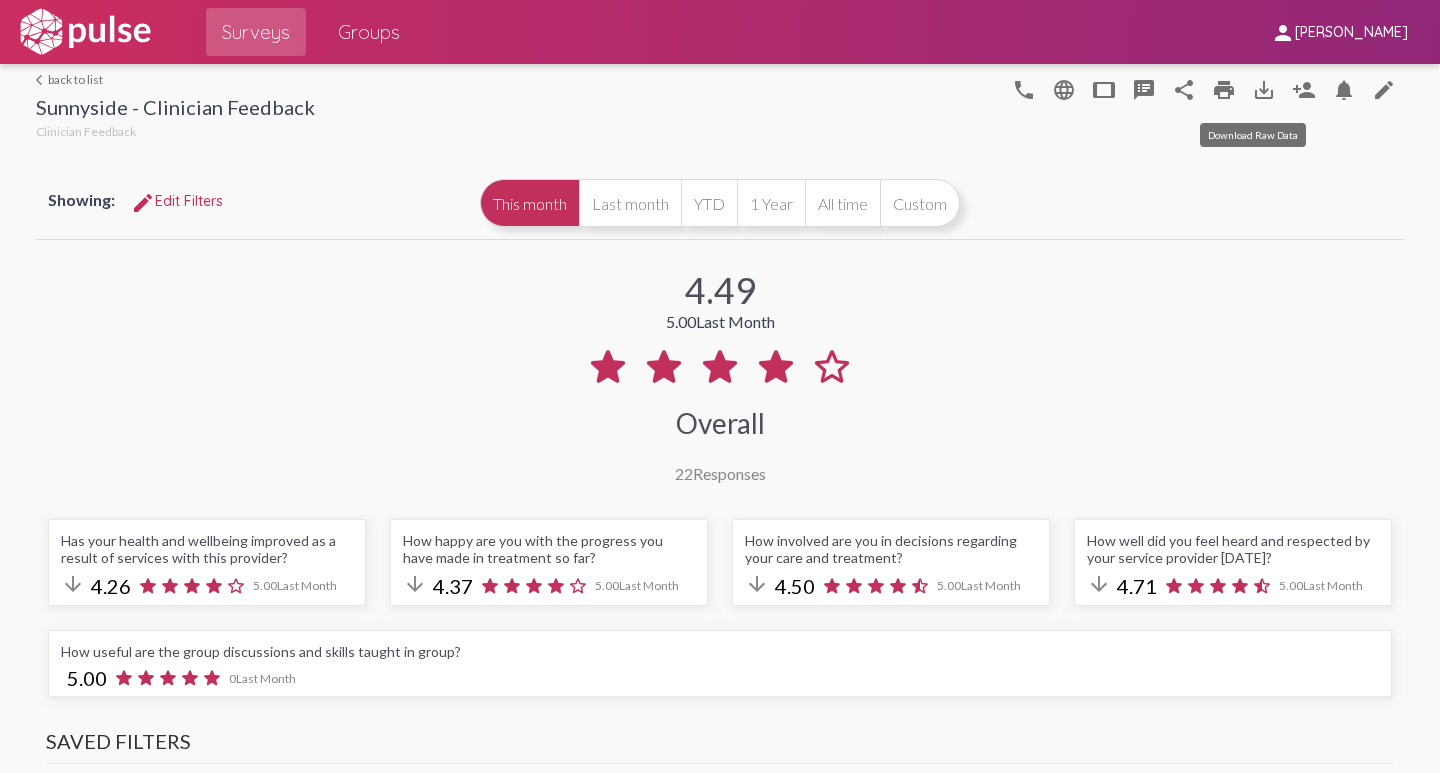 click on "save_alt" 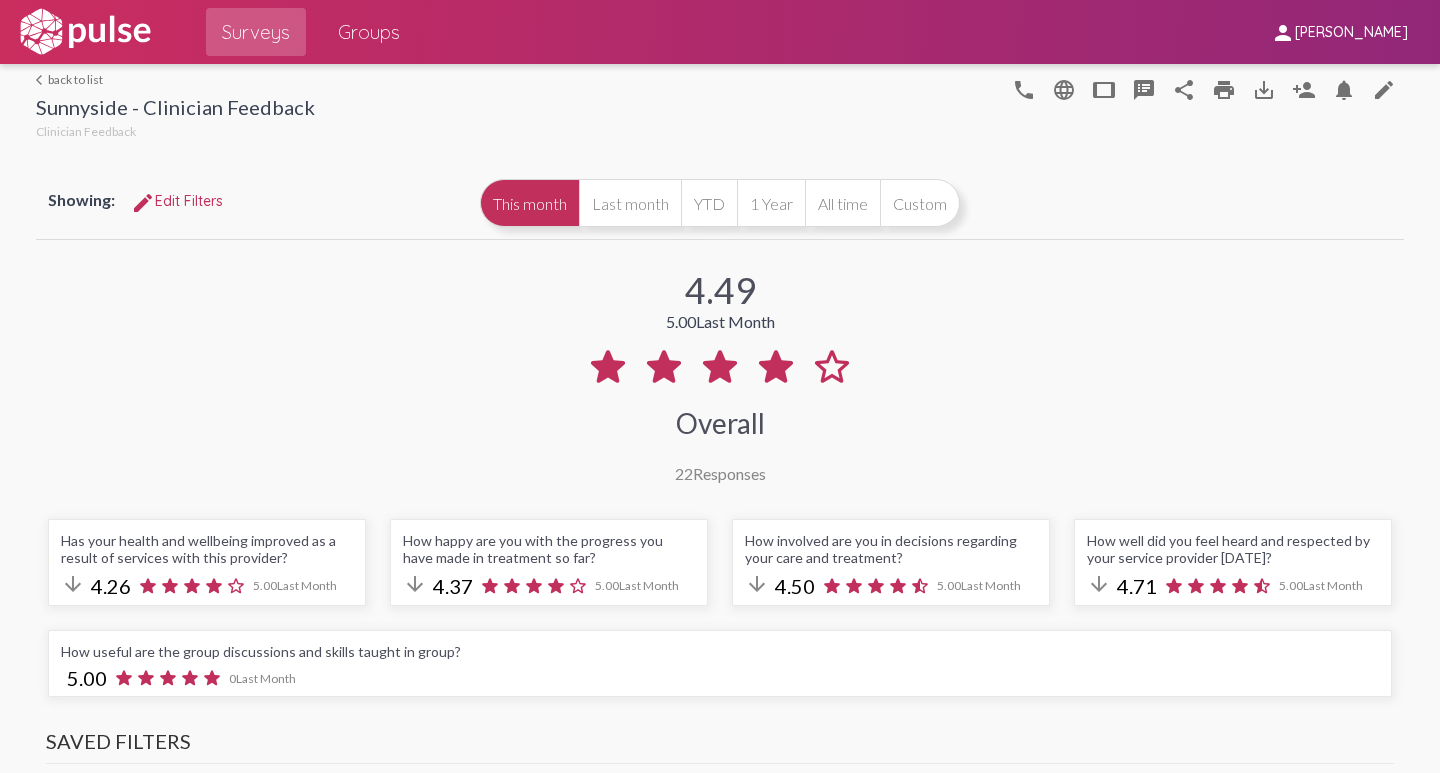 click on "arrow_back_ios  back to list" 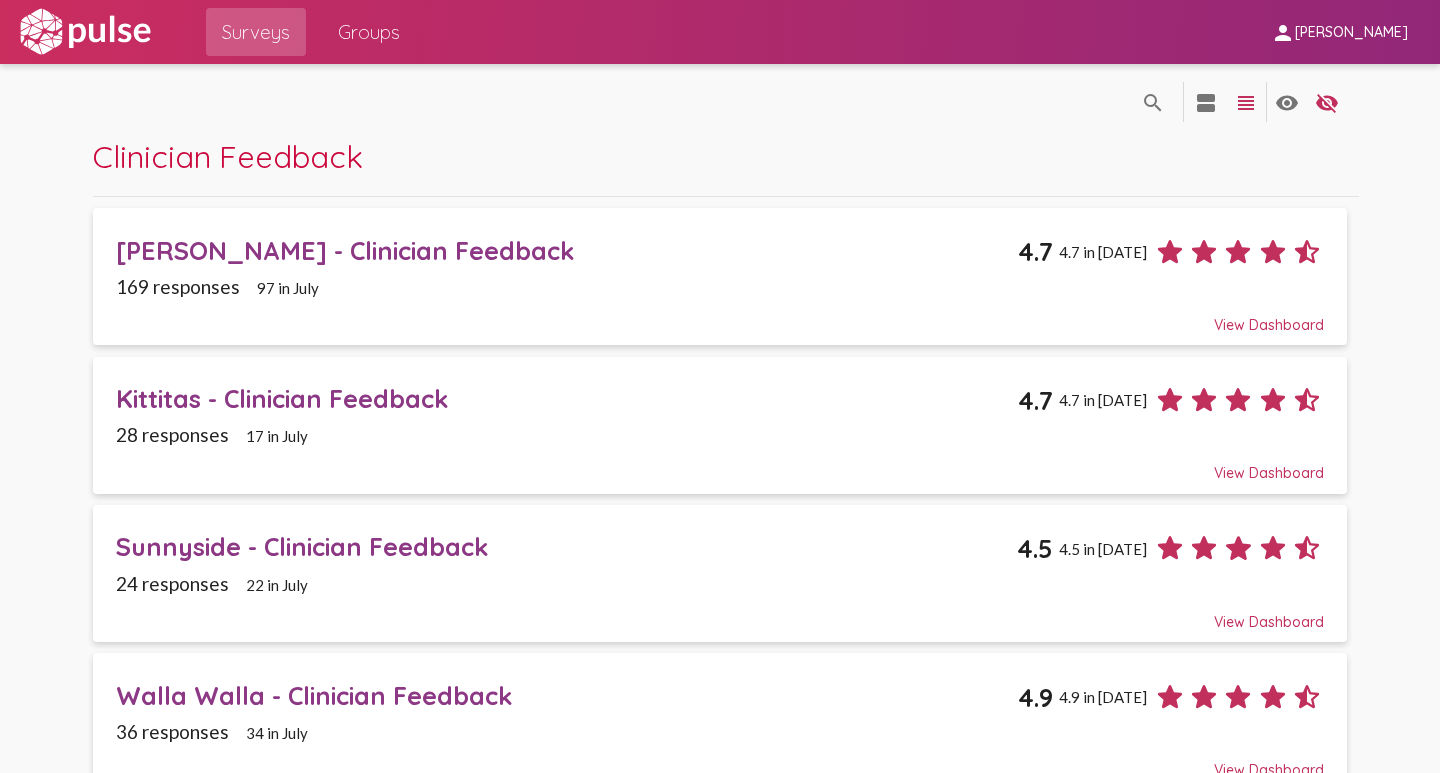 scroll, scrollTop: 300, scrollLeft: 0, axis: vertical 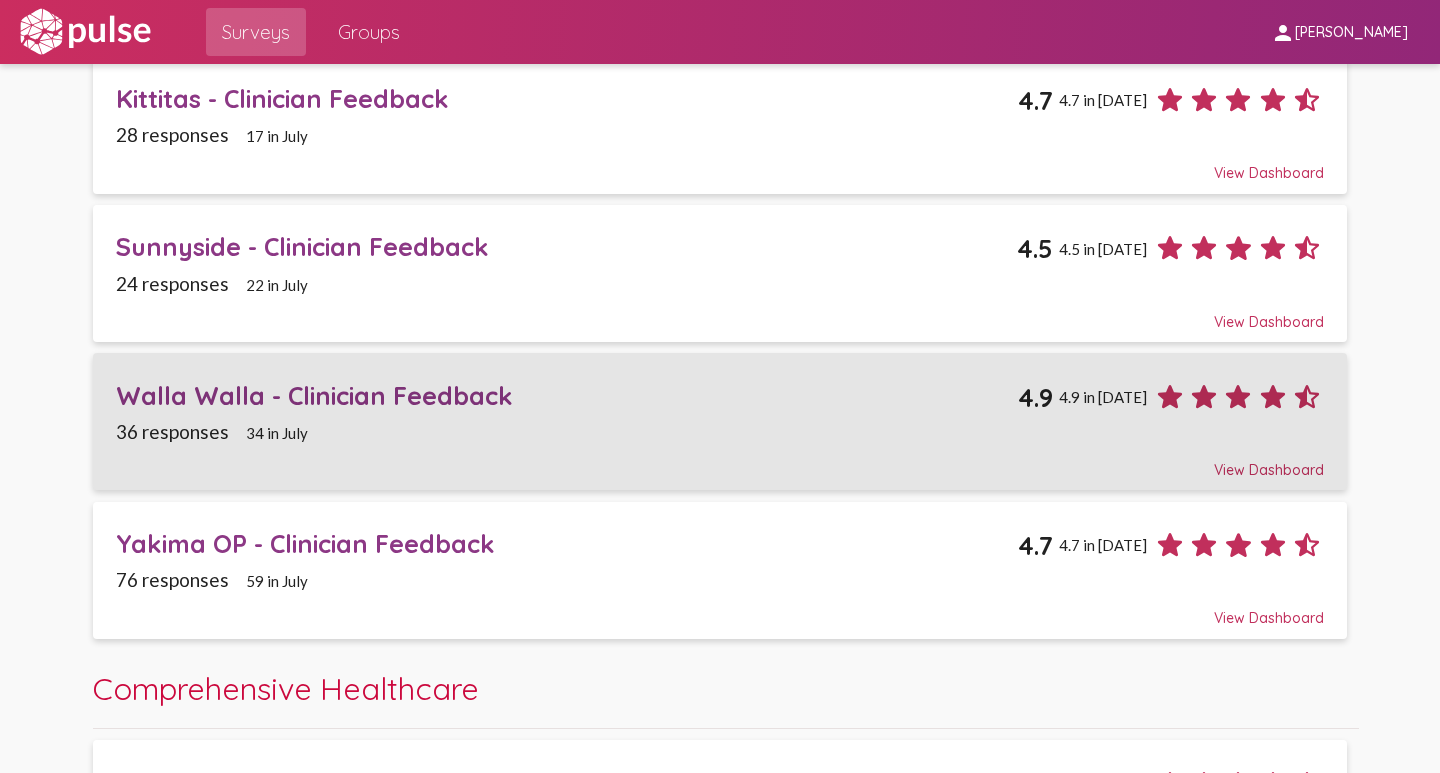 click on "Walla Walla - Clinician Feedback" 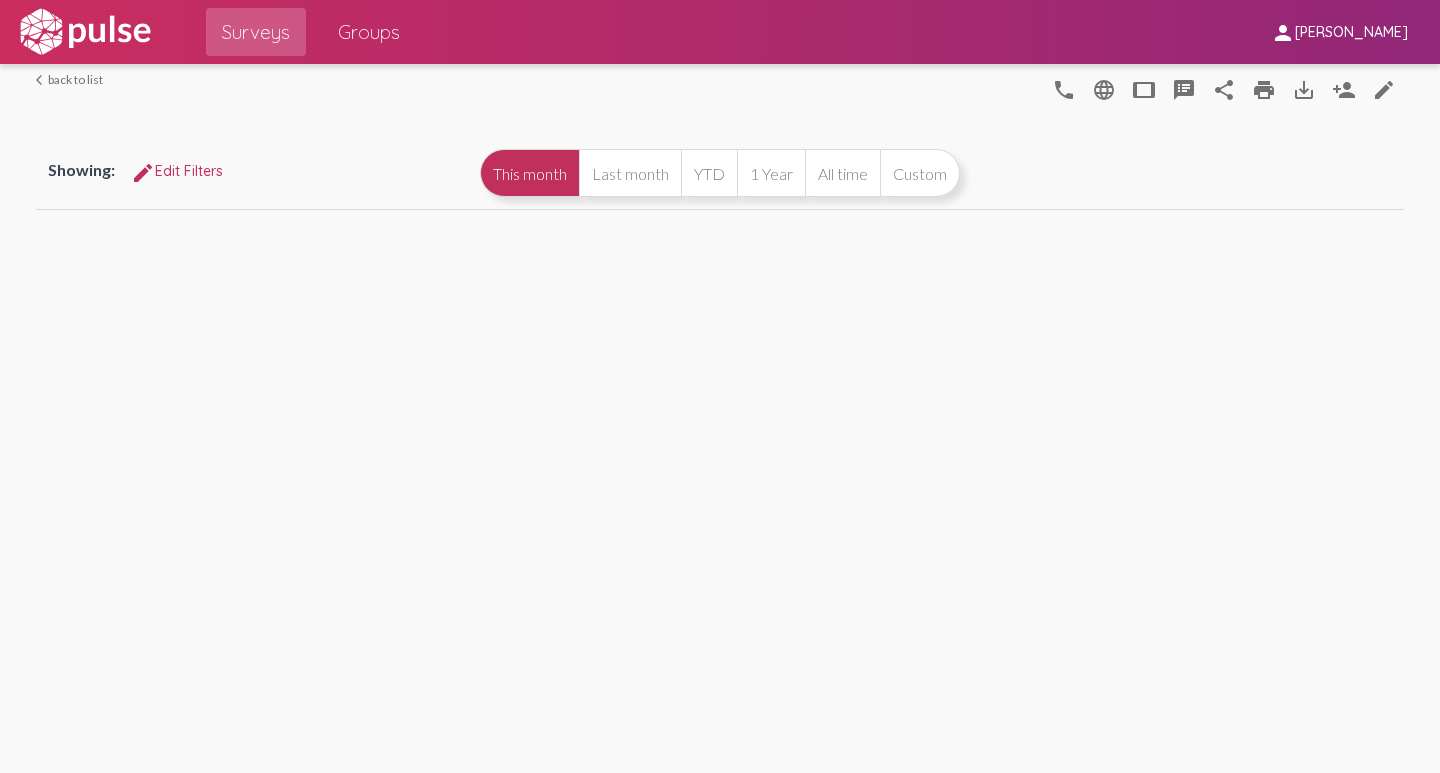 scroll, scrollTop: 0, scrollLeft: 0, axis: both 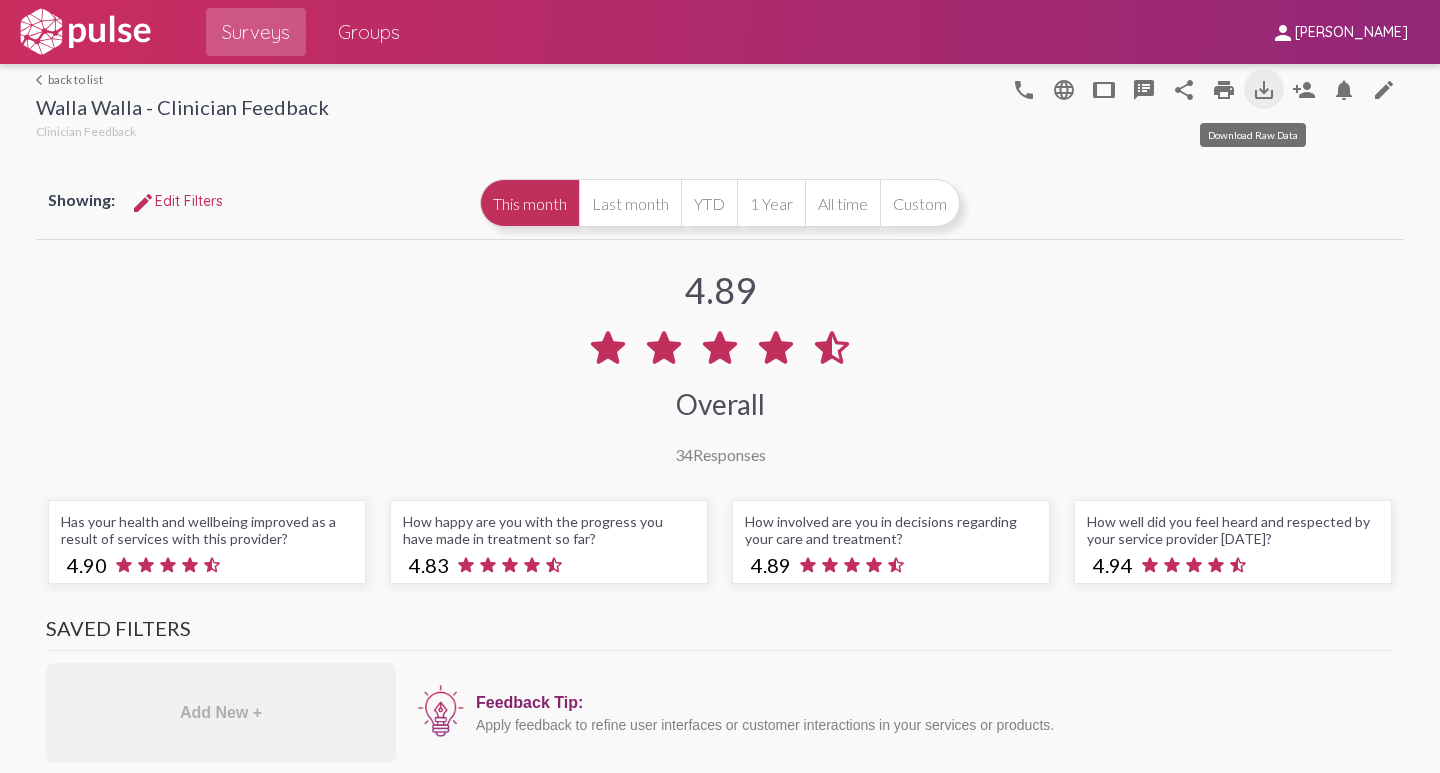 click on "save_alt" 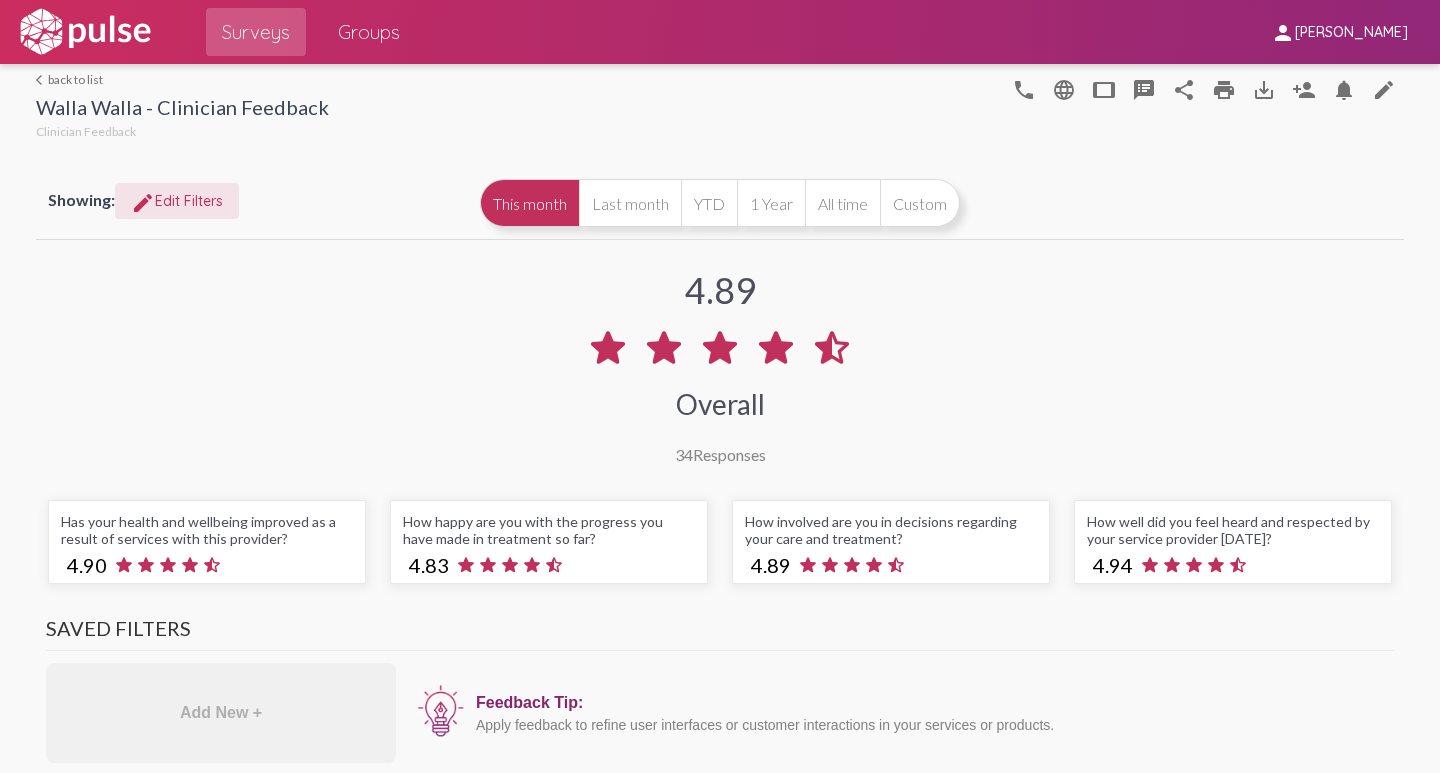 click on "edit Edit Filters" 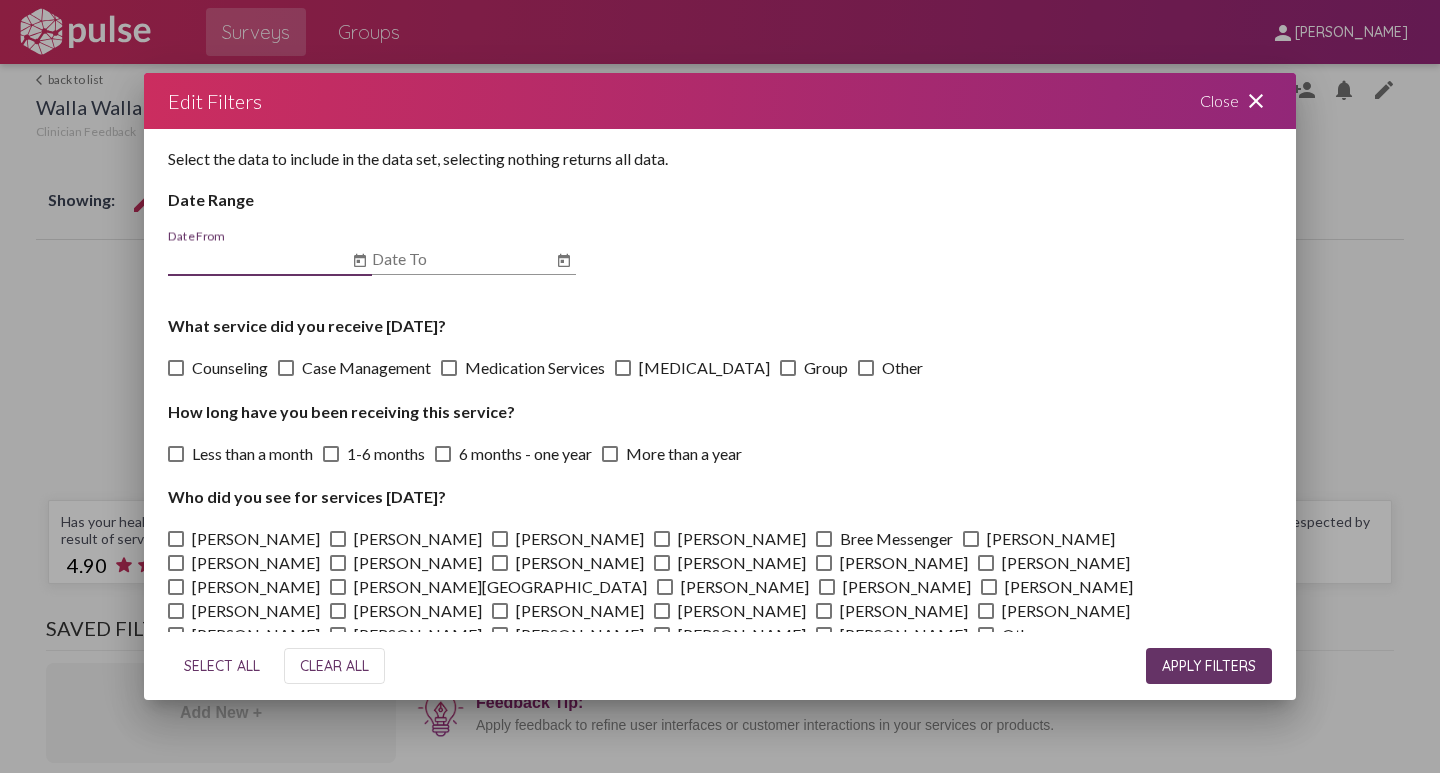 click at bounding box center (176, 368) 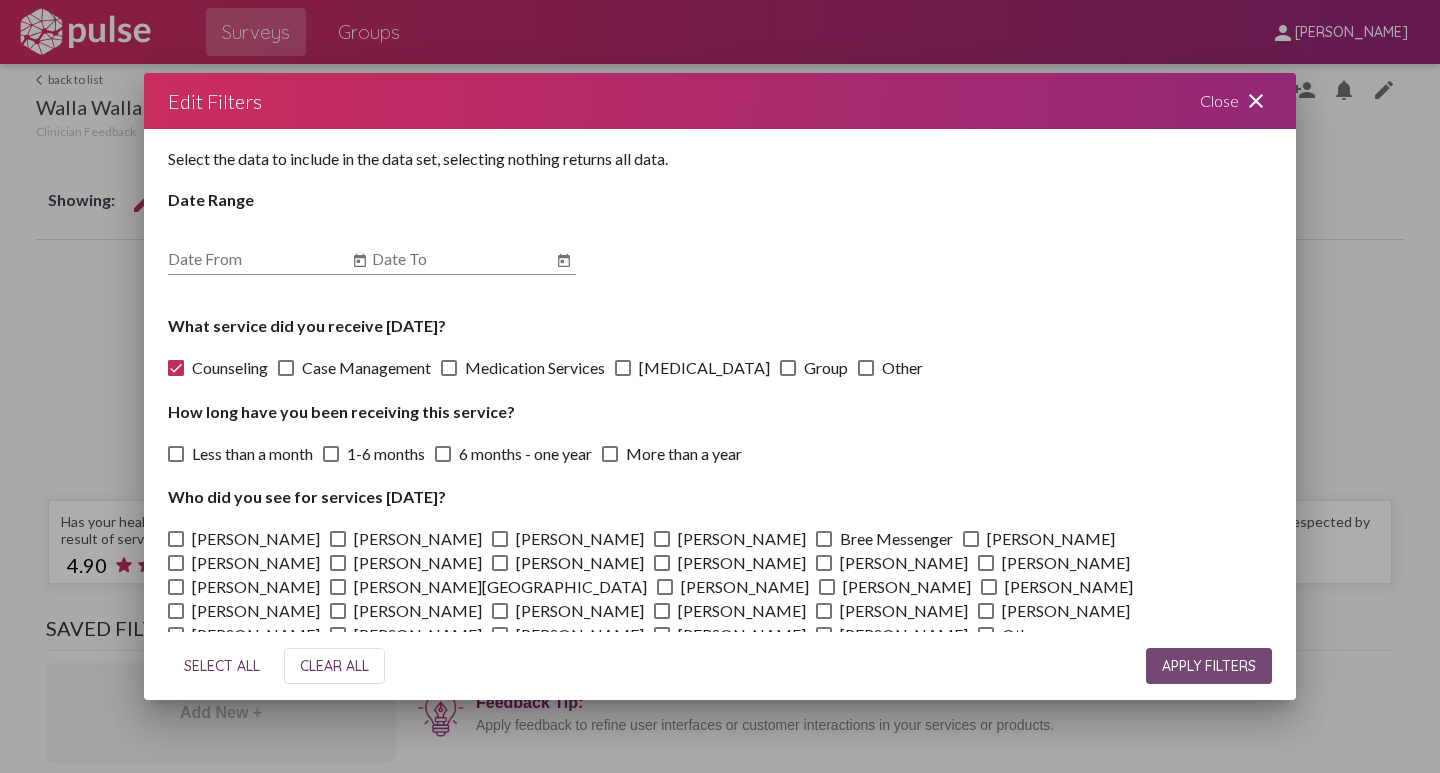 click on "APPLY FILTERS" at bounding box center (1209, 666) 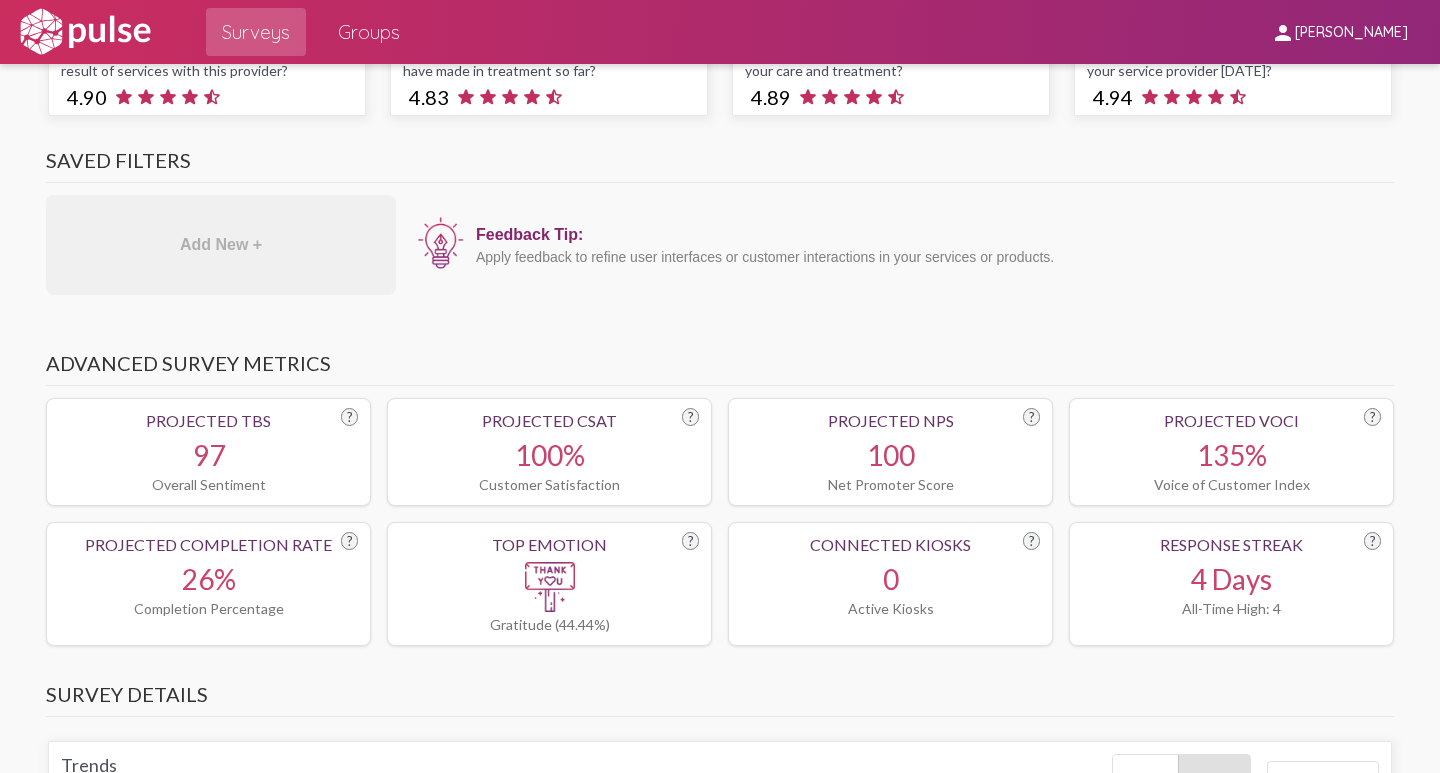 scroll, scrollTop: 0, scrollLeft: 0, axis: both 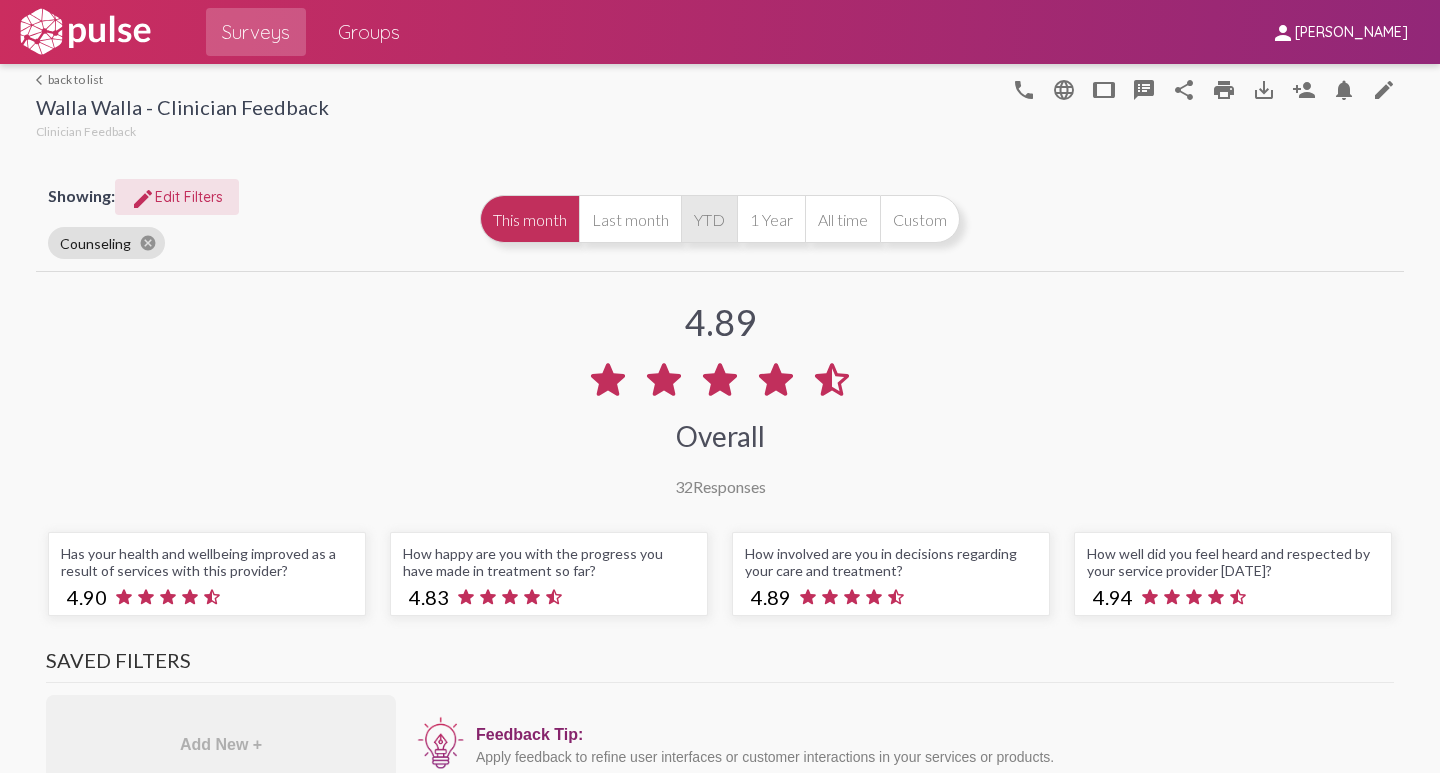 click on "YTD" 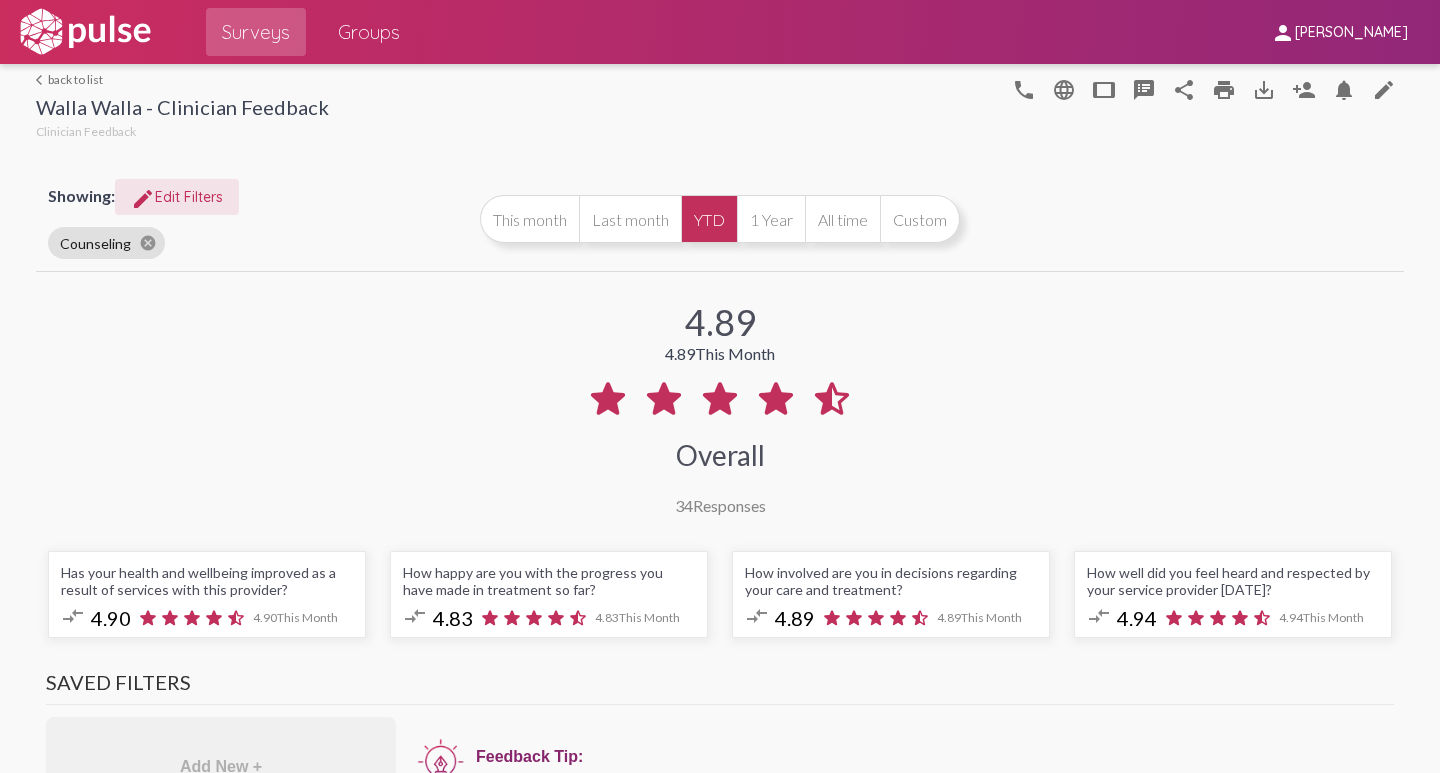 click on "edit Edit Filters" 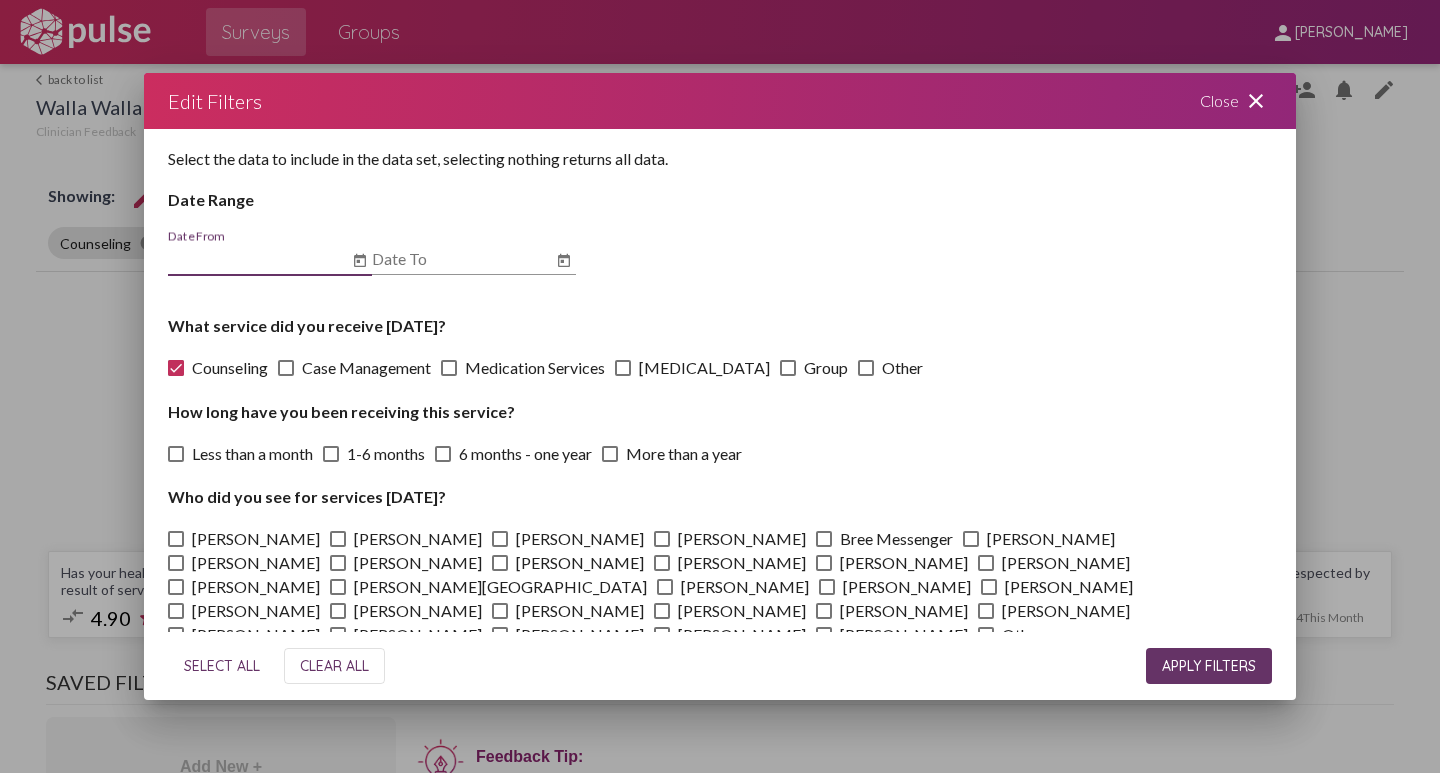 click at bounding box center [176, 368] 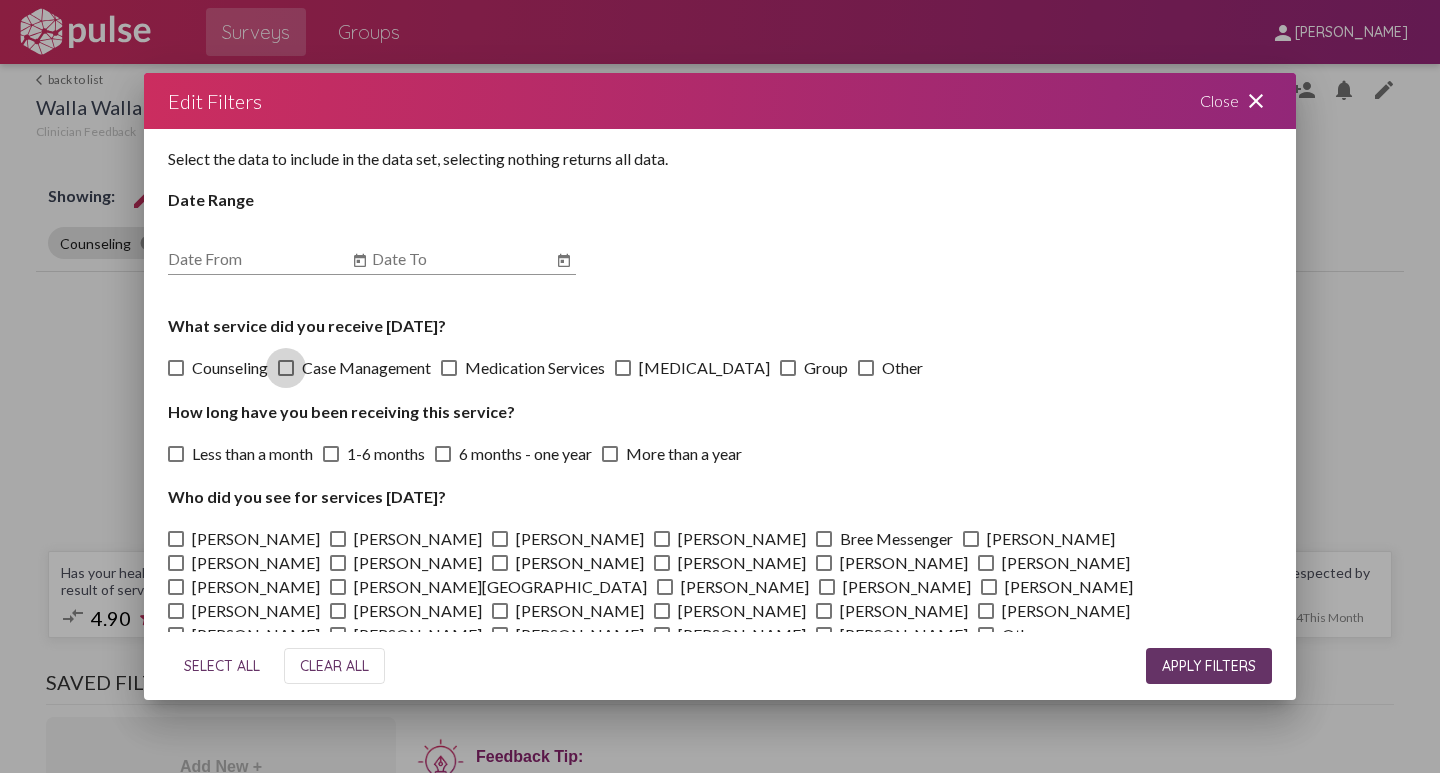 click at bounding box center [286, 368] 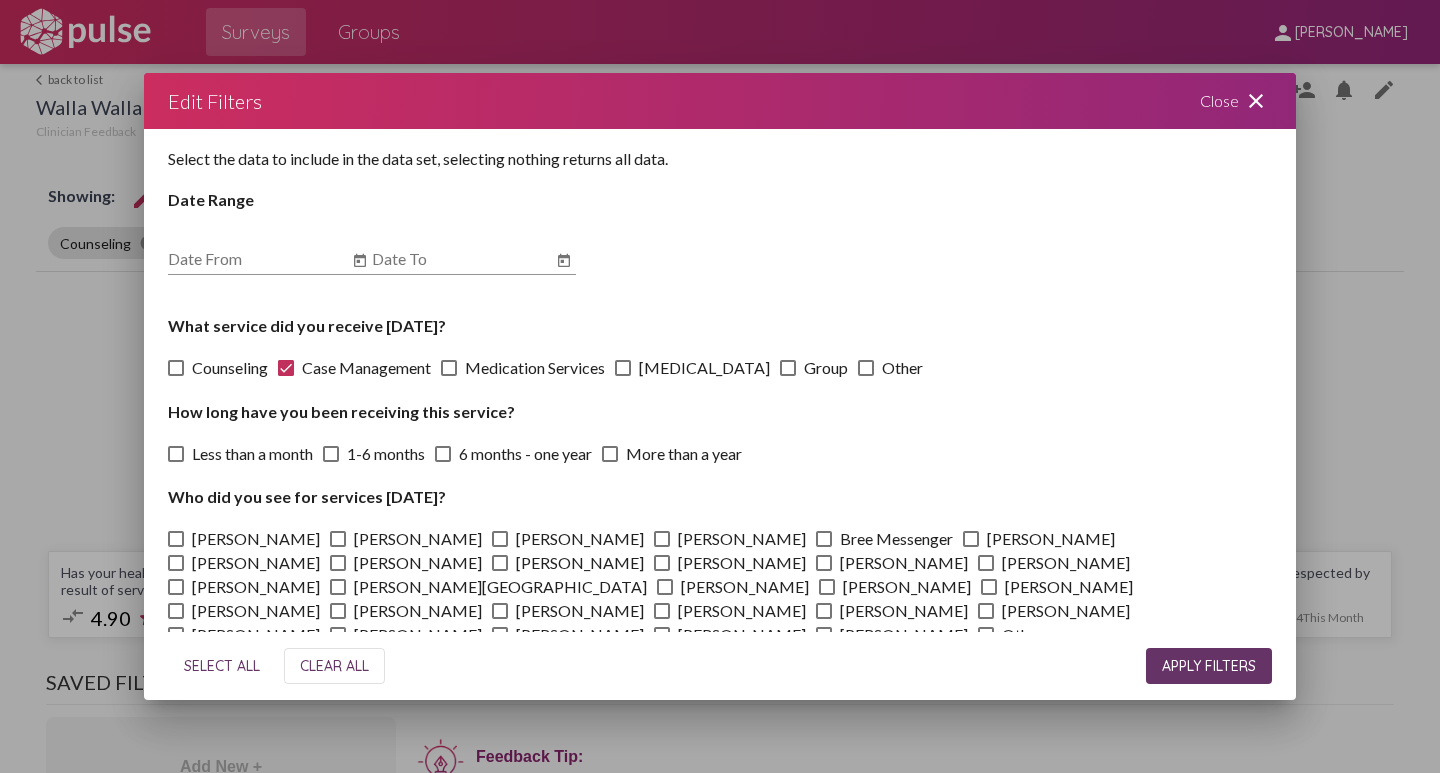 click on "APPLY FILTERS" at bounding box center [1209, 666] 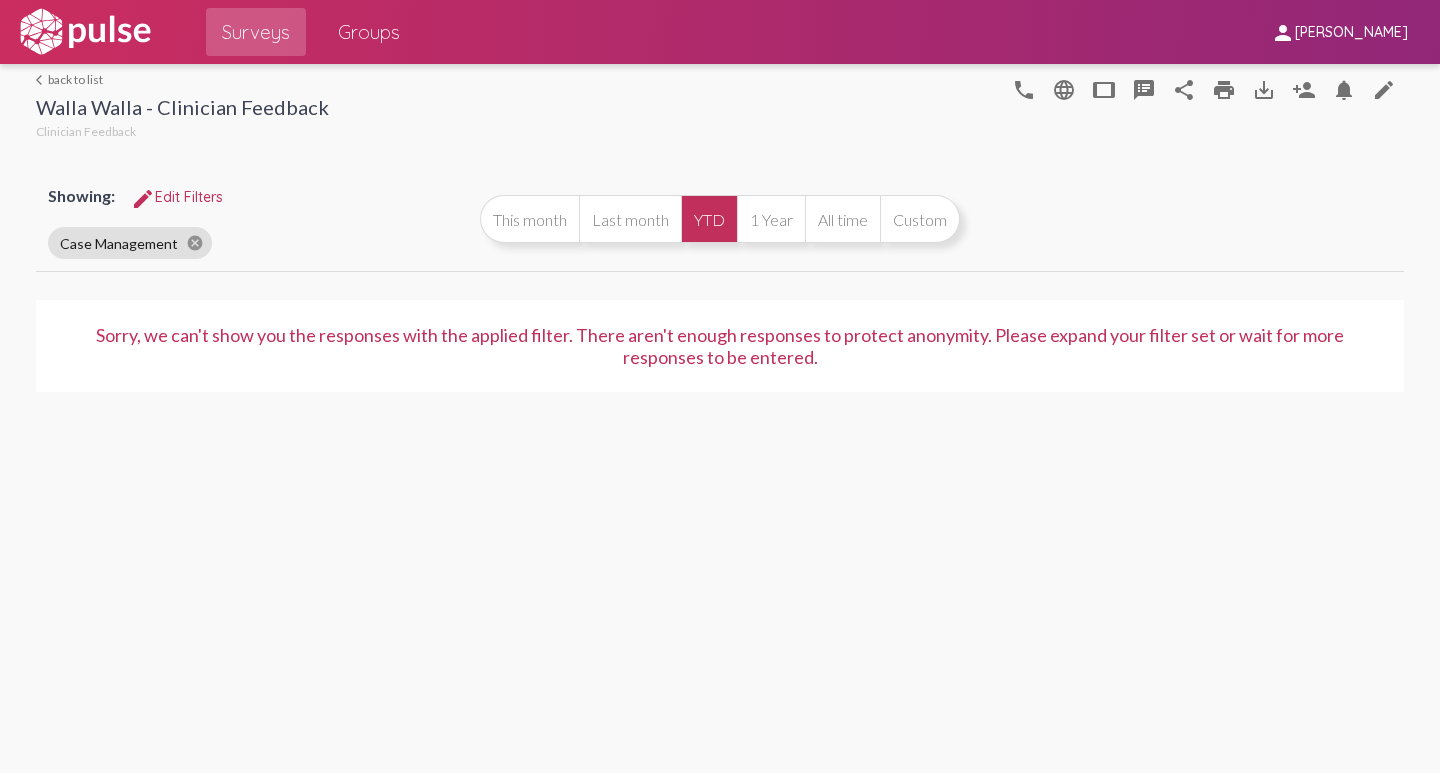 click on "edit Edit Filters" 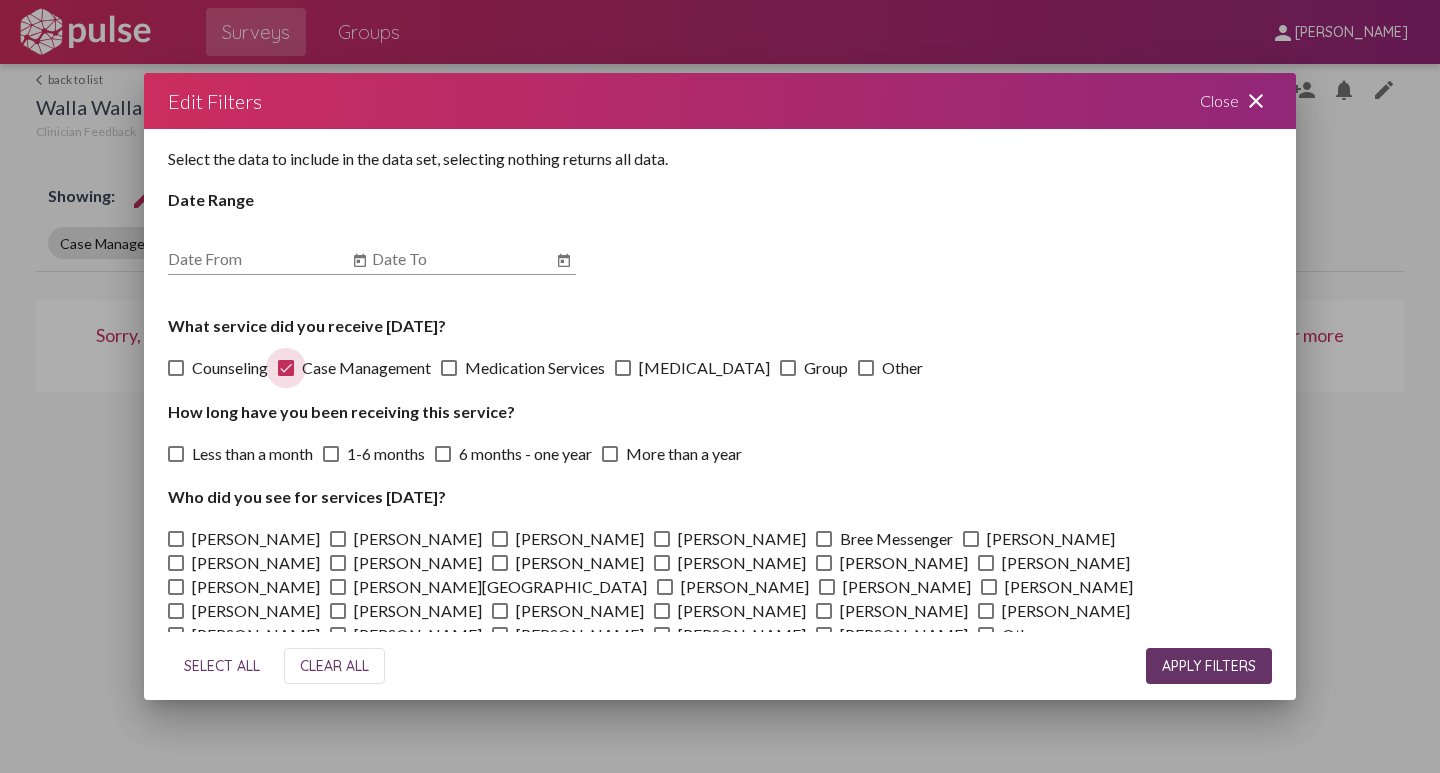 click at bounding box center [286, 368] 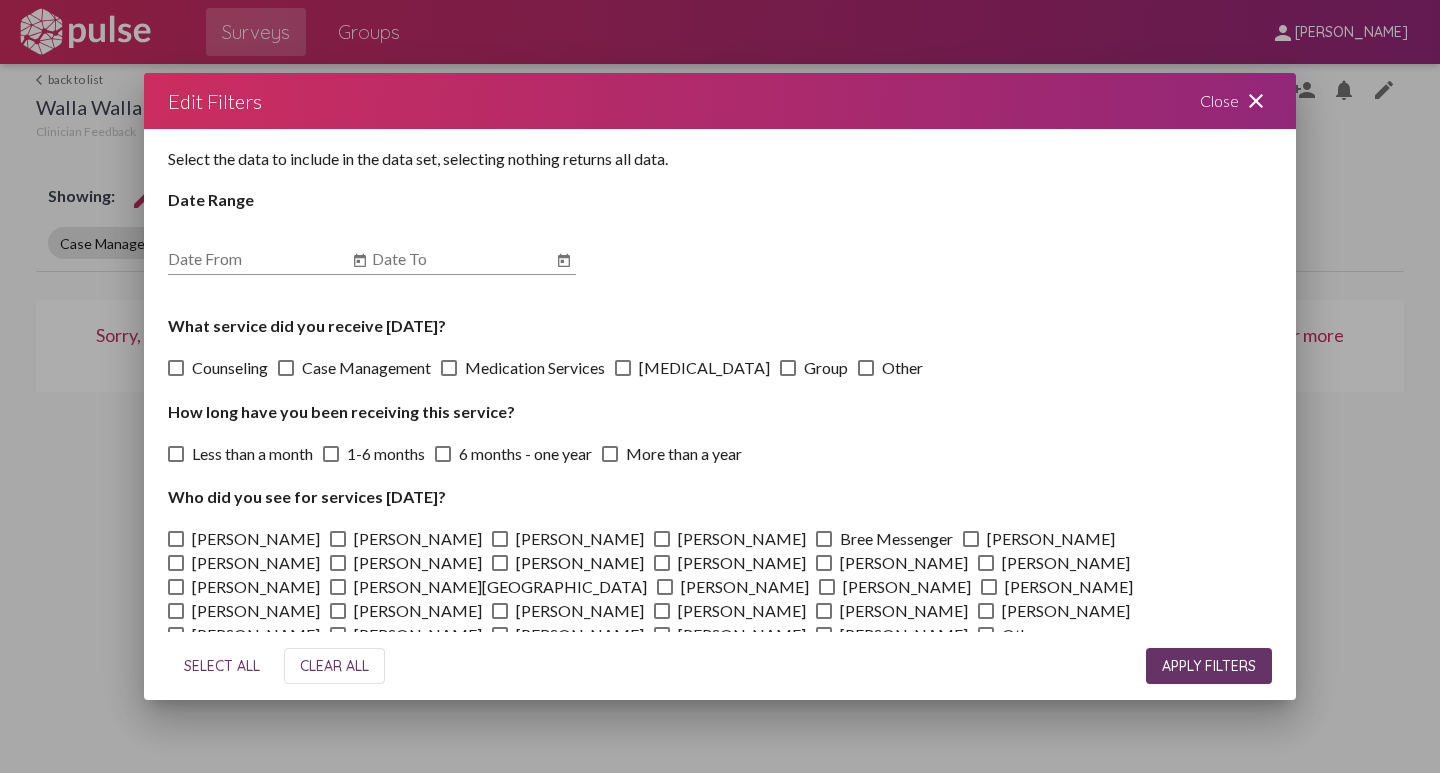 click at bounding box center (449, 368) 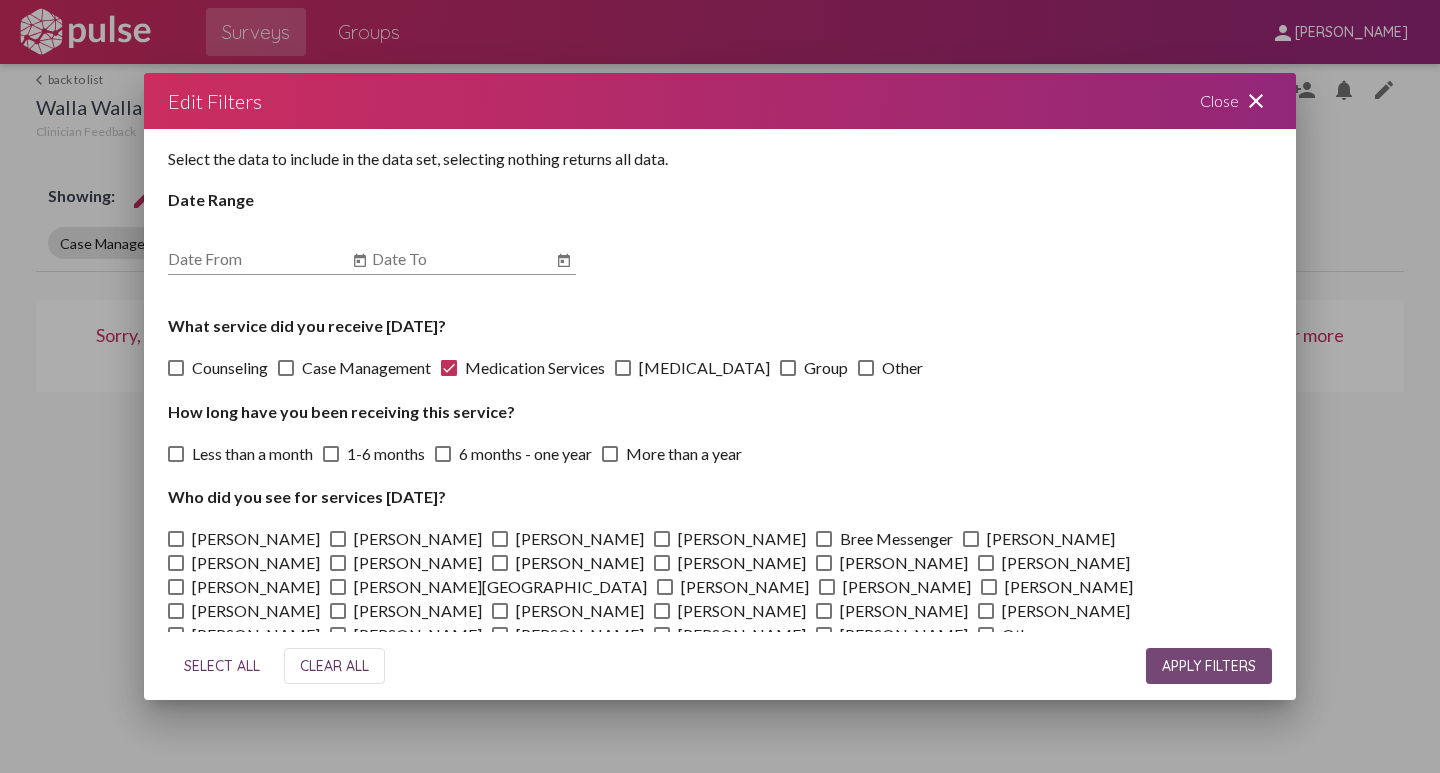 click on "APPLY FILTERS" at bounding box center [1209, 666] 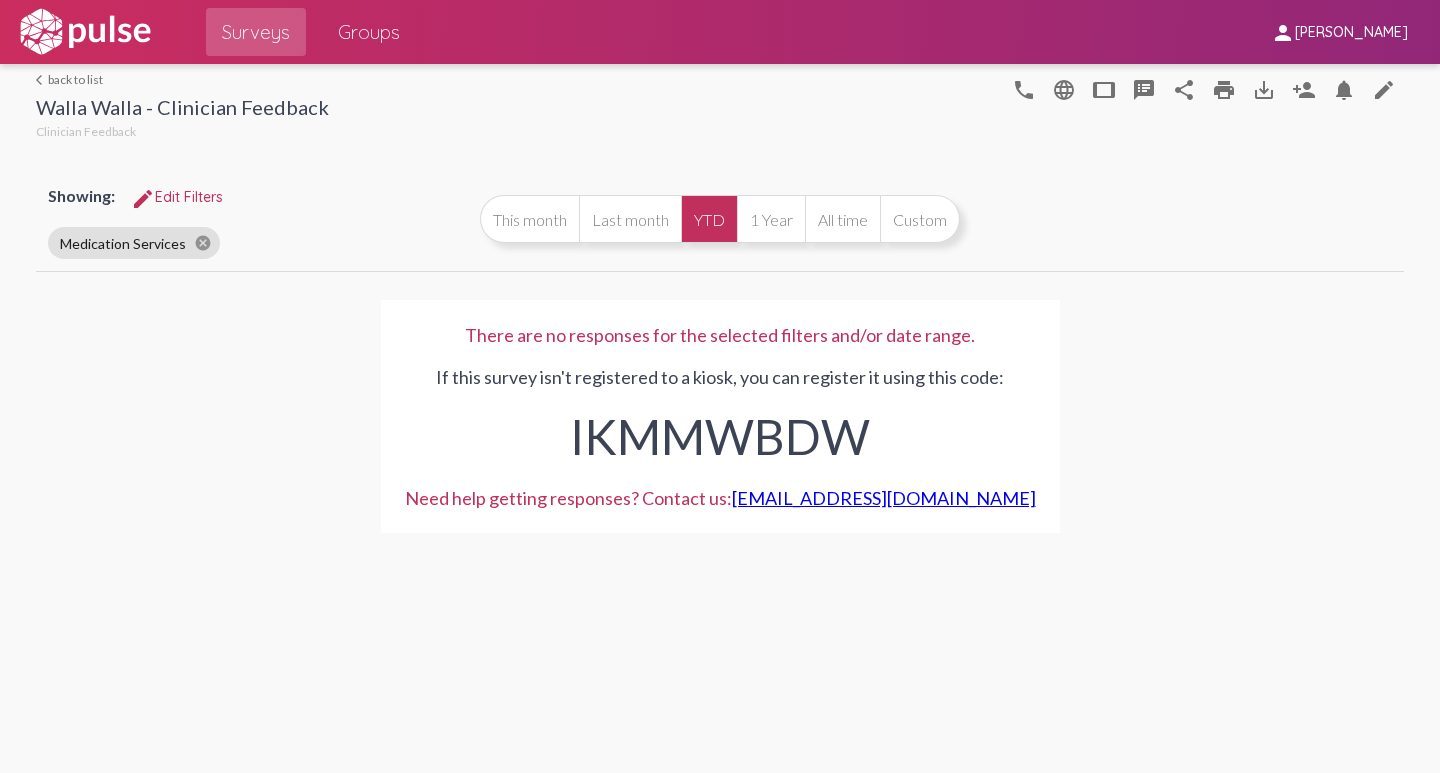 click on "edit Edit Filters" 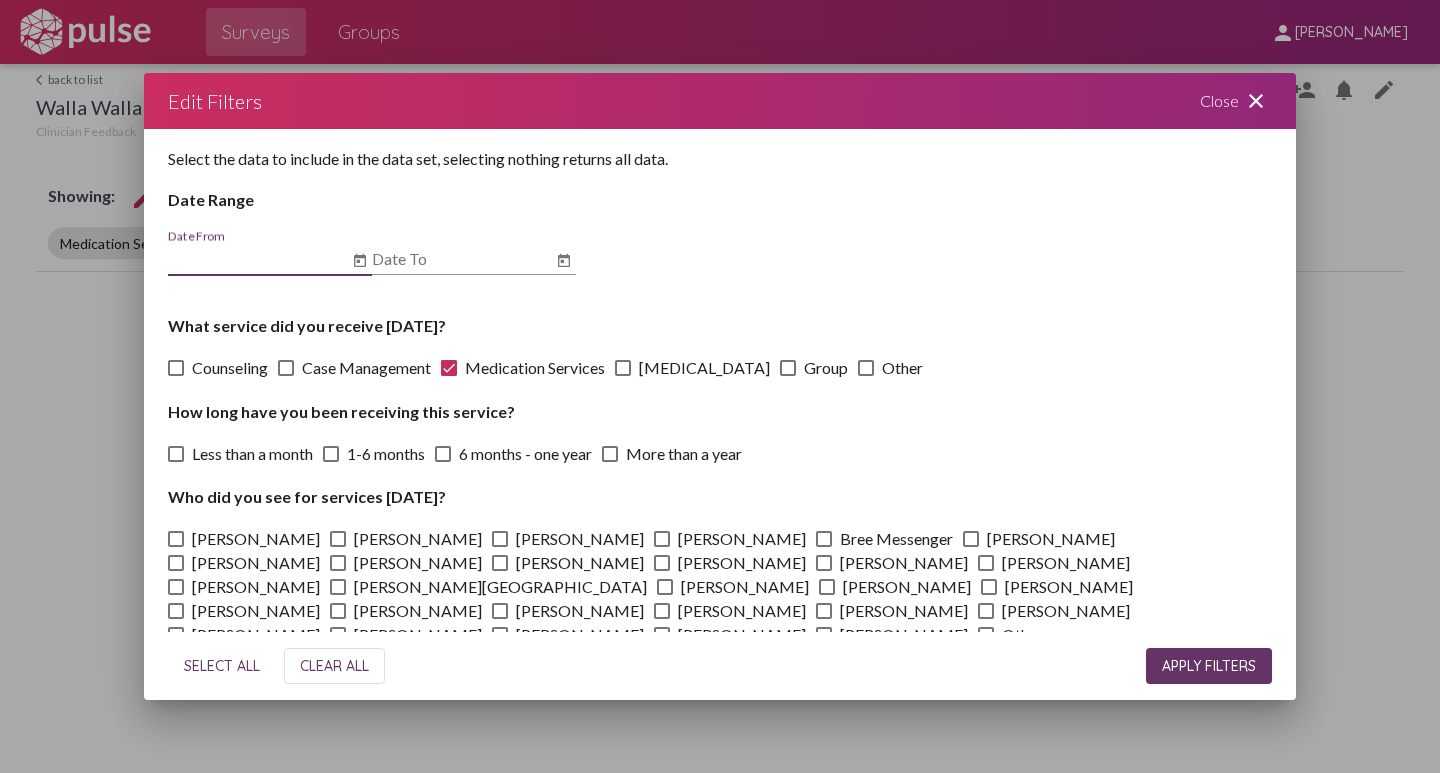 click at bounding box center [449, 368] 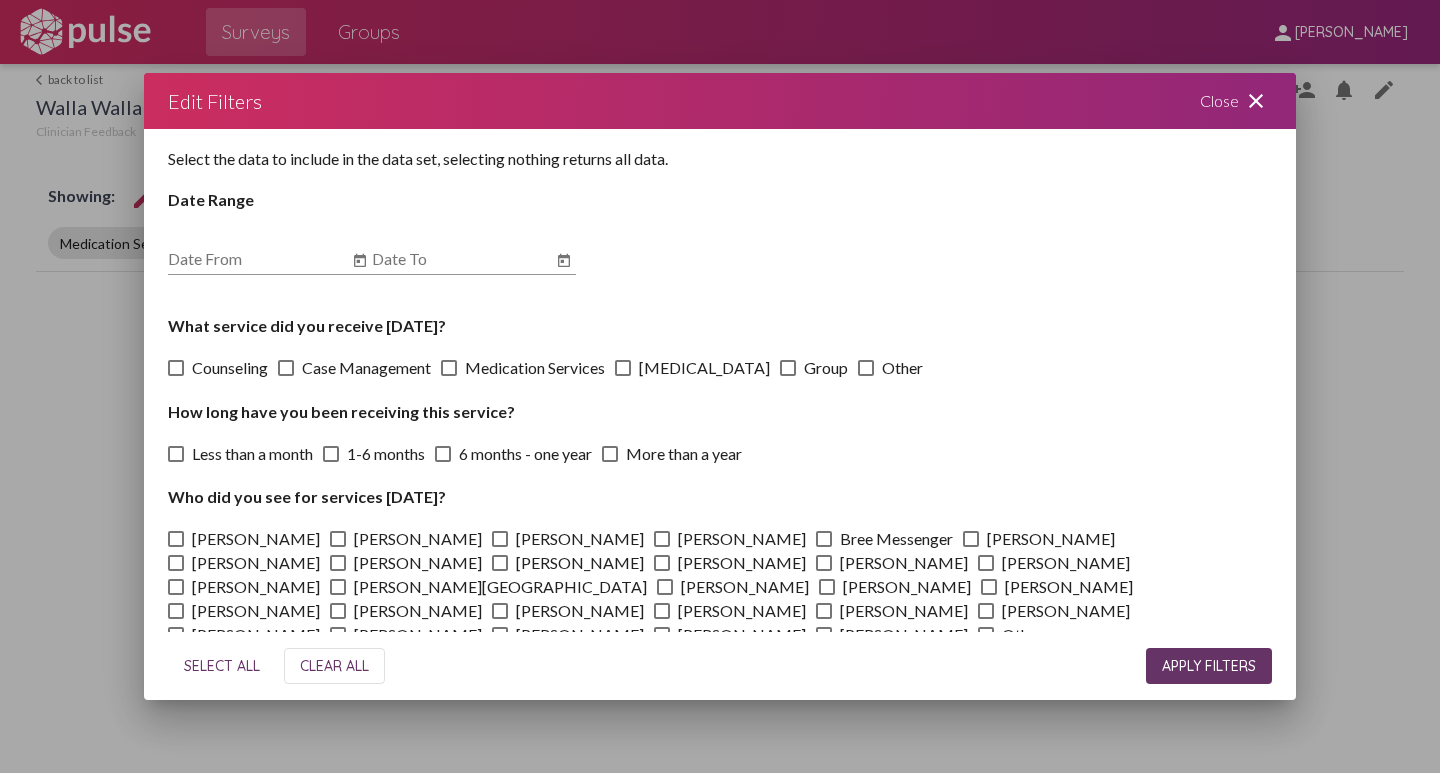 click at bounding box center (623, 368) 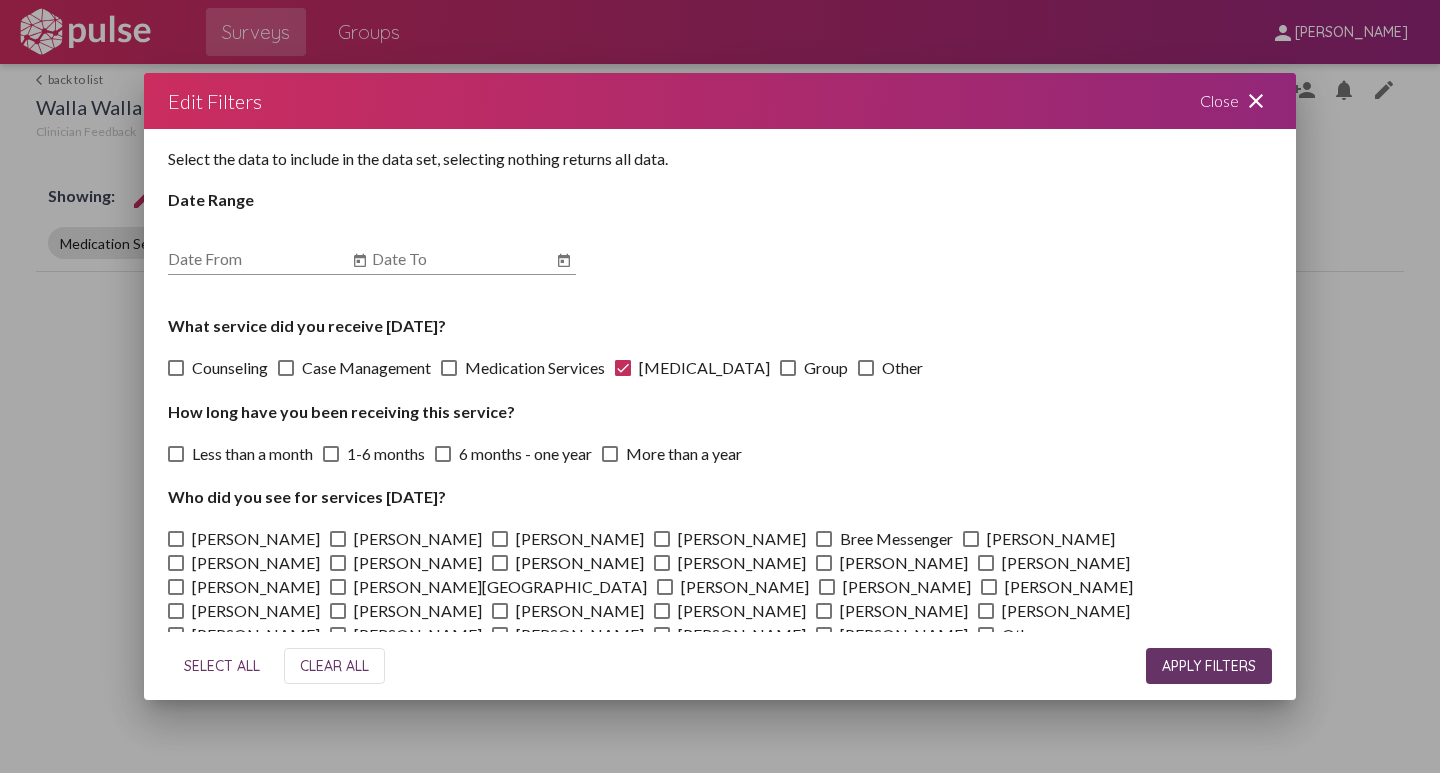 click on "APPLY FILTERS" at bounding box center [1209, 666] 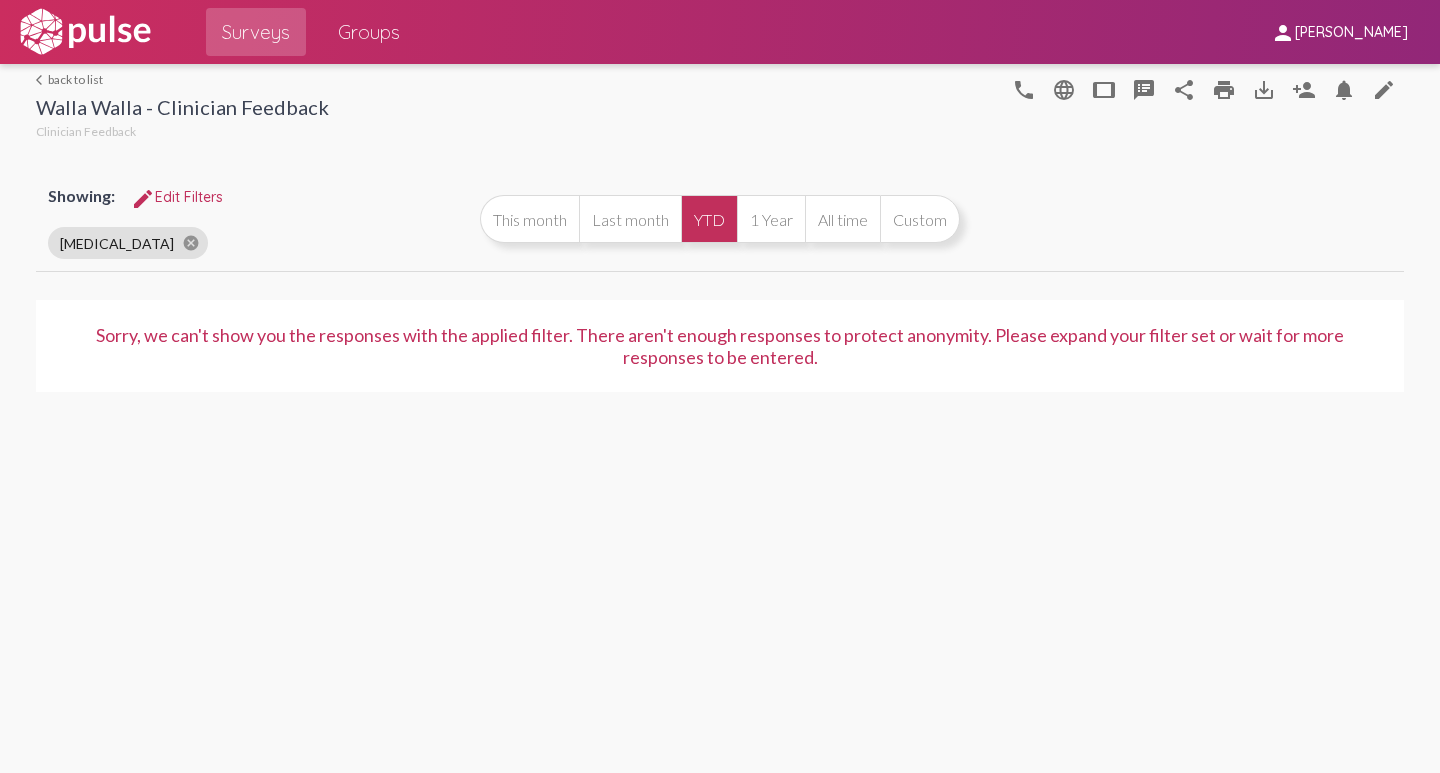click on "edit Edit Filters" 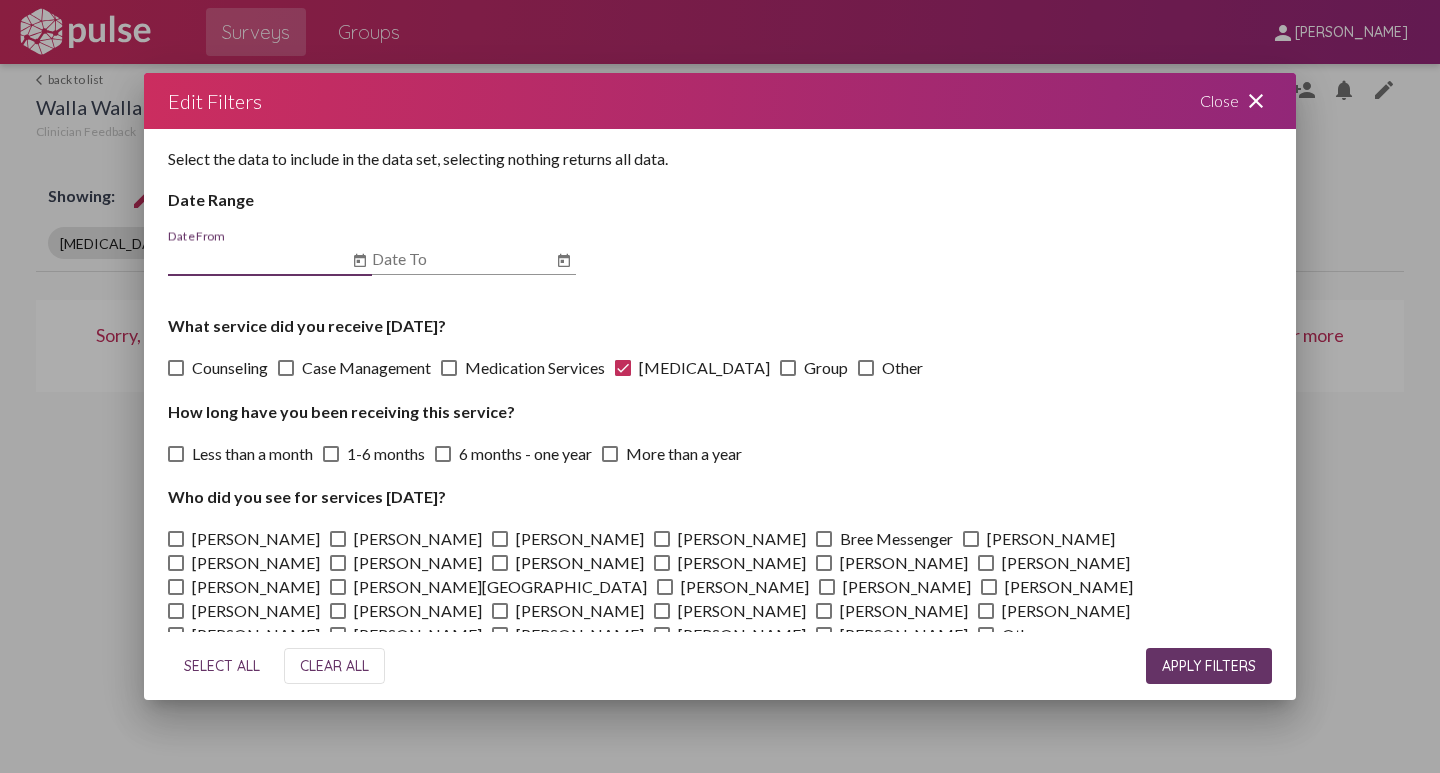 click at bounding box center (788, 368) 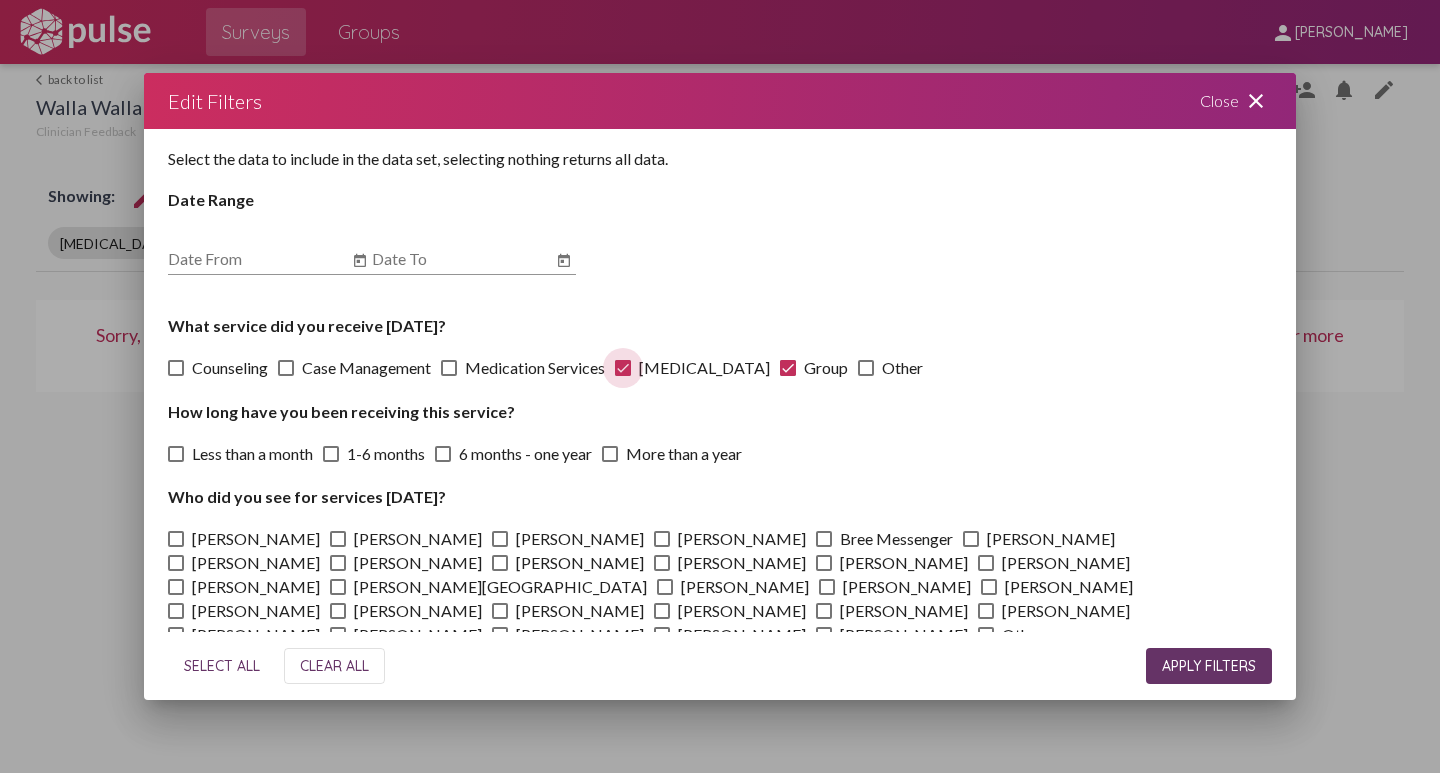 click at bounding box center [623, 368] 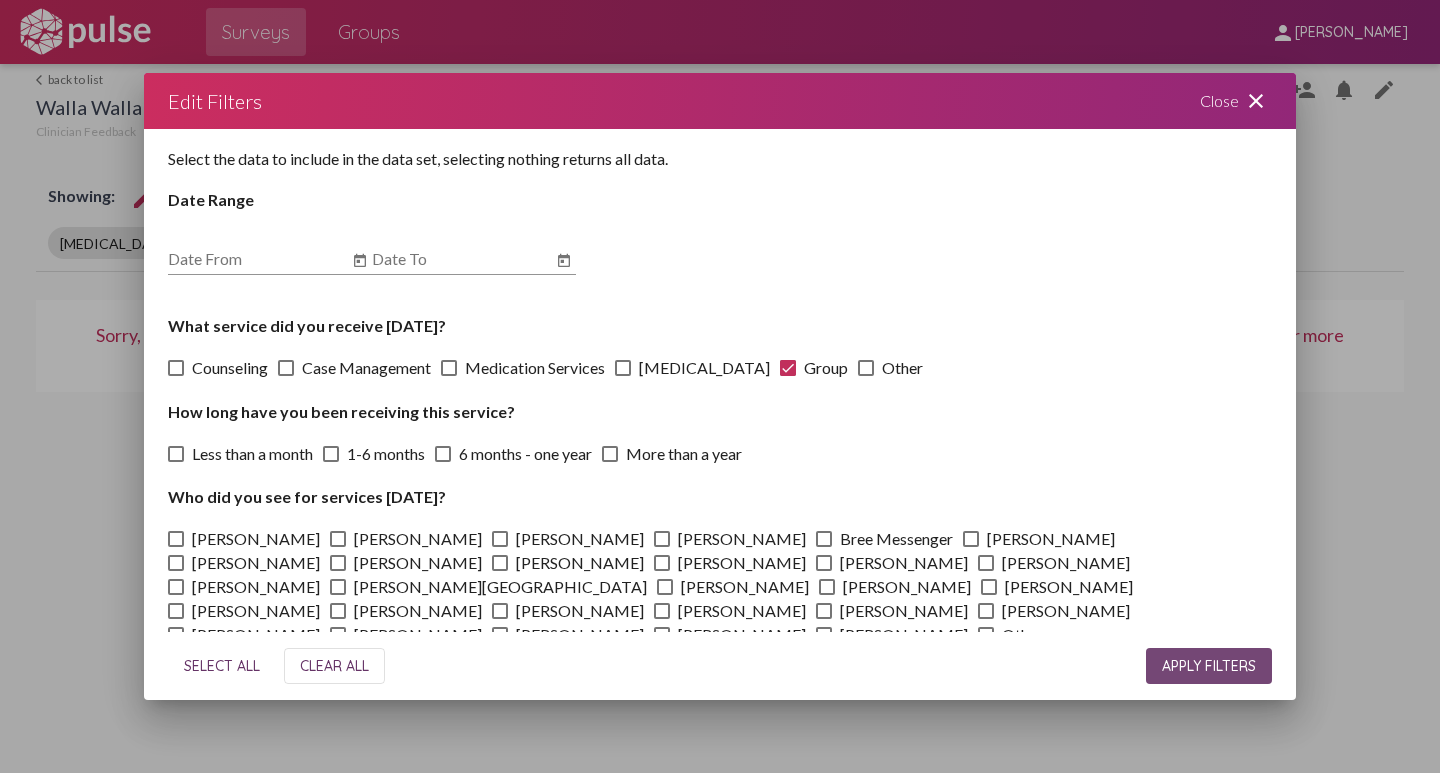 click on "APPLY FILTERS" at bounding box center [1209, 666] 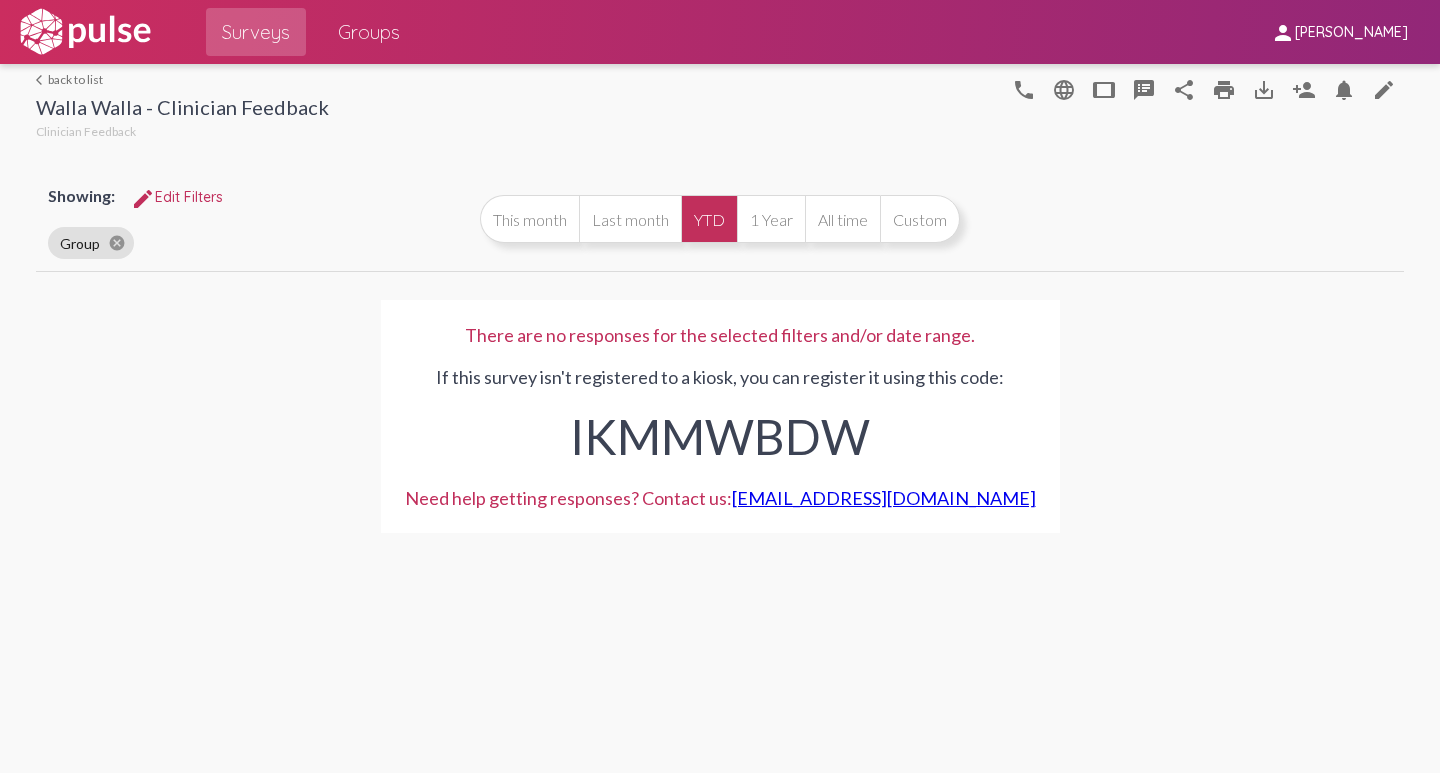 click on "edit Edit Filters" 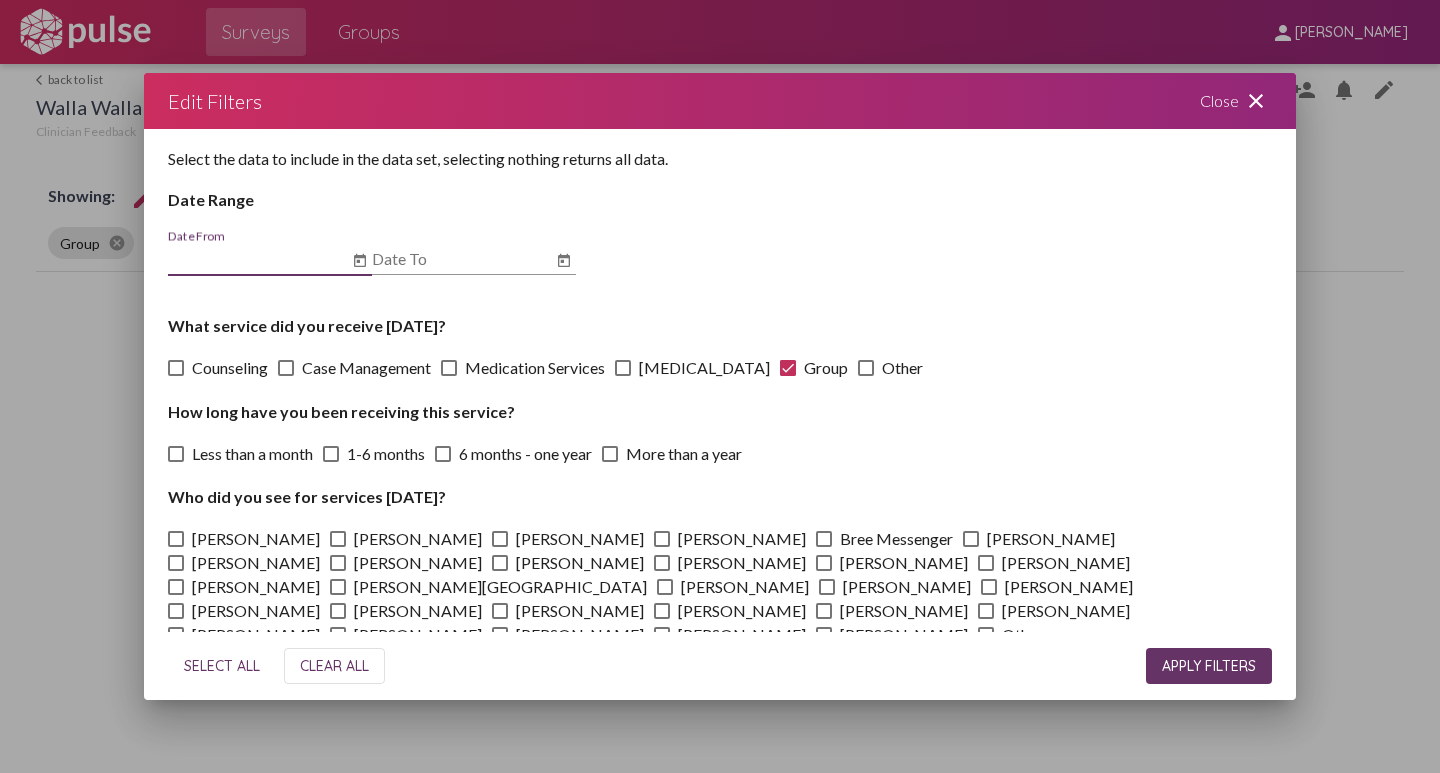 click at bounding box center [866, 368] 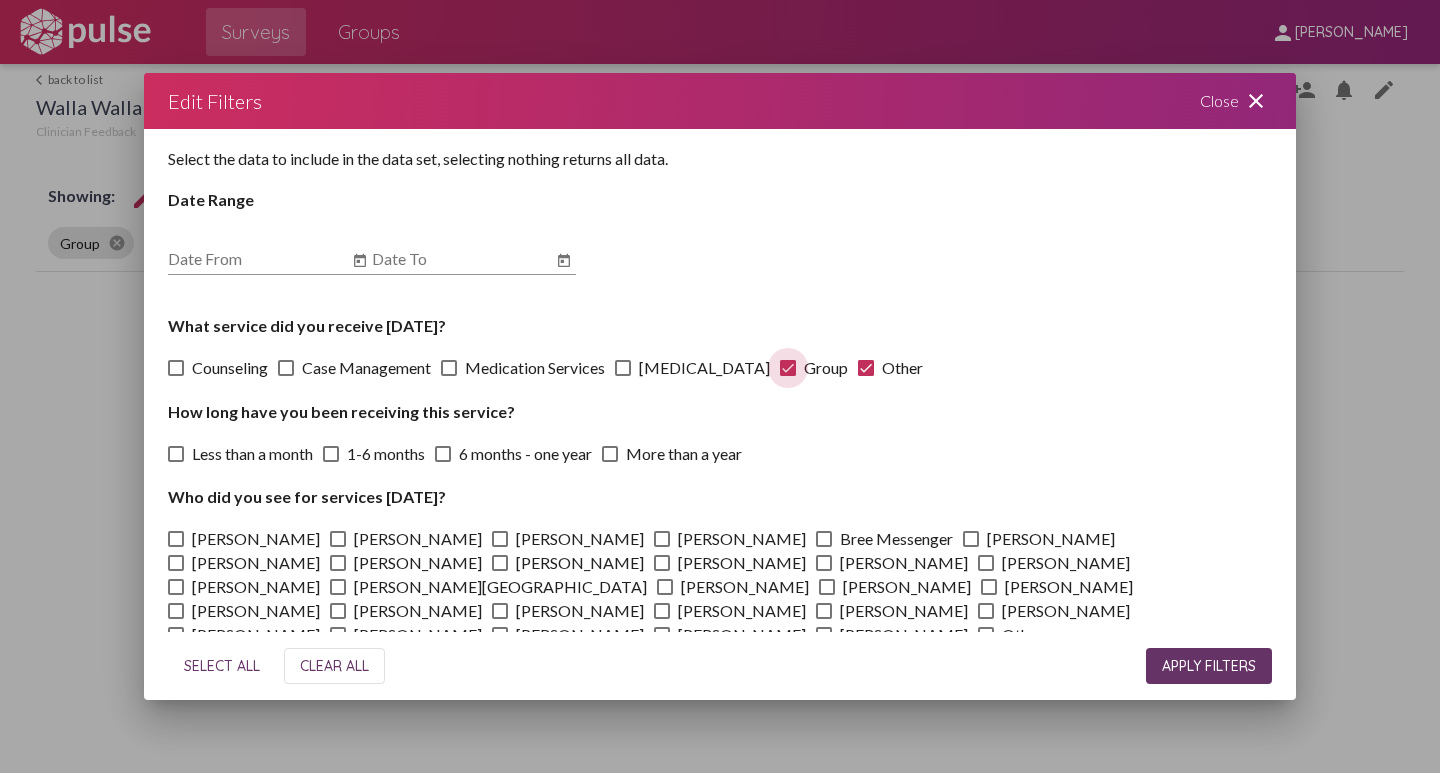 click at bounding box center [788, 368] 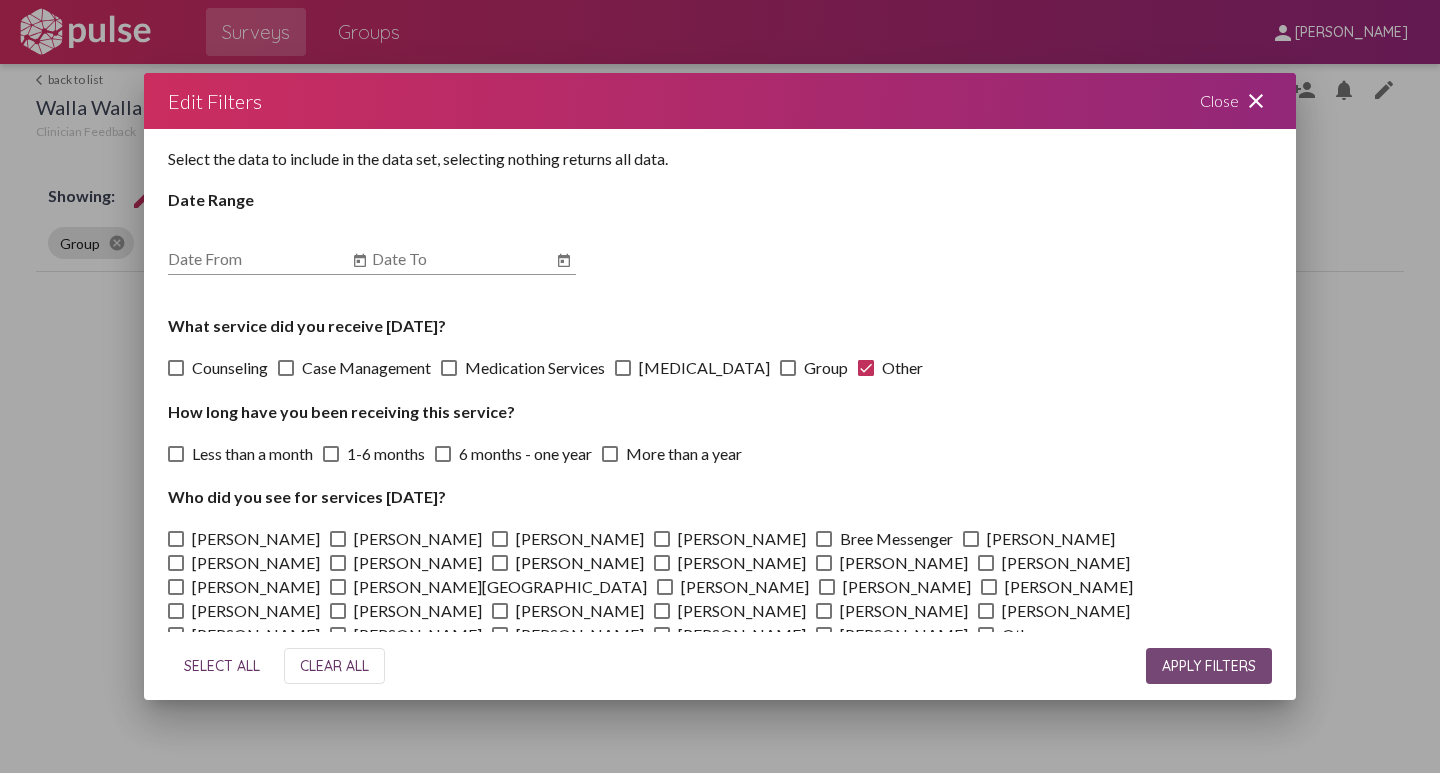 click on "APPLY FILTERS" at bounding box center (1209, 666) 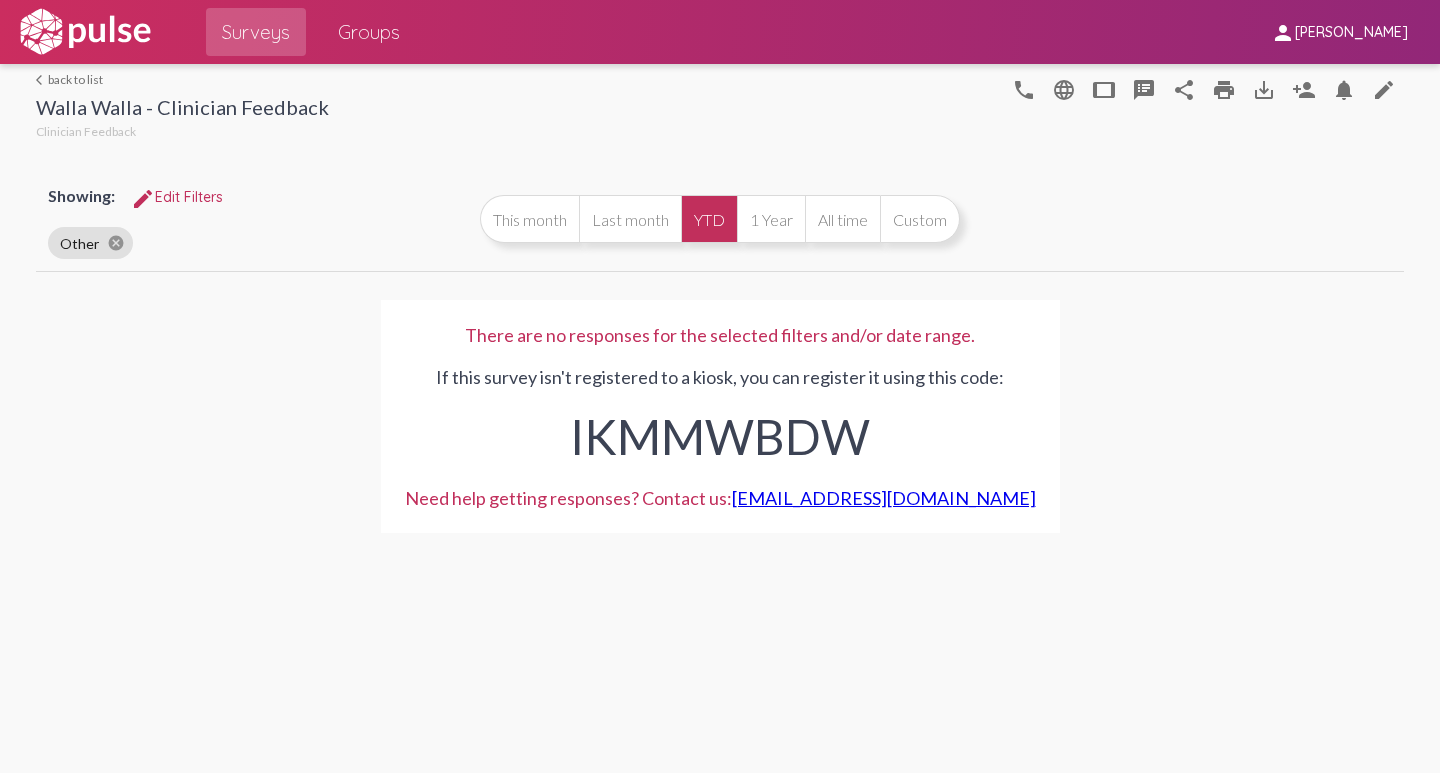 click on "edit Edit Filters" 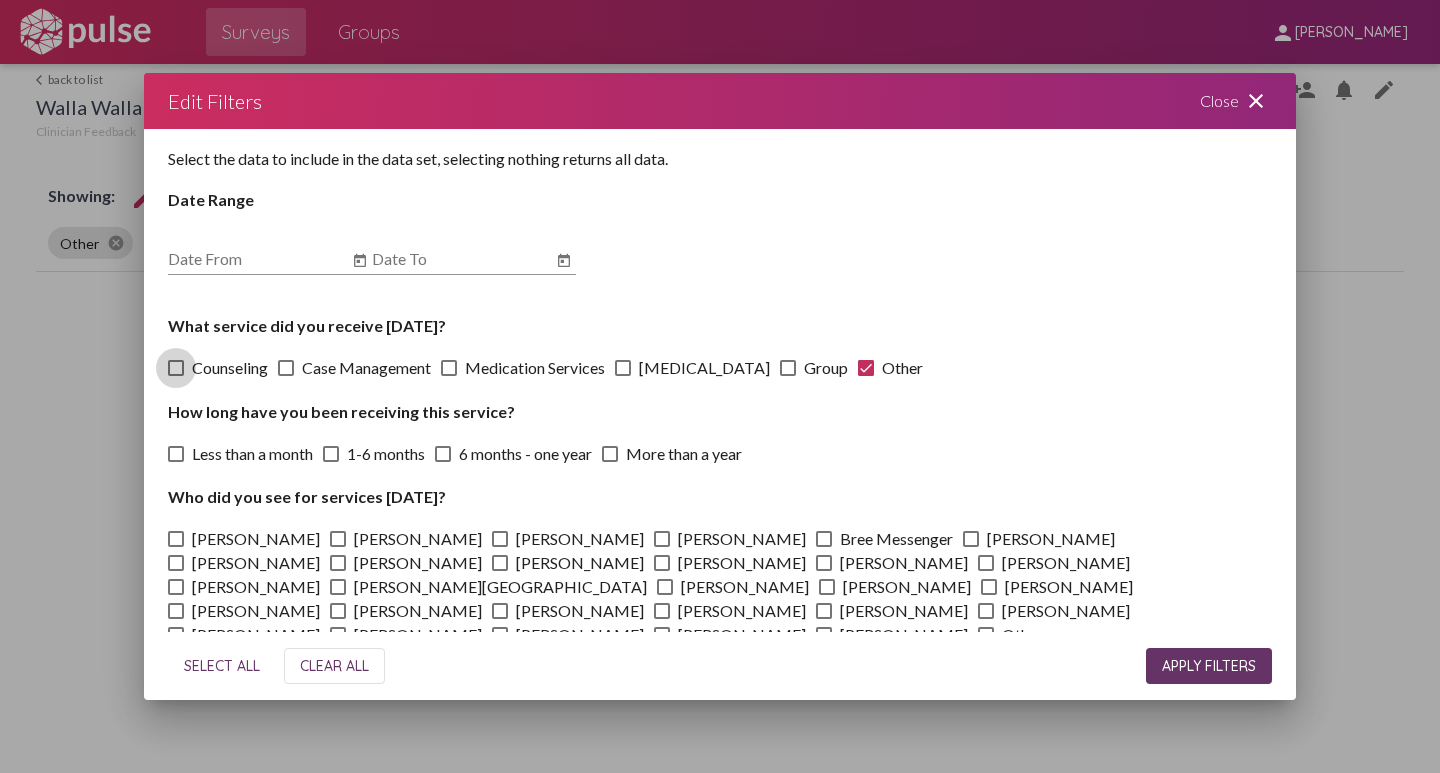 click at bounding box center [176, 368] 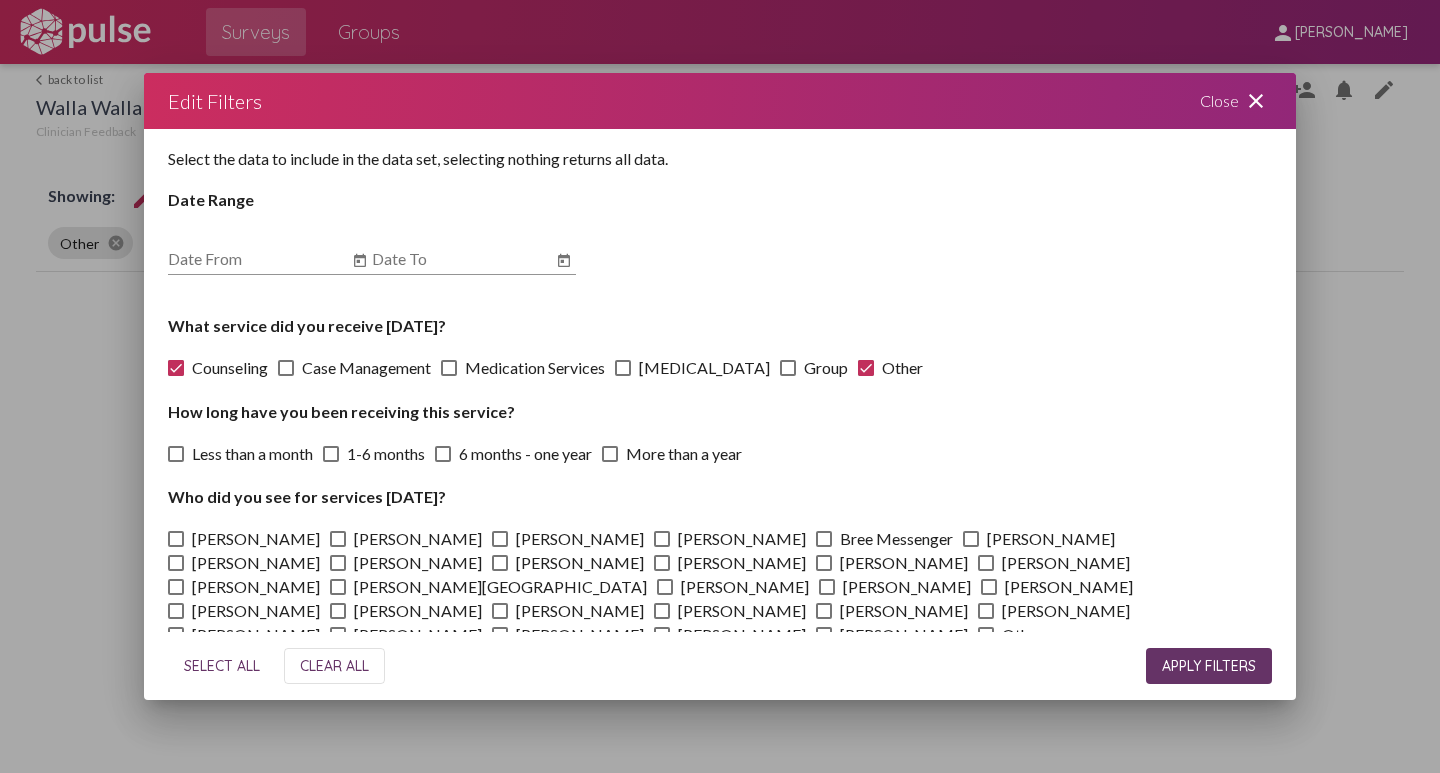 click at bounding box center [866, 368] 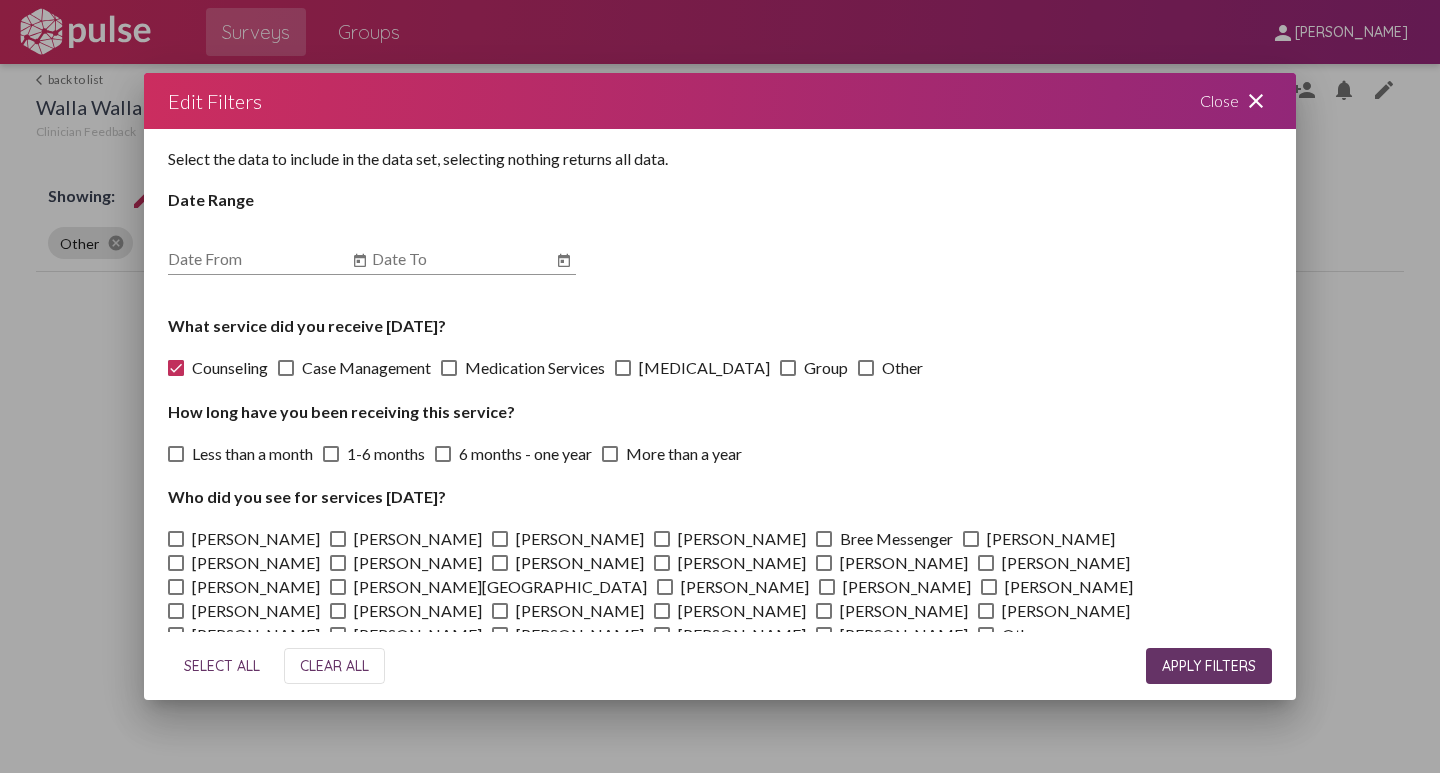 click at bounding box center [176, 368] 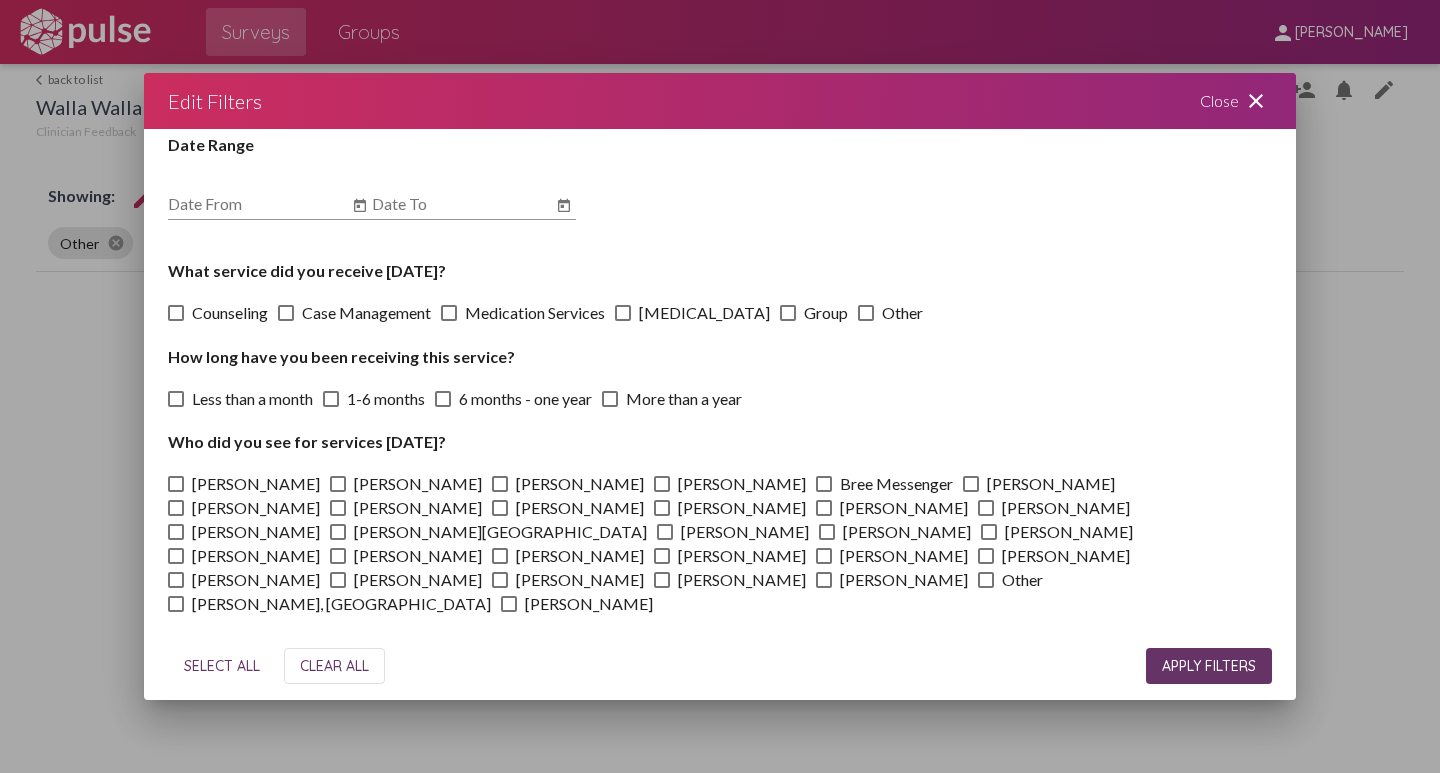 scroll, scrollTop: 85, scrollLeft: 0, axis: vertical 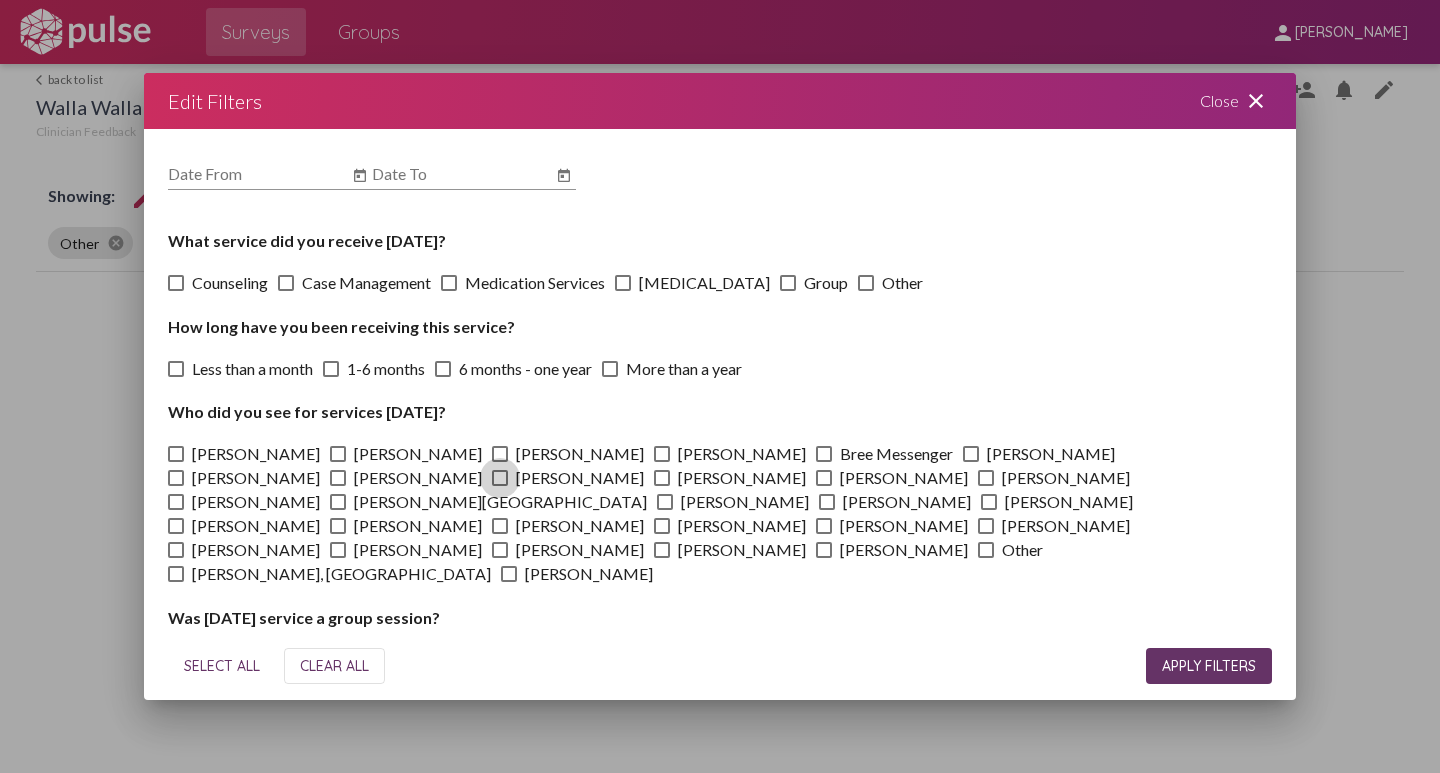 click at bounding box center [500, 478] 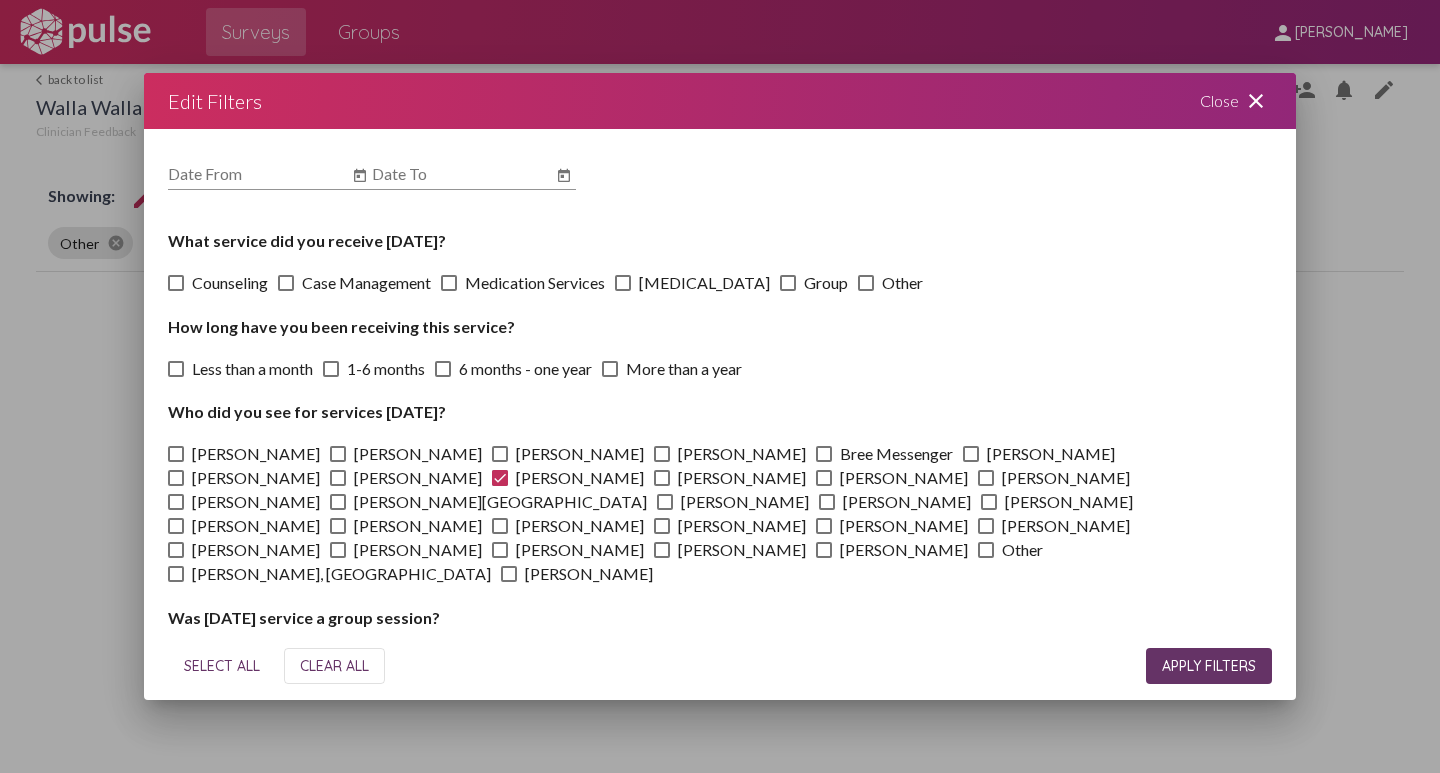 click on "APPLY FILTERS" at bounding box center (1209, 666) 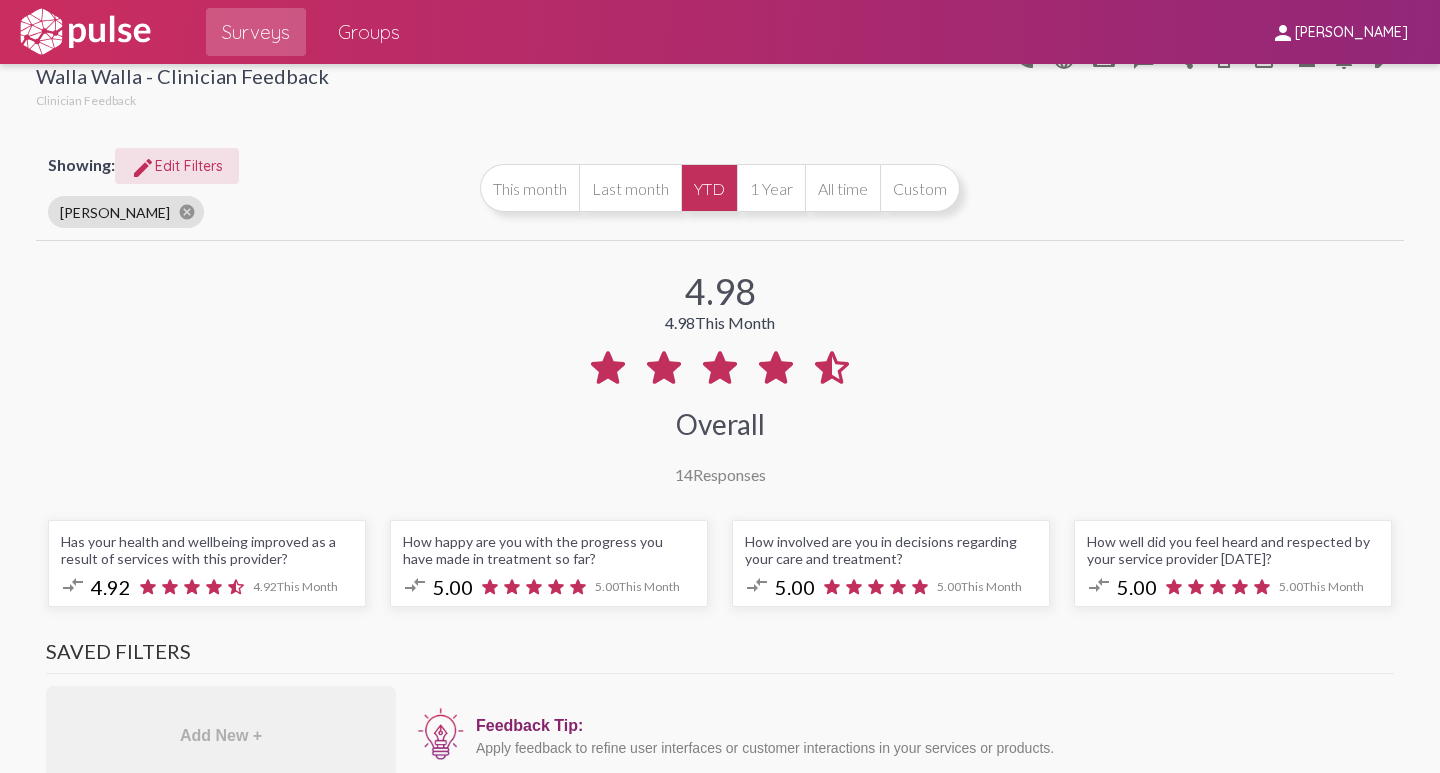 scroll, scrollTop: 0, scrollLeft: 0, axis: both 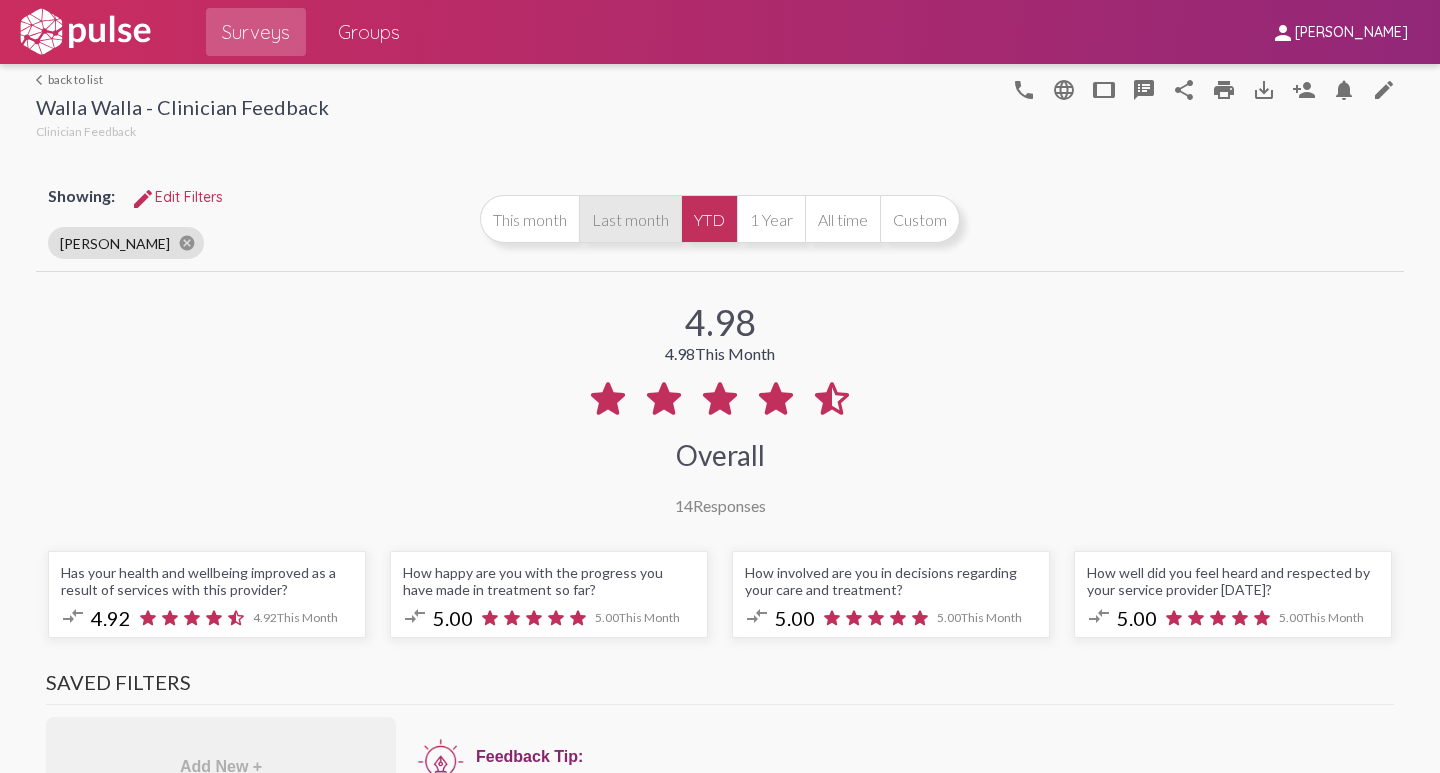 click on "Last month" 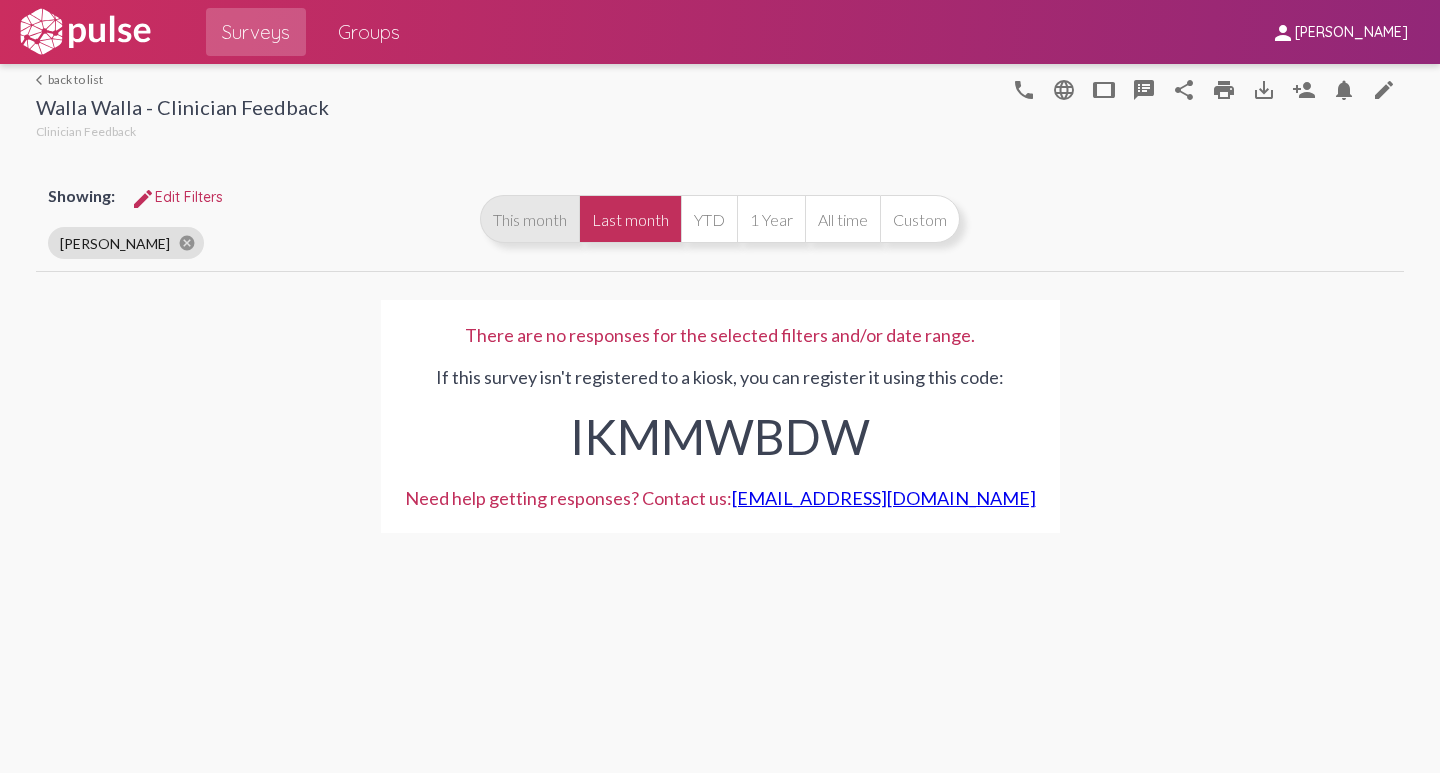 click on "This month" 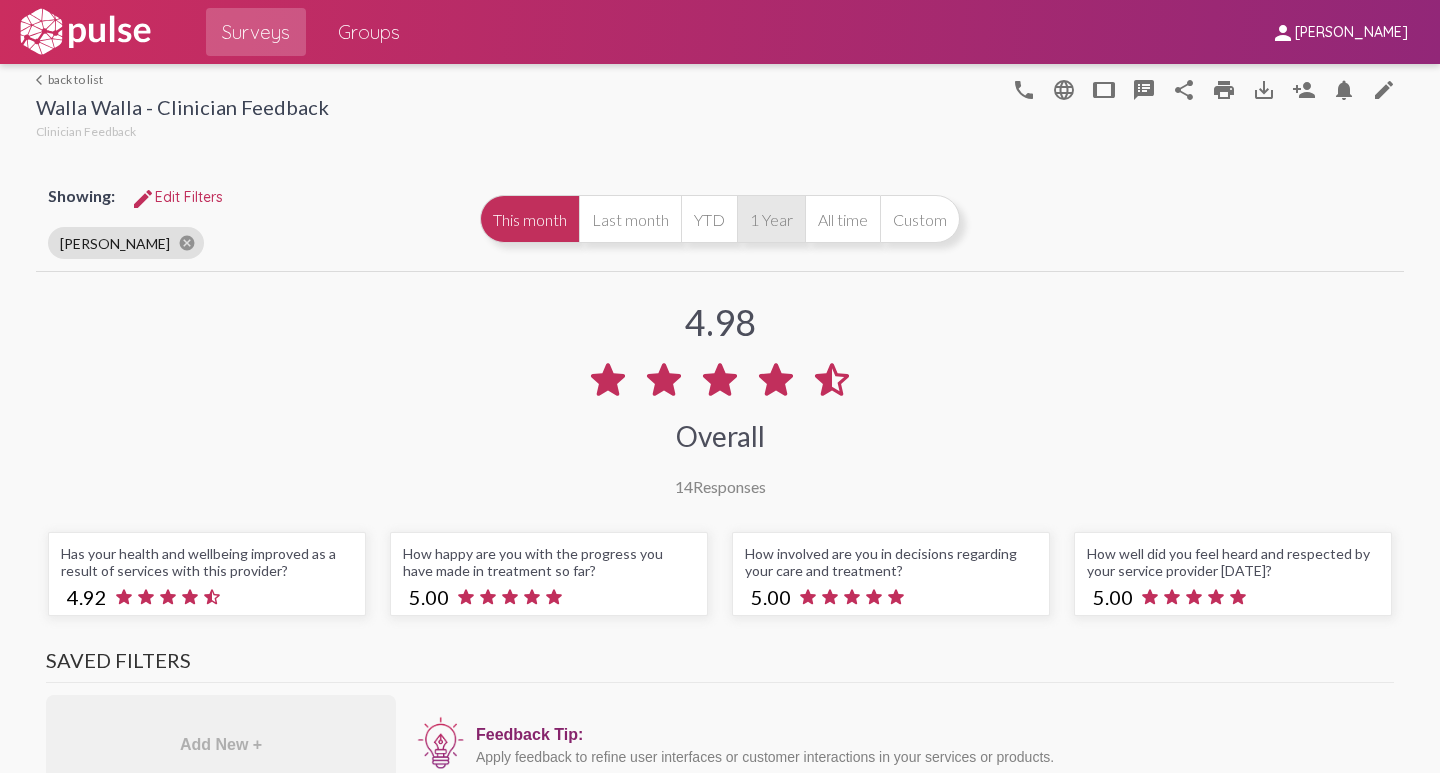 click on "1 Year" 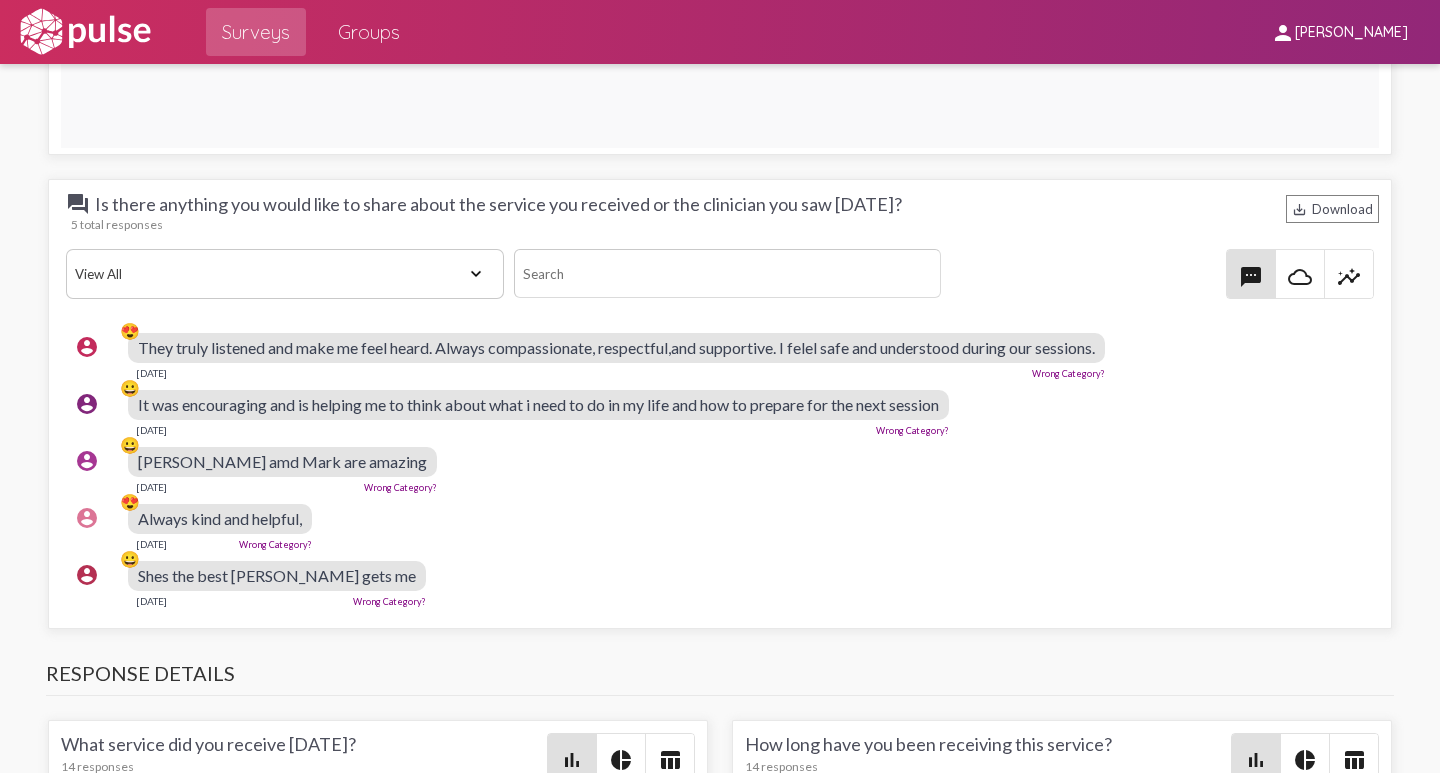 scroll, scrollTop: 3300, scrollLeft: 0, axis: vertical 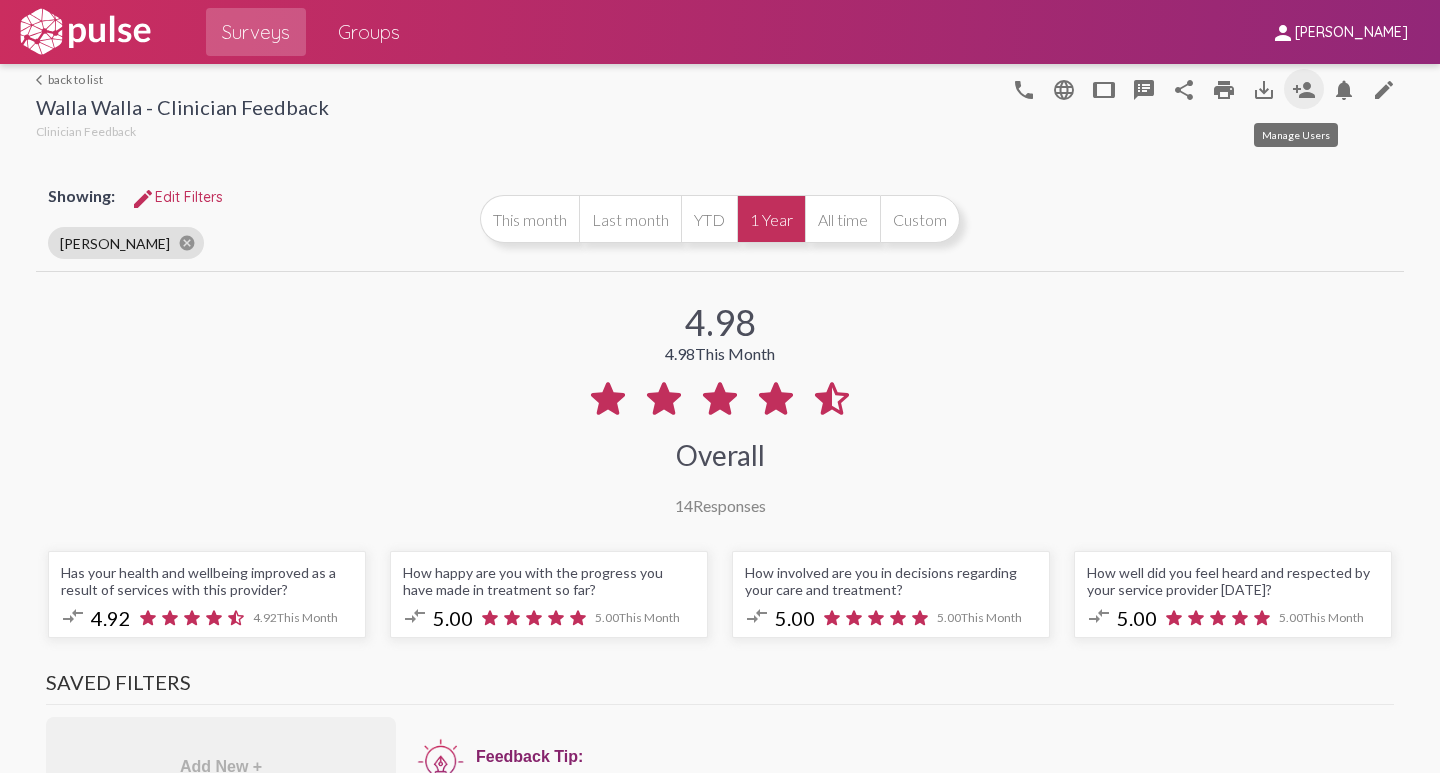 click on "person_add" 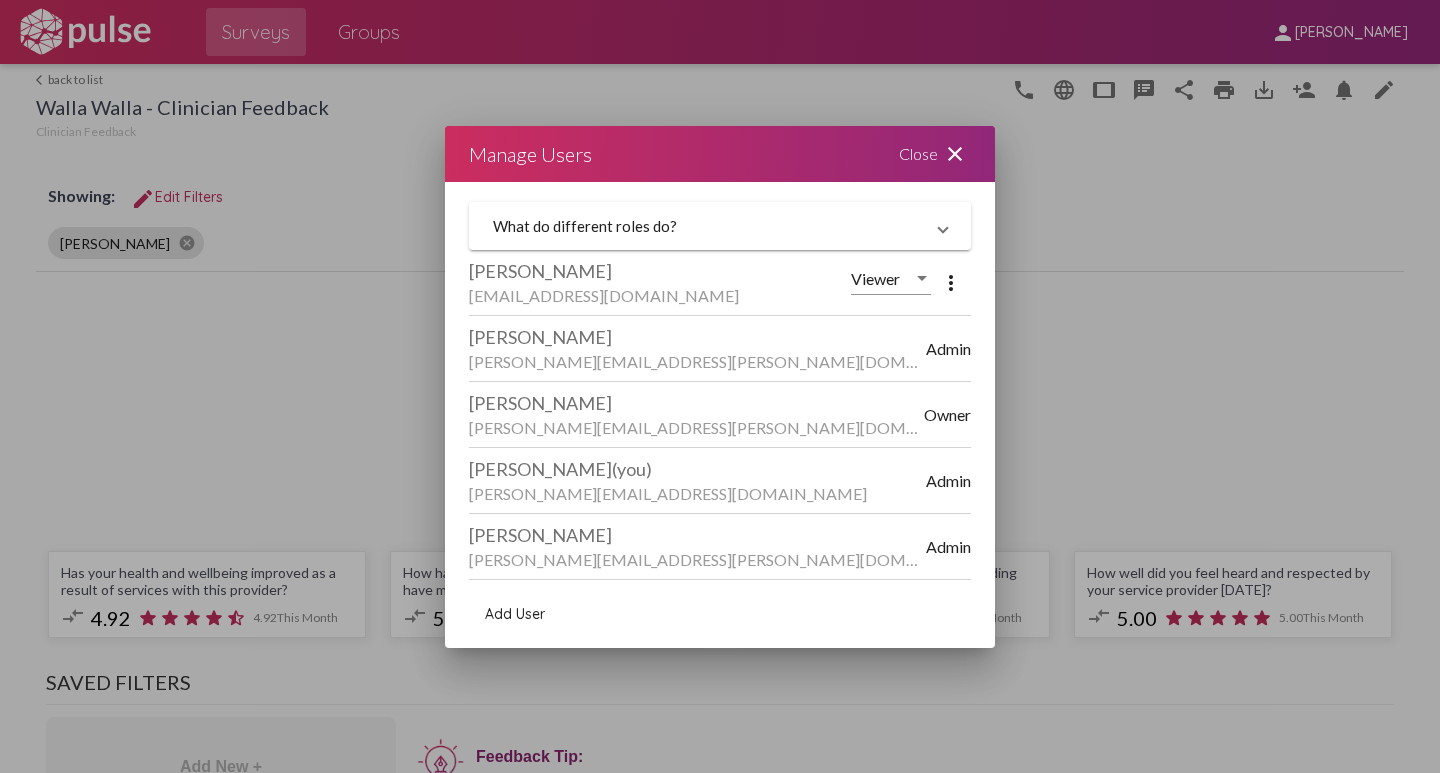 click on "close" at bounding box center [955, 154] 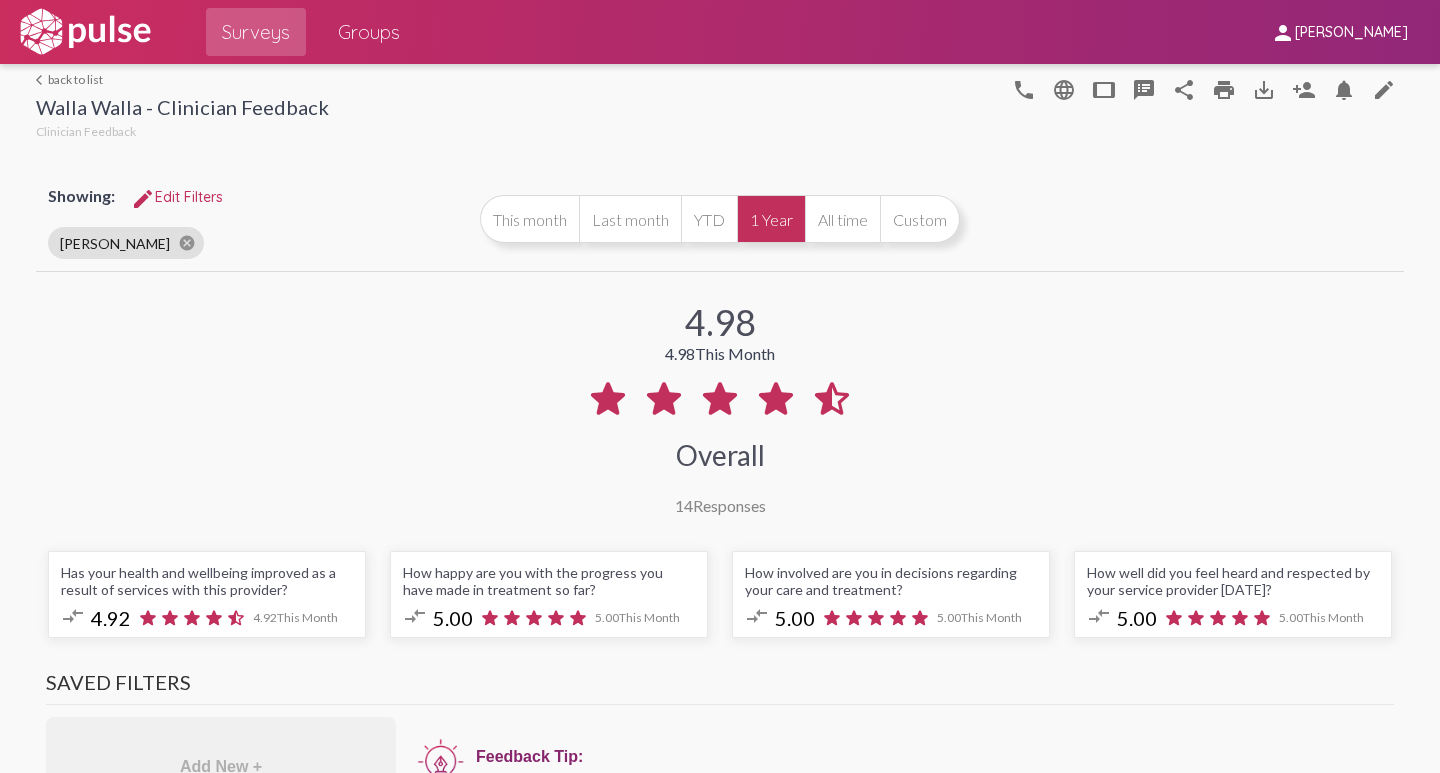 click on "arrow_back_ios  back to list" 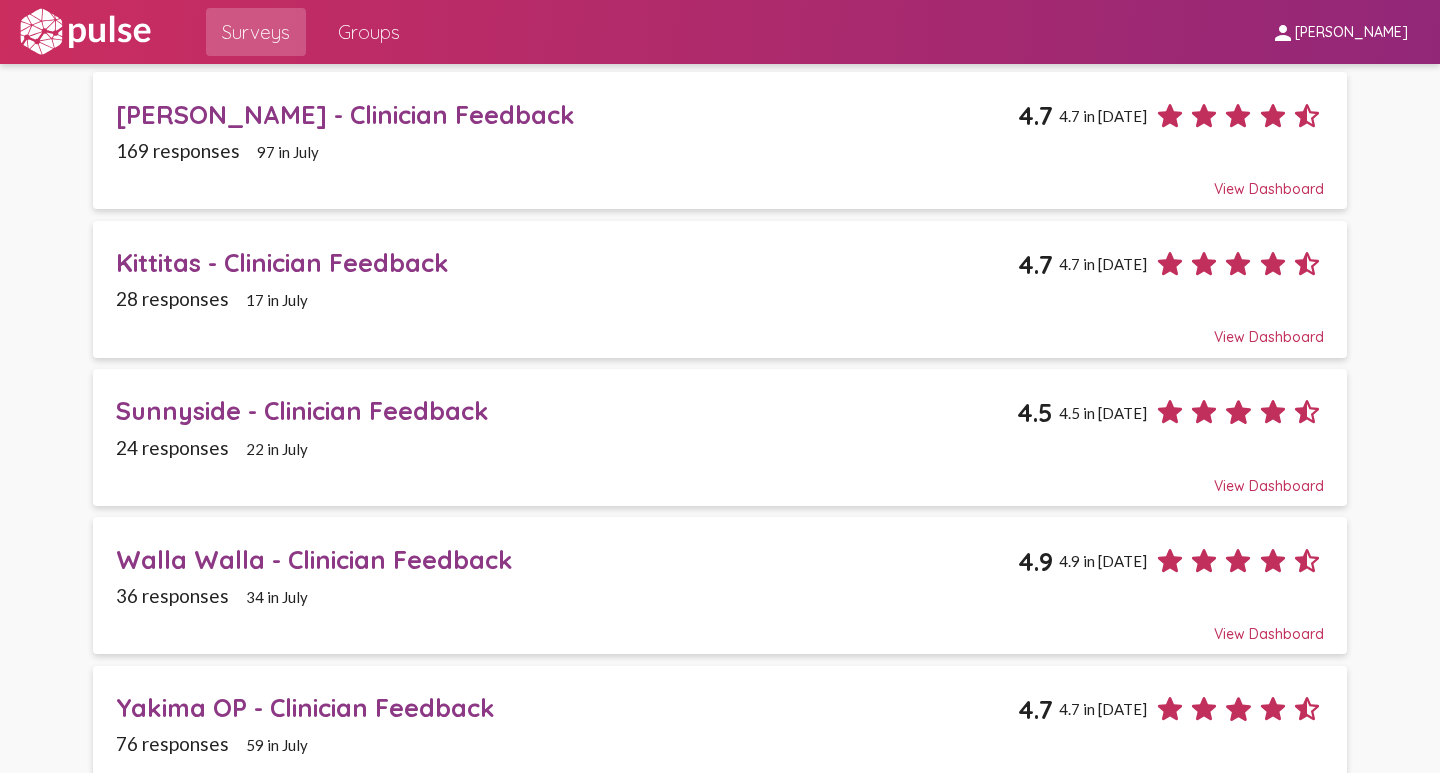 scroll, scrollTop: 0, scrollLeft: 0, axis: both 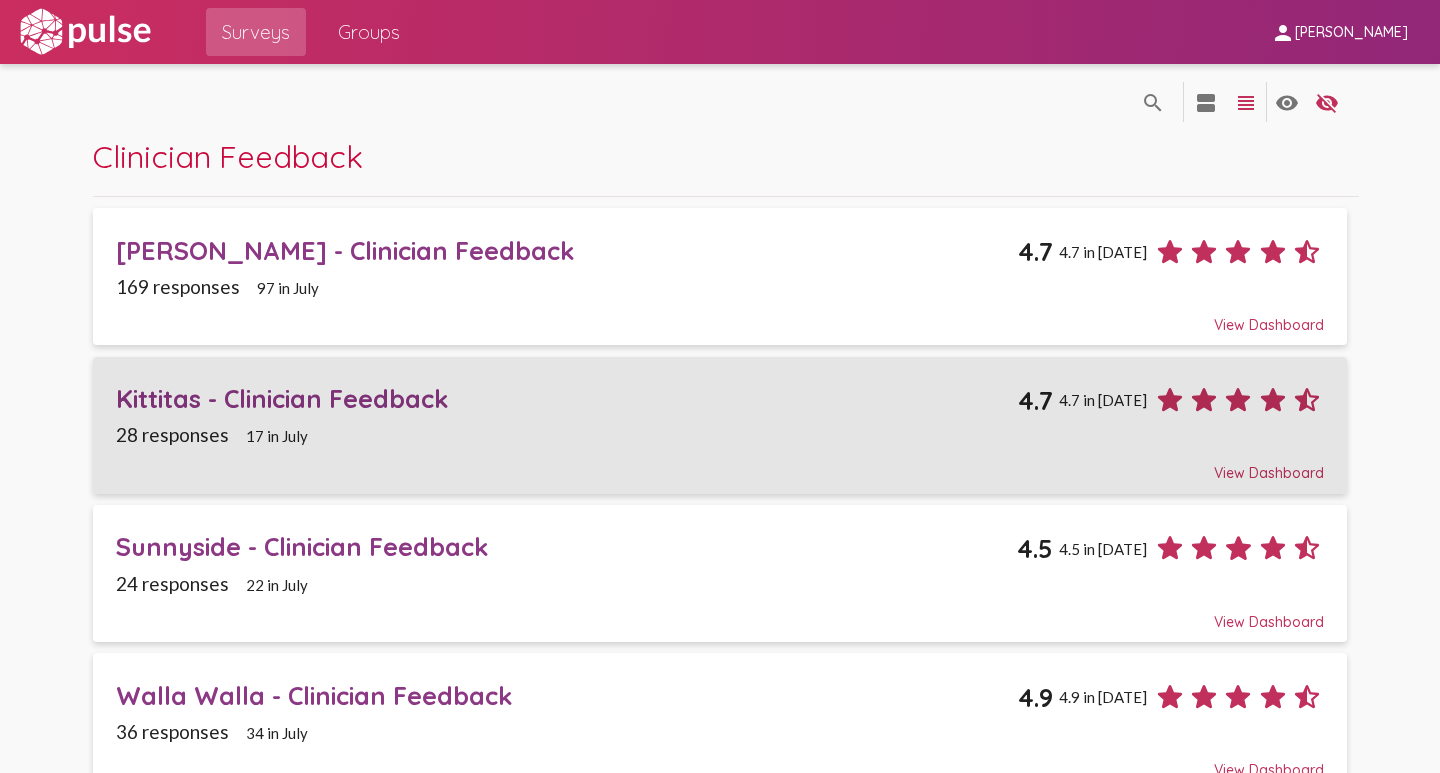click on "Kittitas - Clinician Feedback" 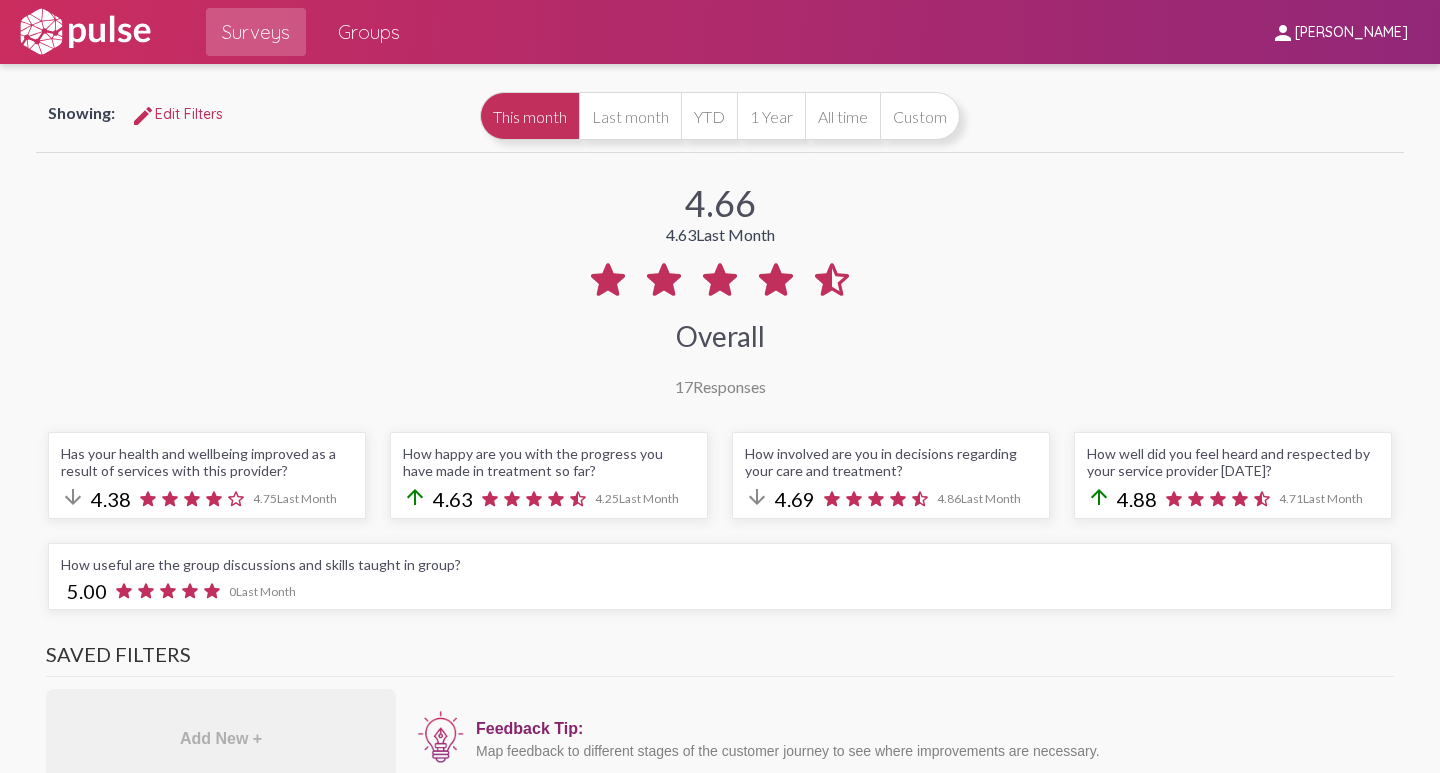 scroll, scrollTop: 0, scrollLeft: 0, axis: both 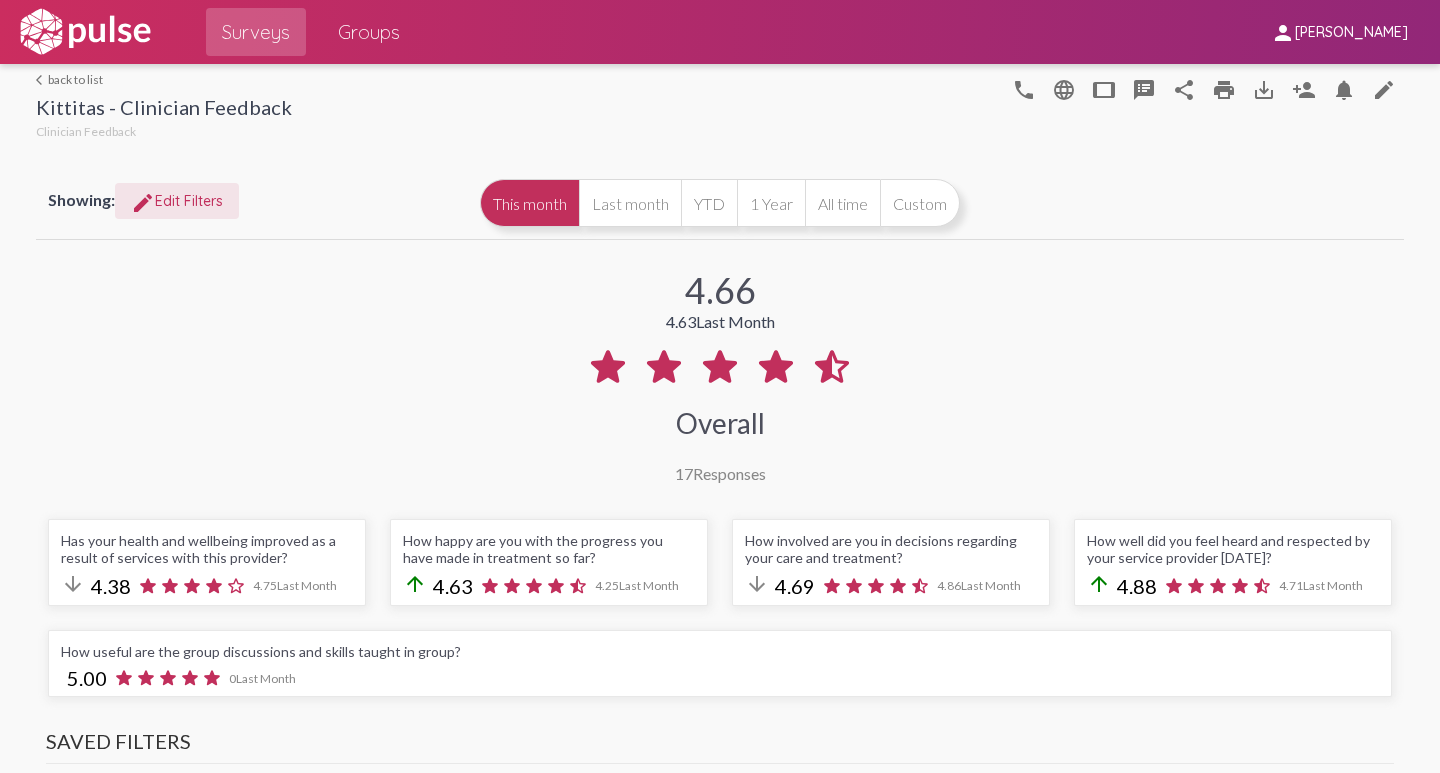 click on "edit Edit Filters" 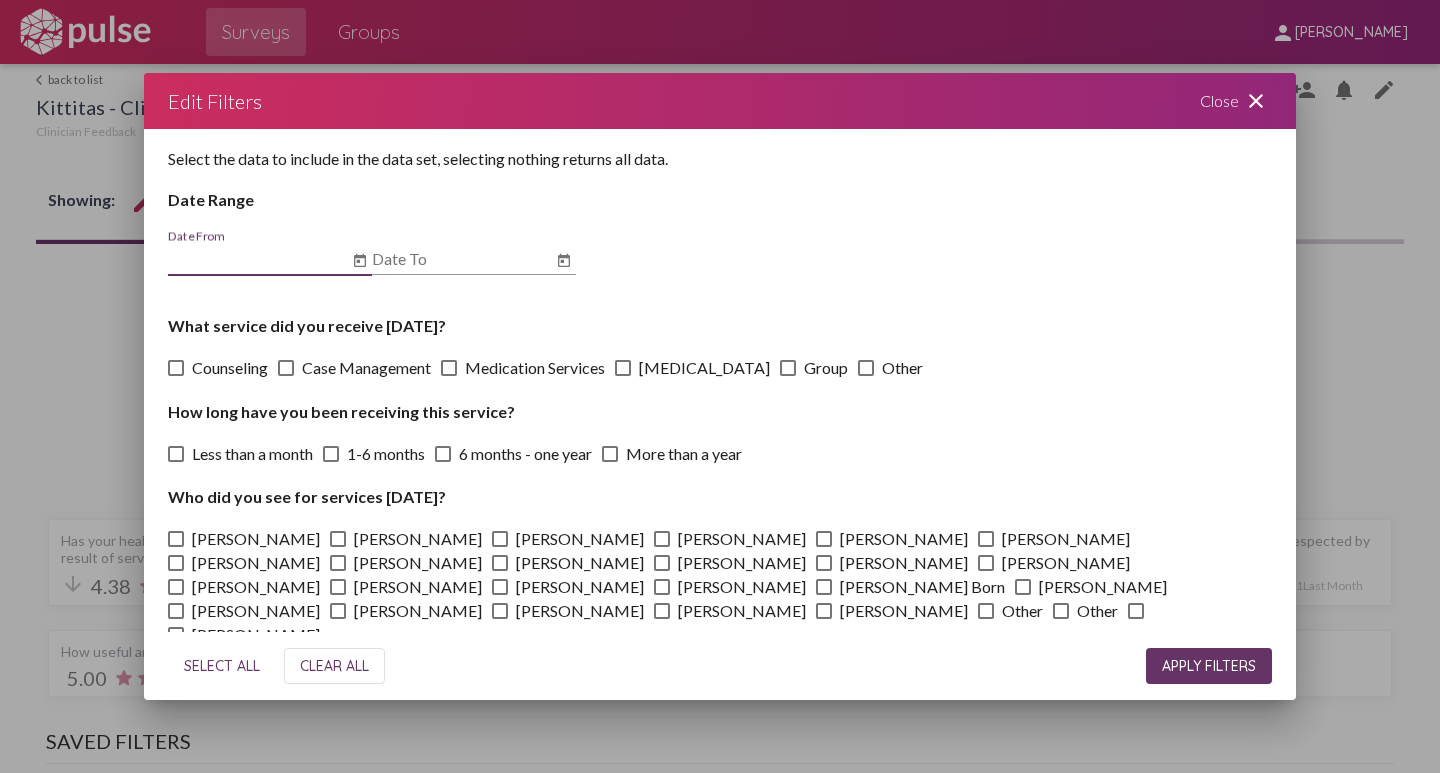 click at bounding box center (500, 539) 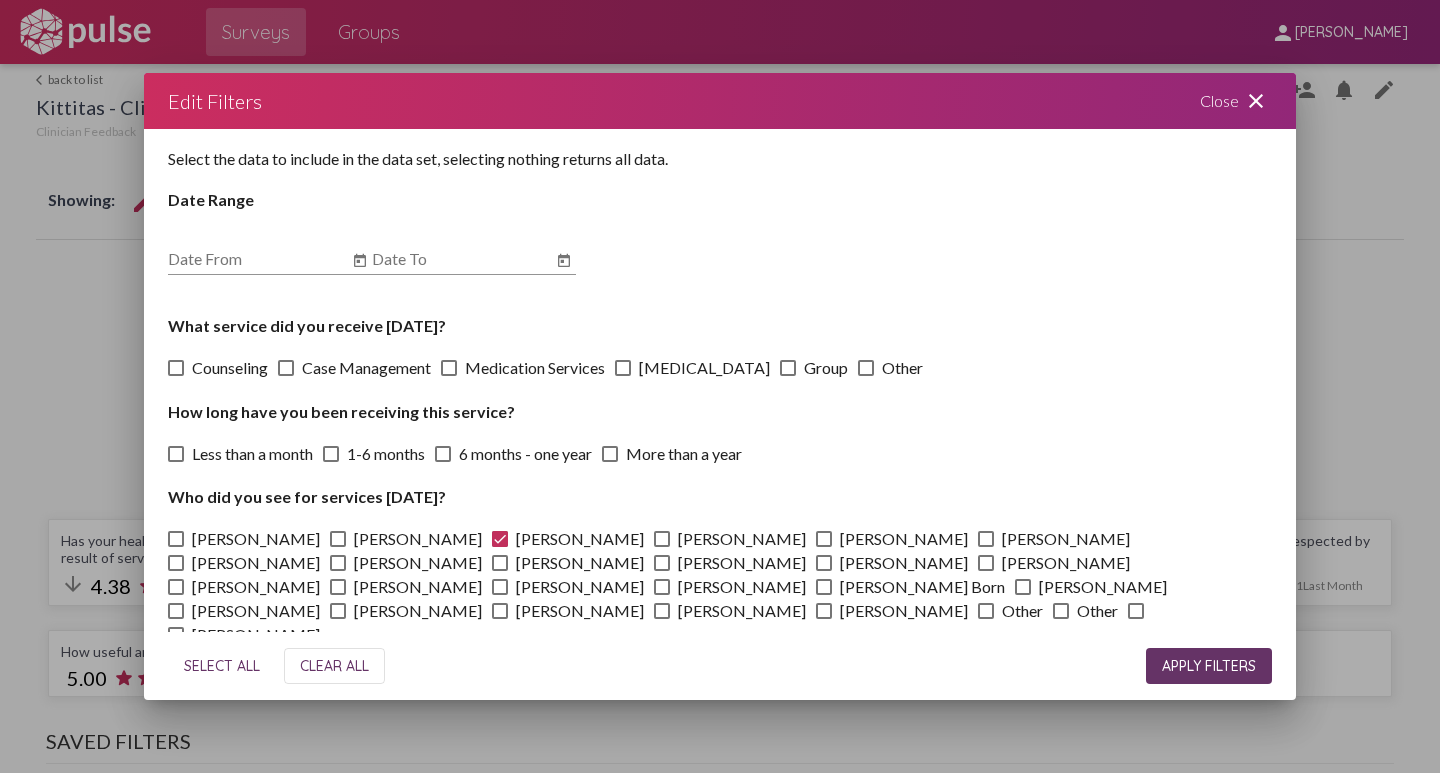 click on "APPLY FILTERS" at bounding box center [1209, 666] 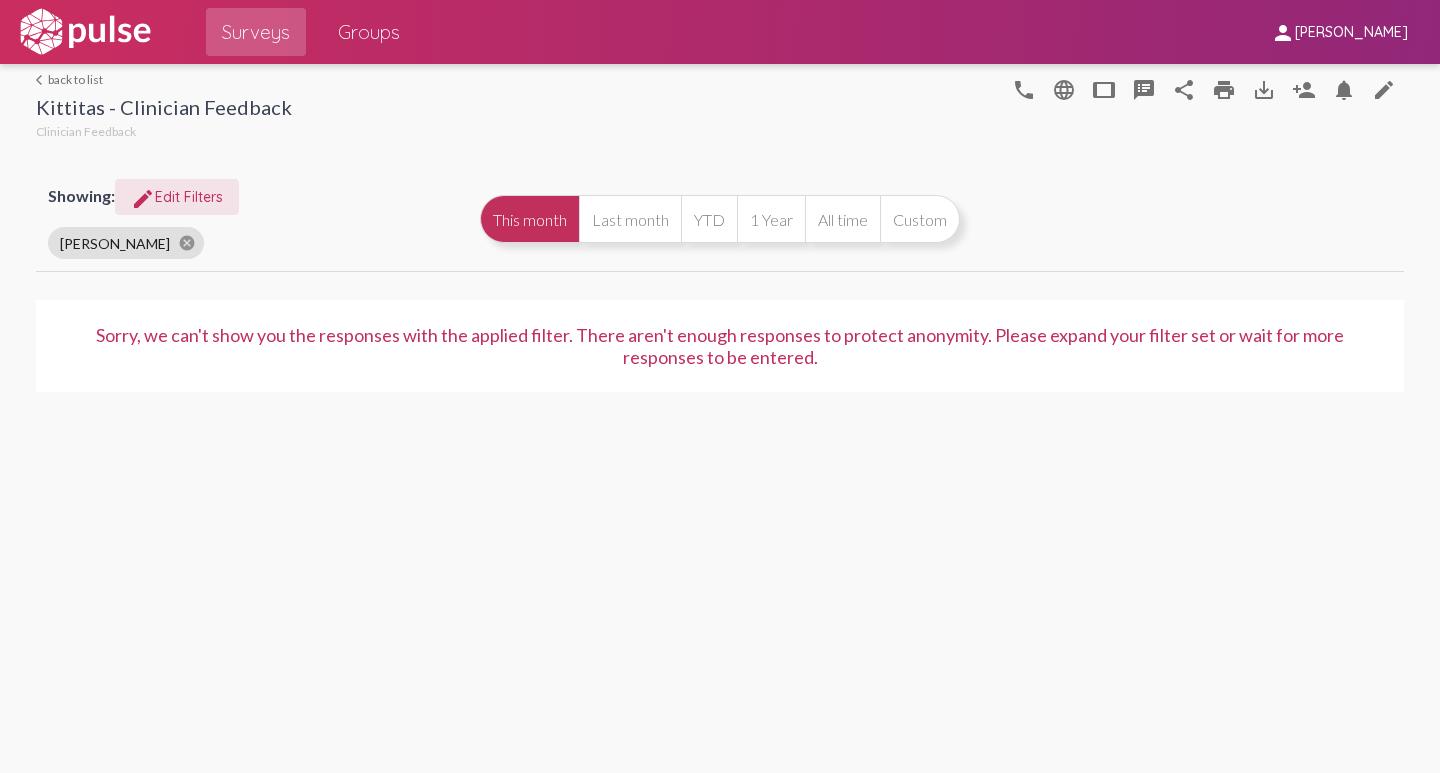click on "edit Edit Filters" 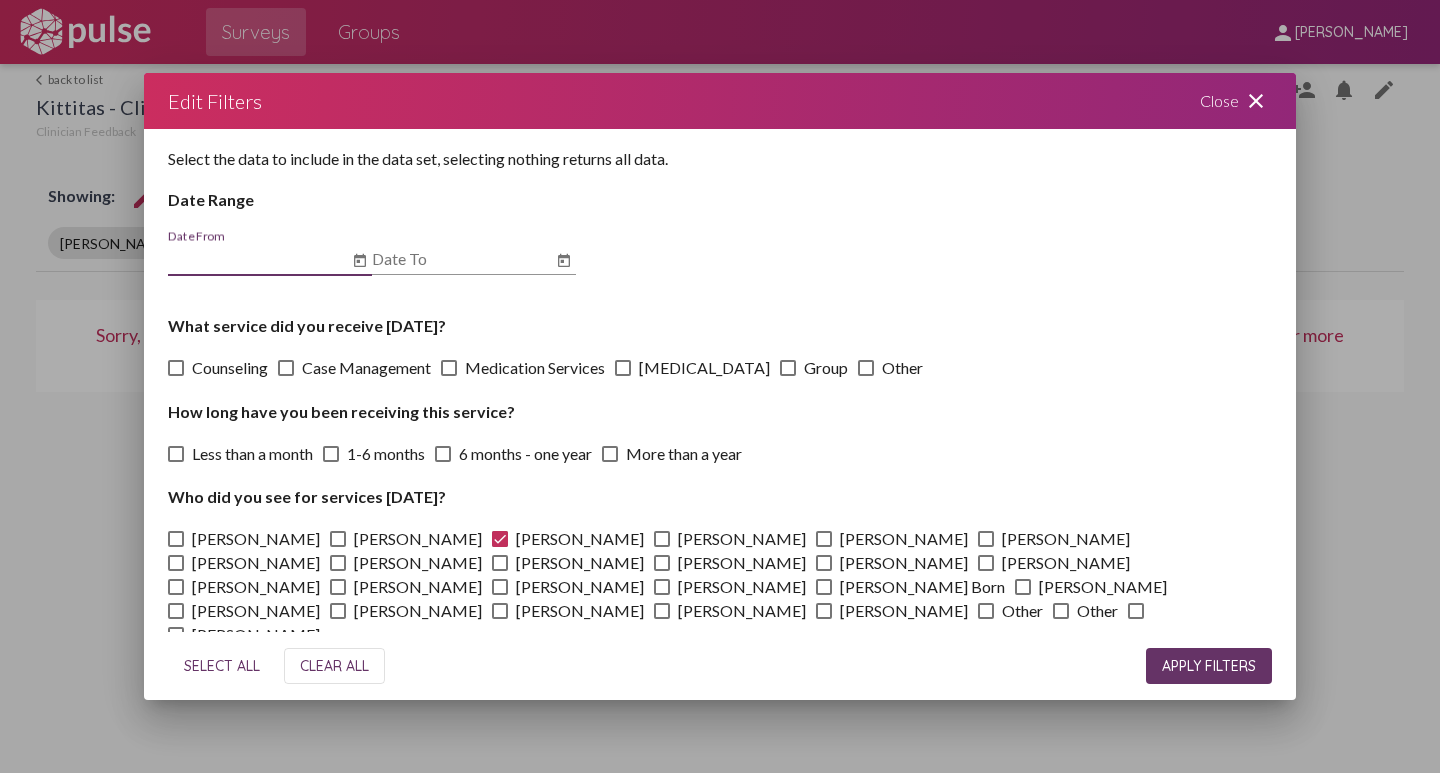 click at bounding box center [500, 539] 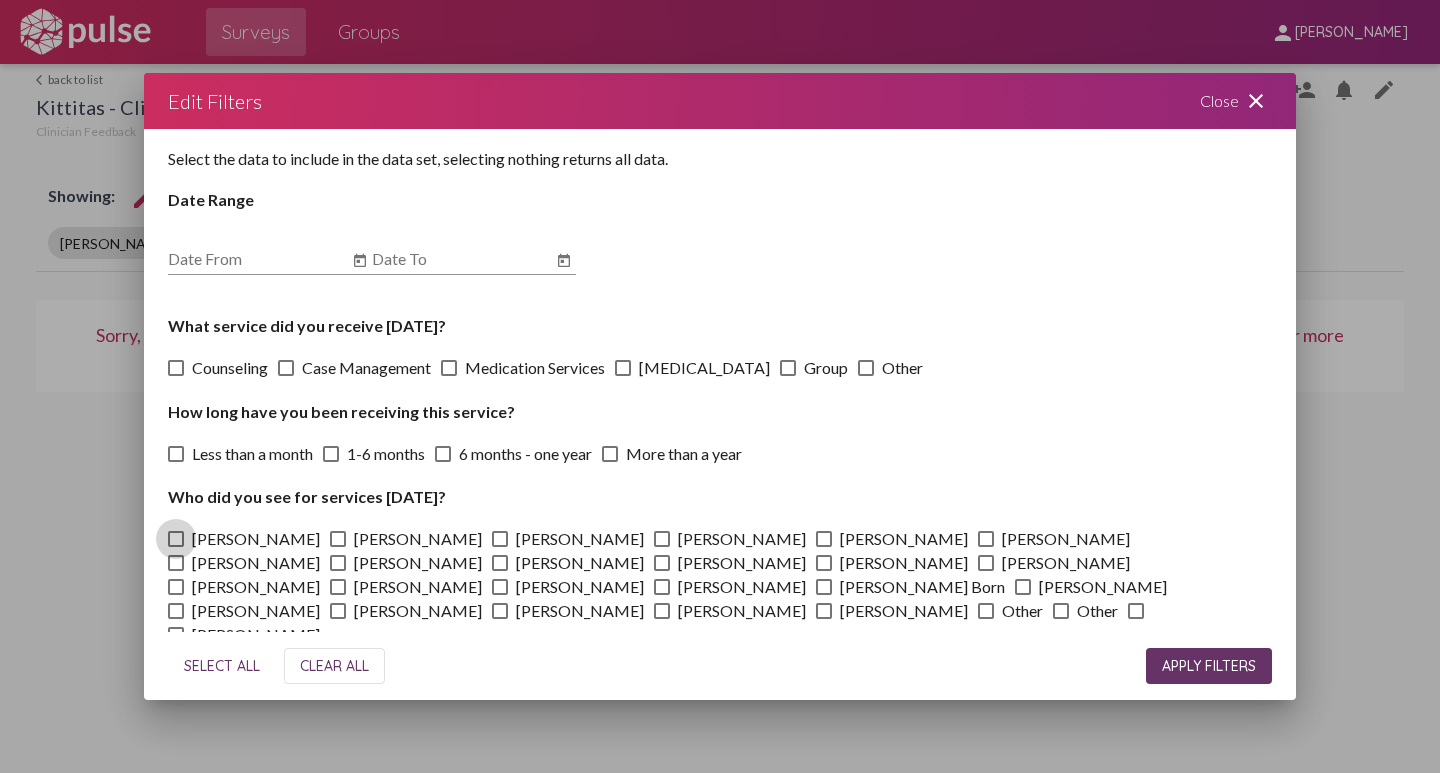 click at bounding box center [176, 539] 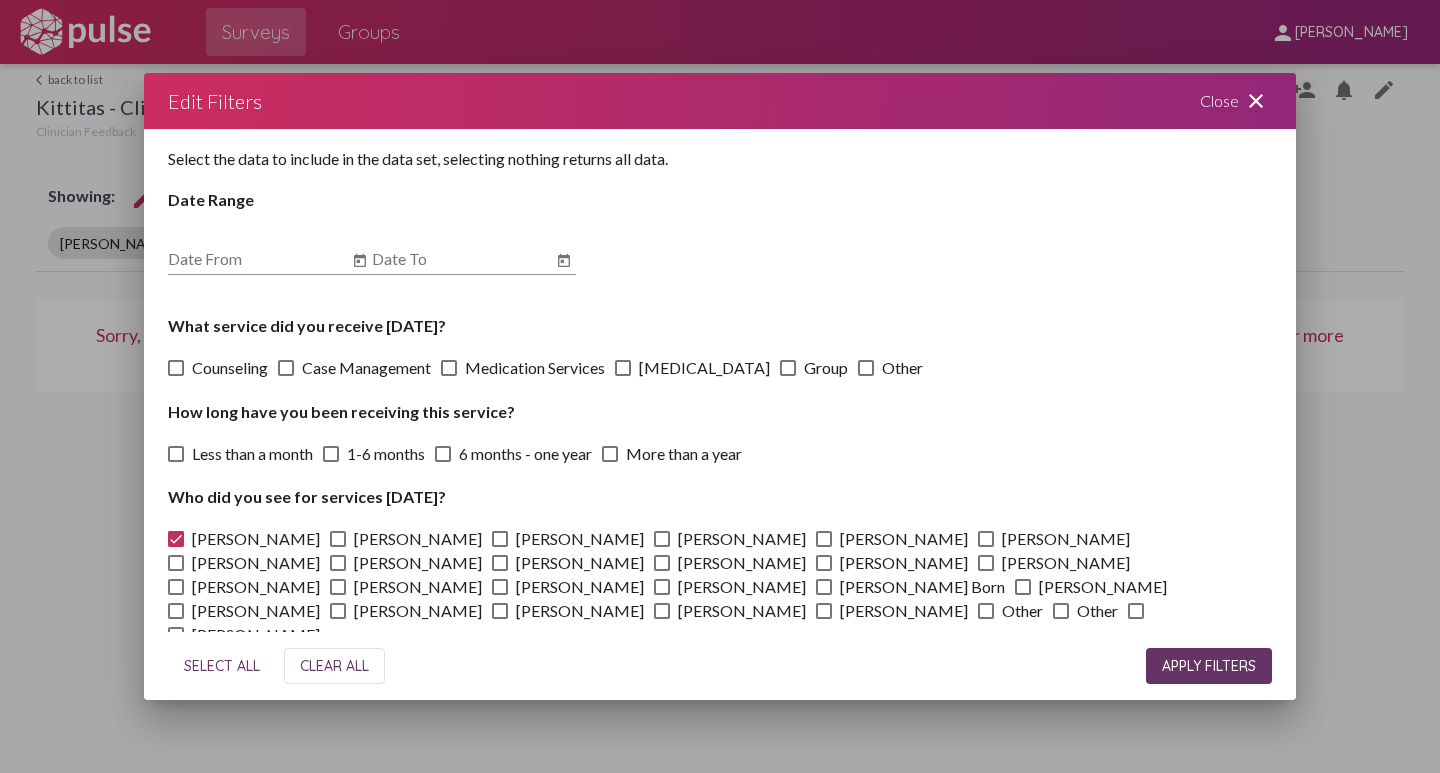 click on "APPLY FILTERS" at bounding box center [1209, 666] 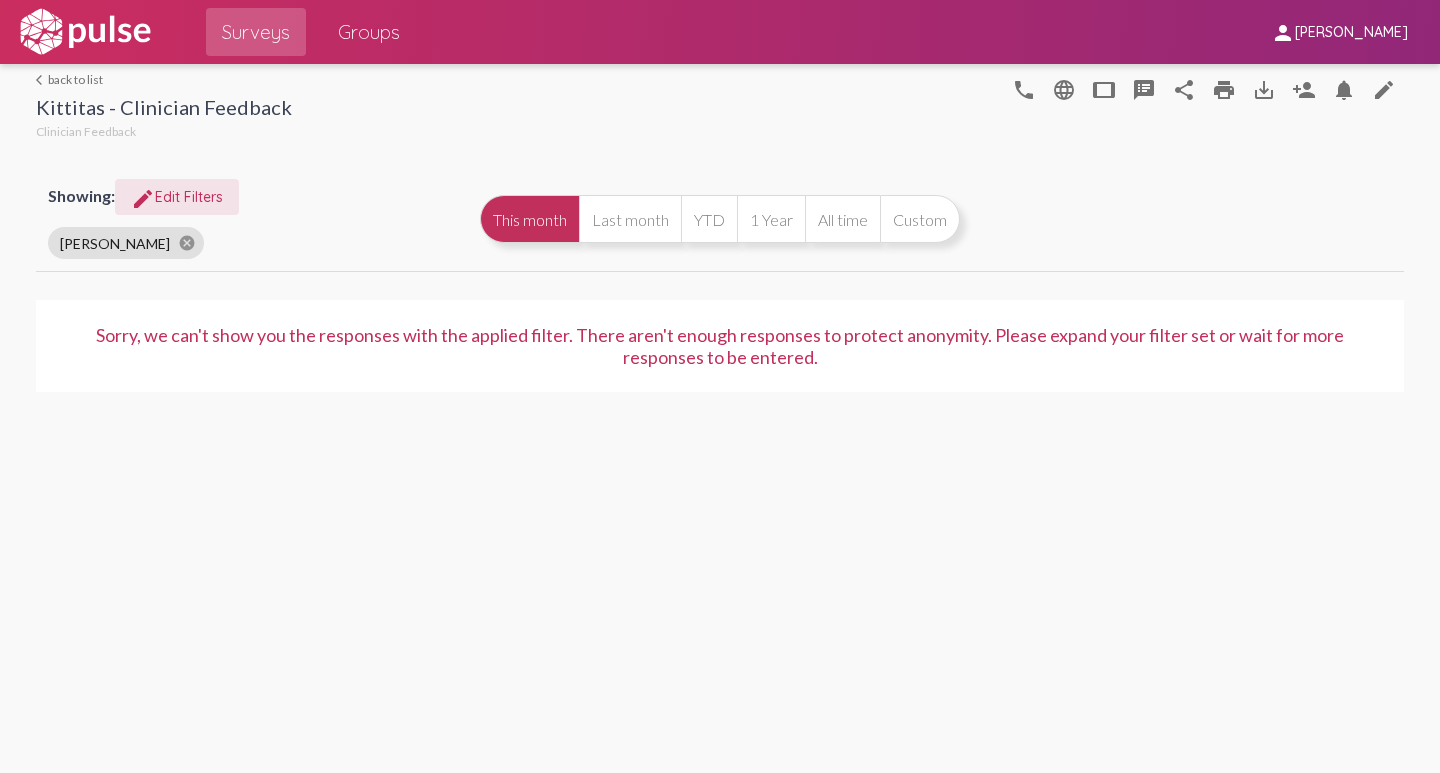 click on "edit Edit Filters" 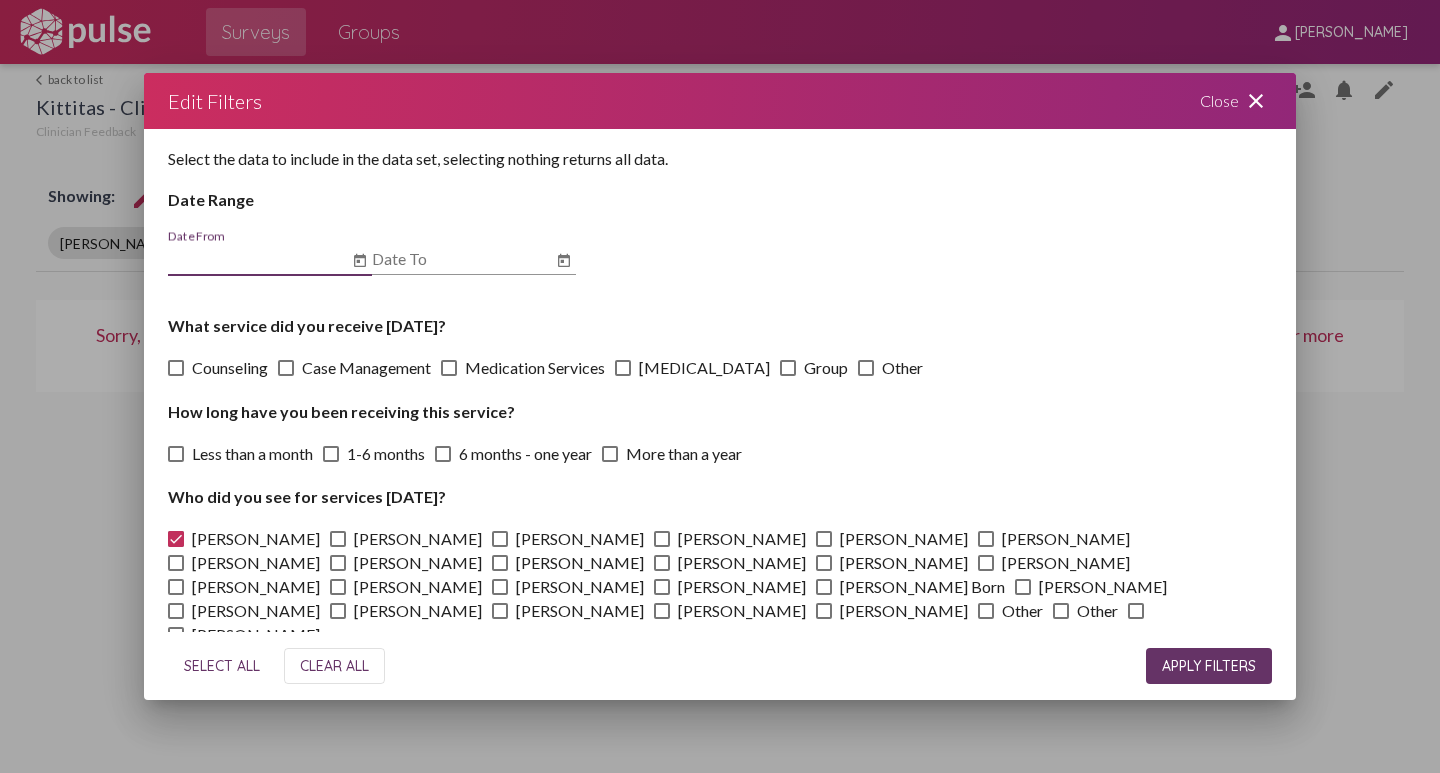 click at bounding box center [176, 539] 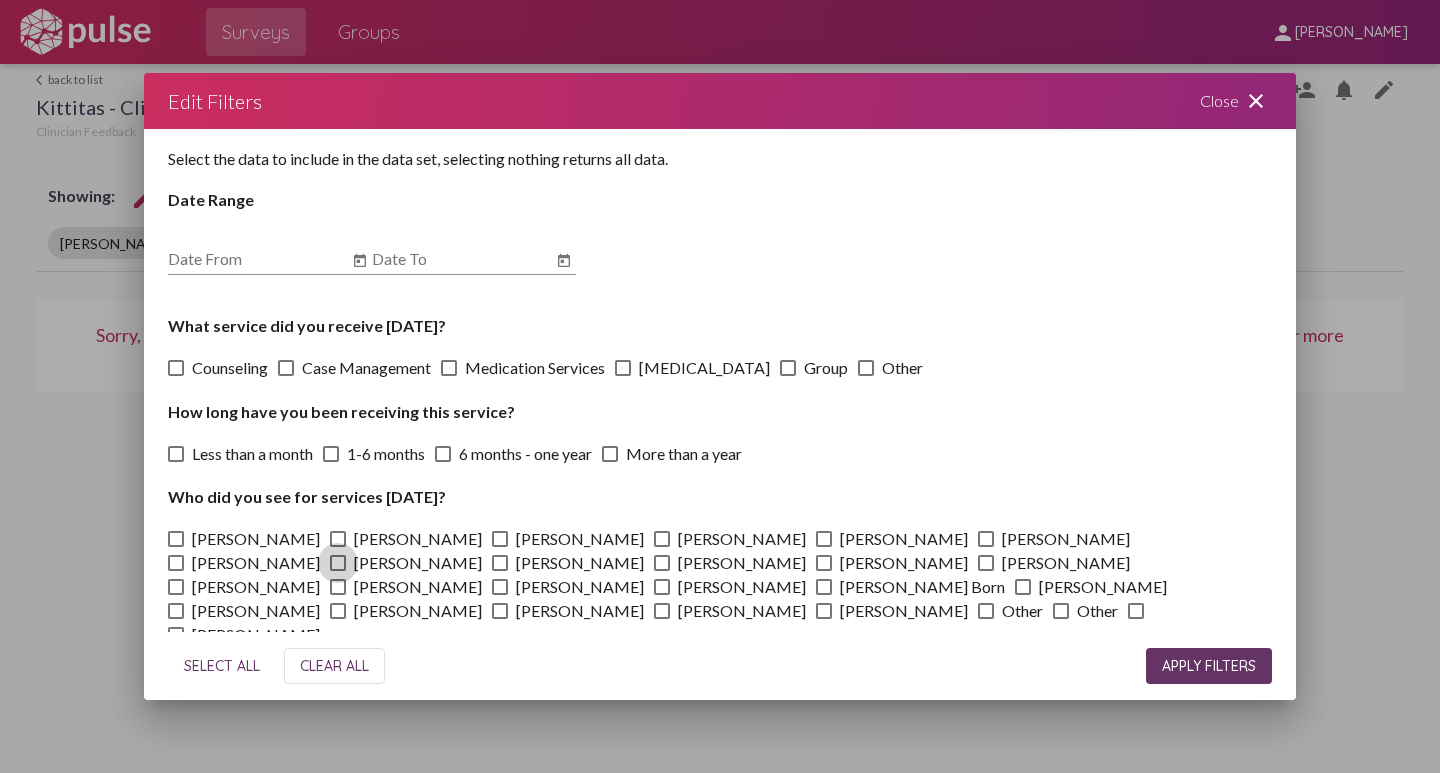 click at bounding box center [338, 563] 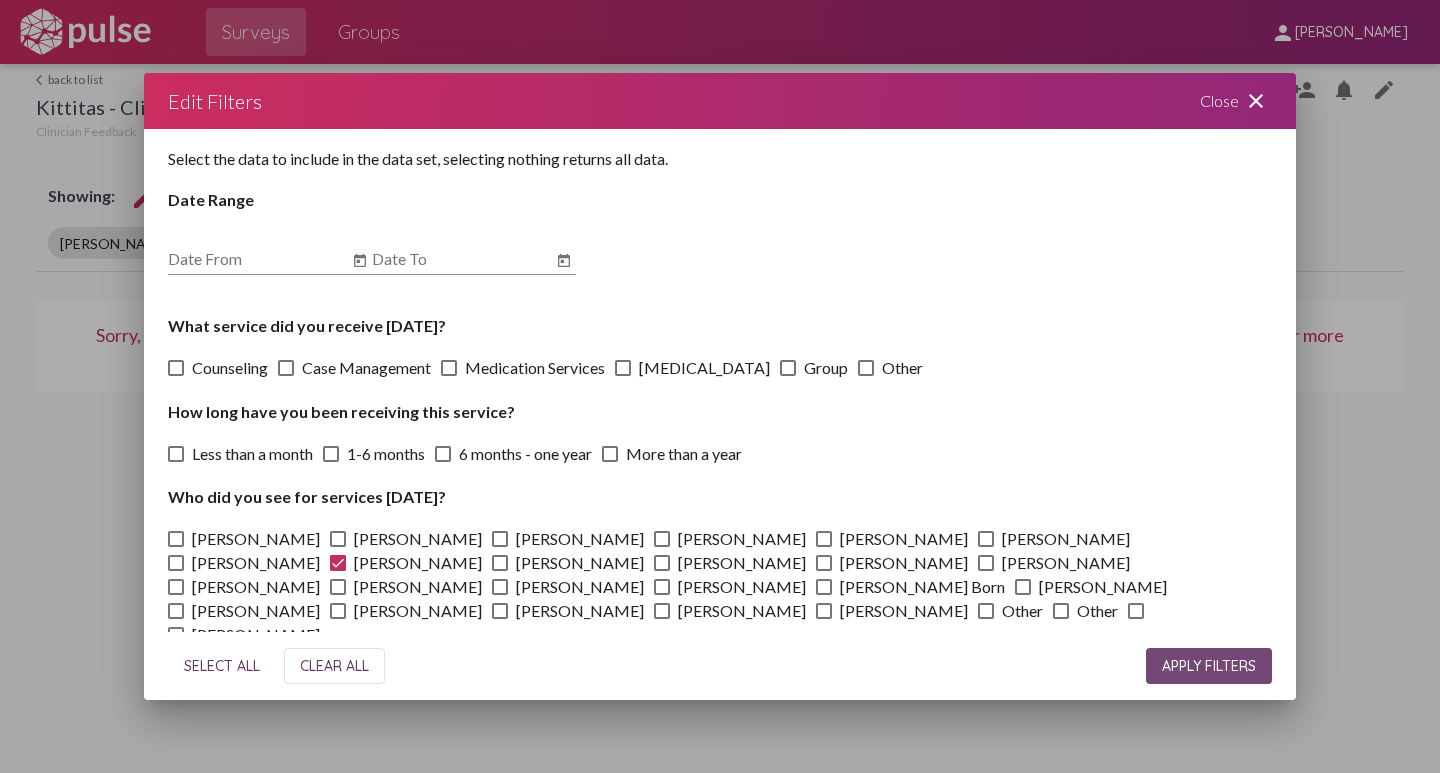 drag, startPoint x: 1202, startPoint y: 670, endPoint x: 929, endPoint y: 649, distance: 273.8065 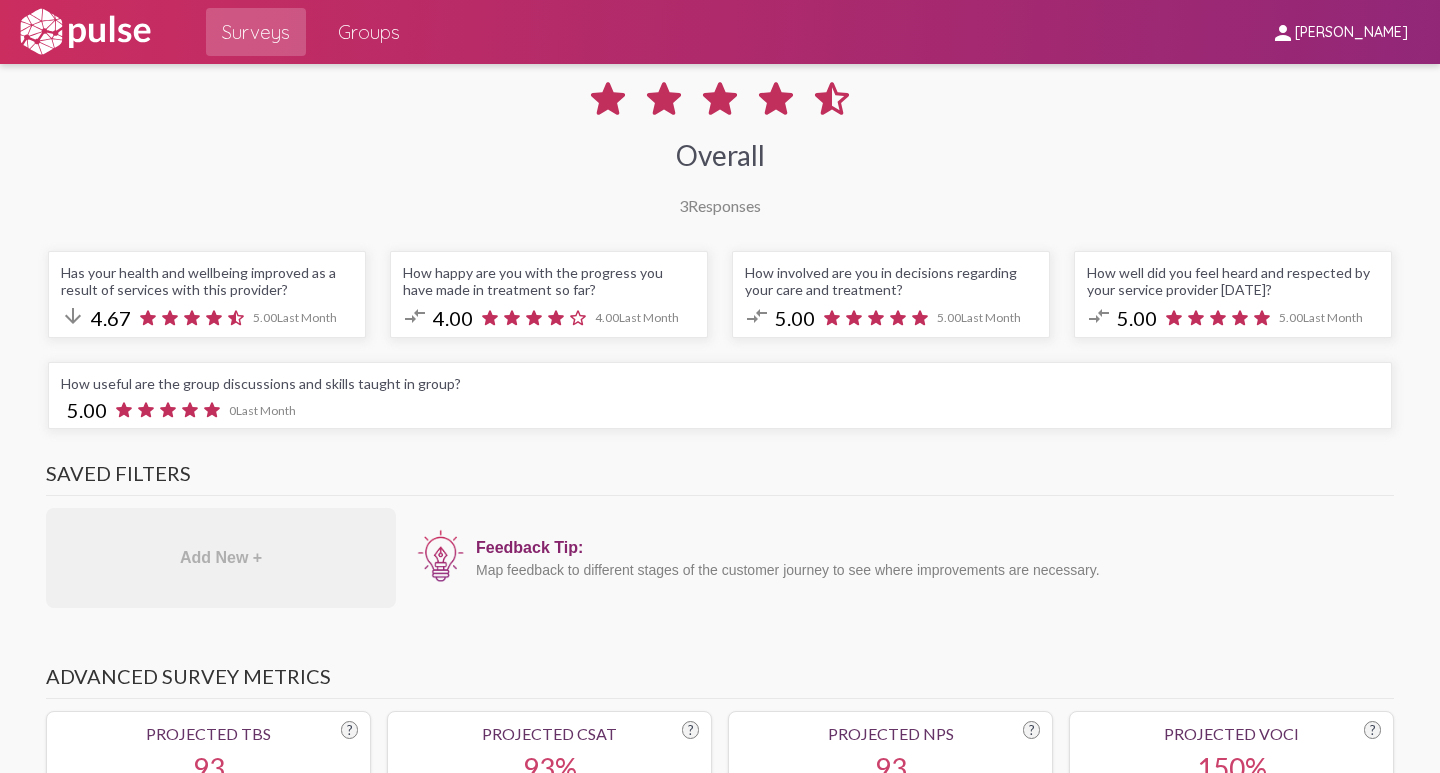 scroll, scrollTop: 0, scrollLeft: 0, axis: both 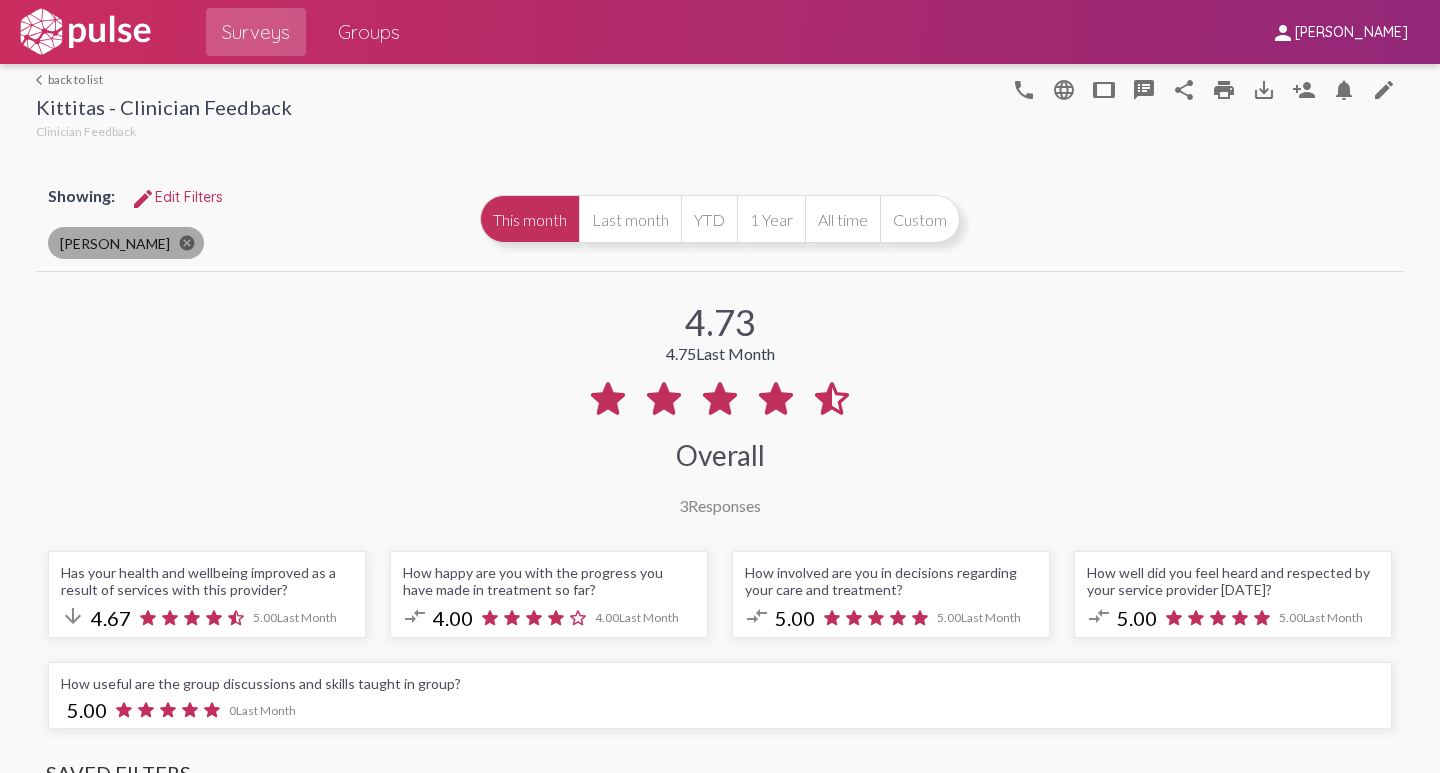 click on "cancel" at bounding box center (187, 243) 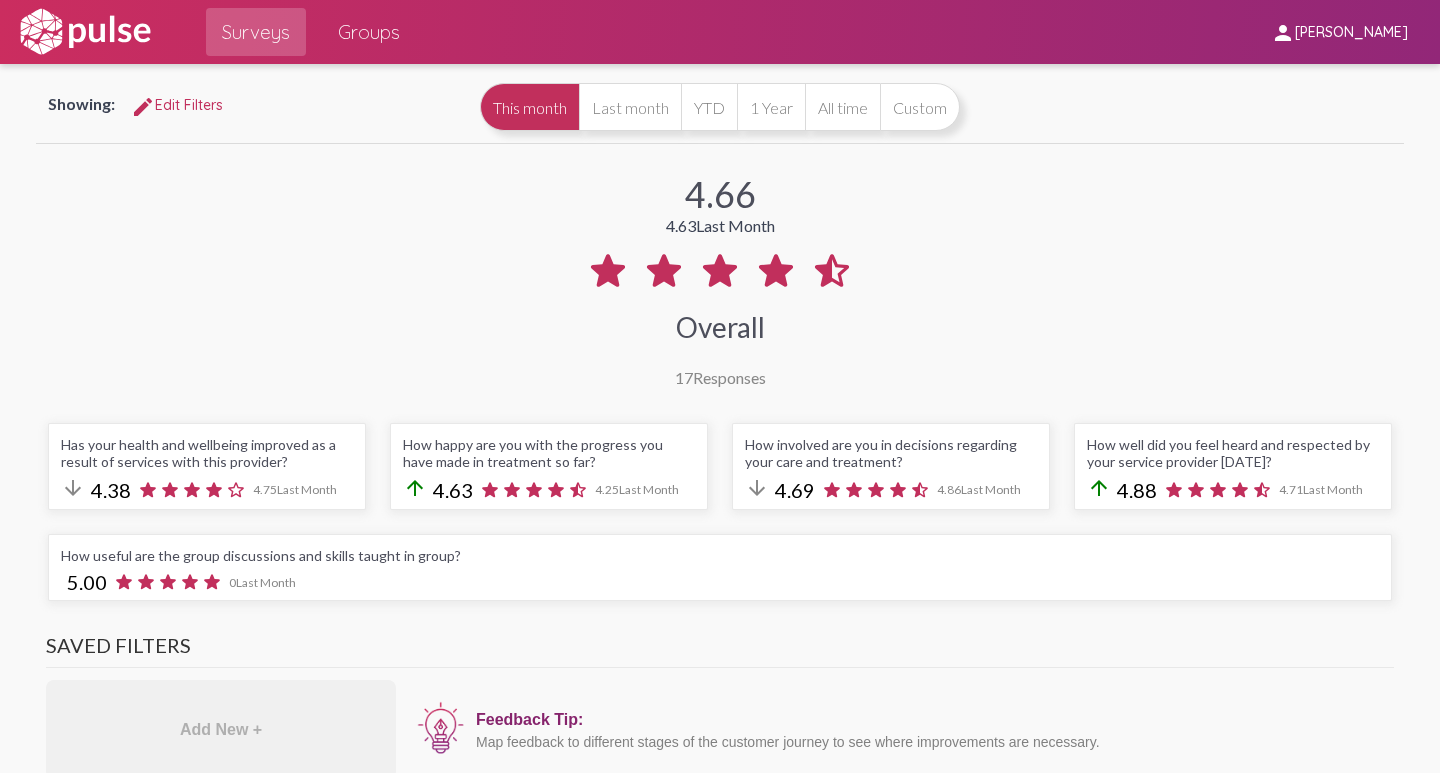 scroll, scrollTop: 0, scrollLeft: 0, axis: both 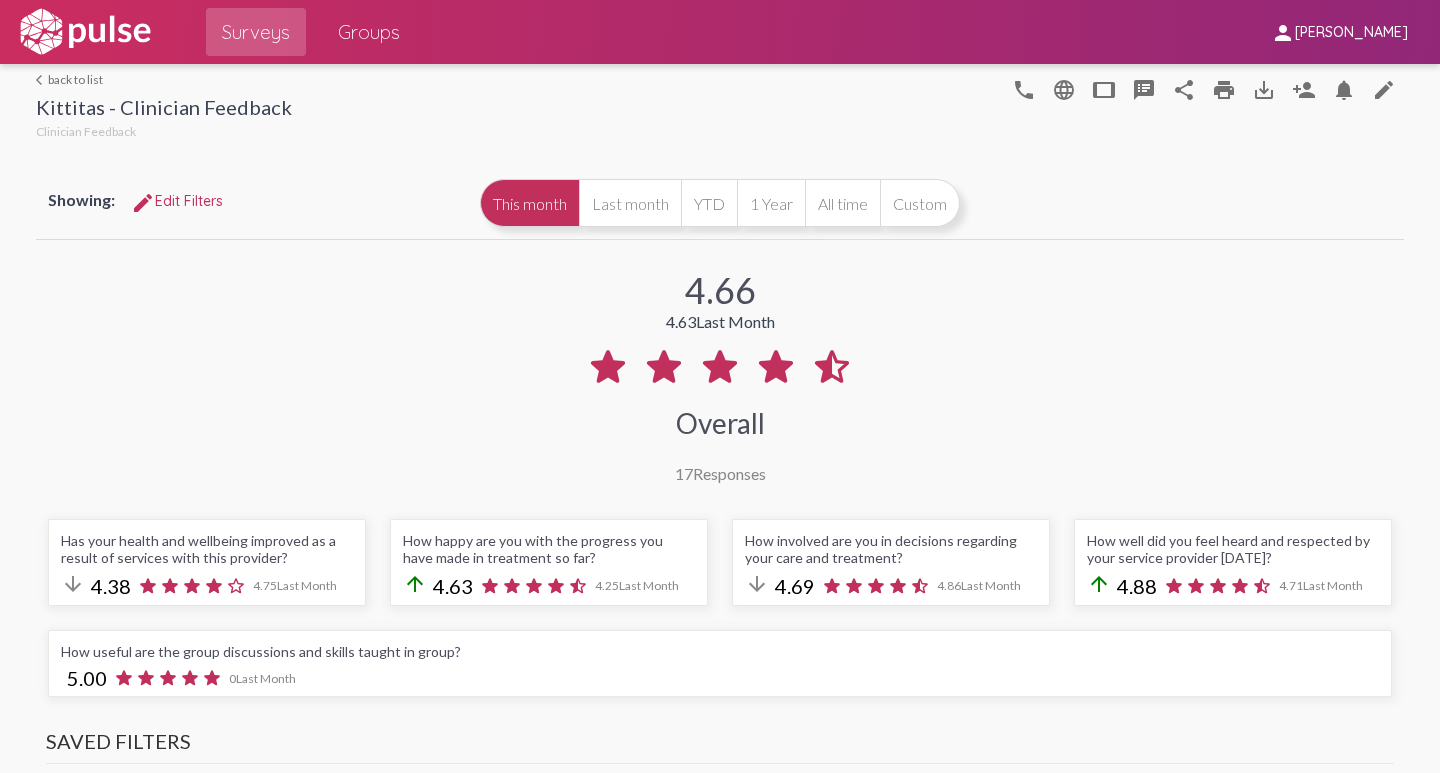 click on "edit Edit Filters" 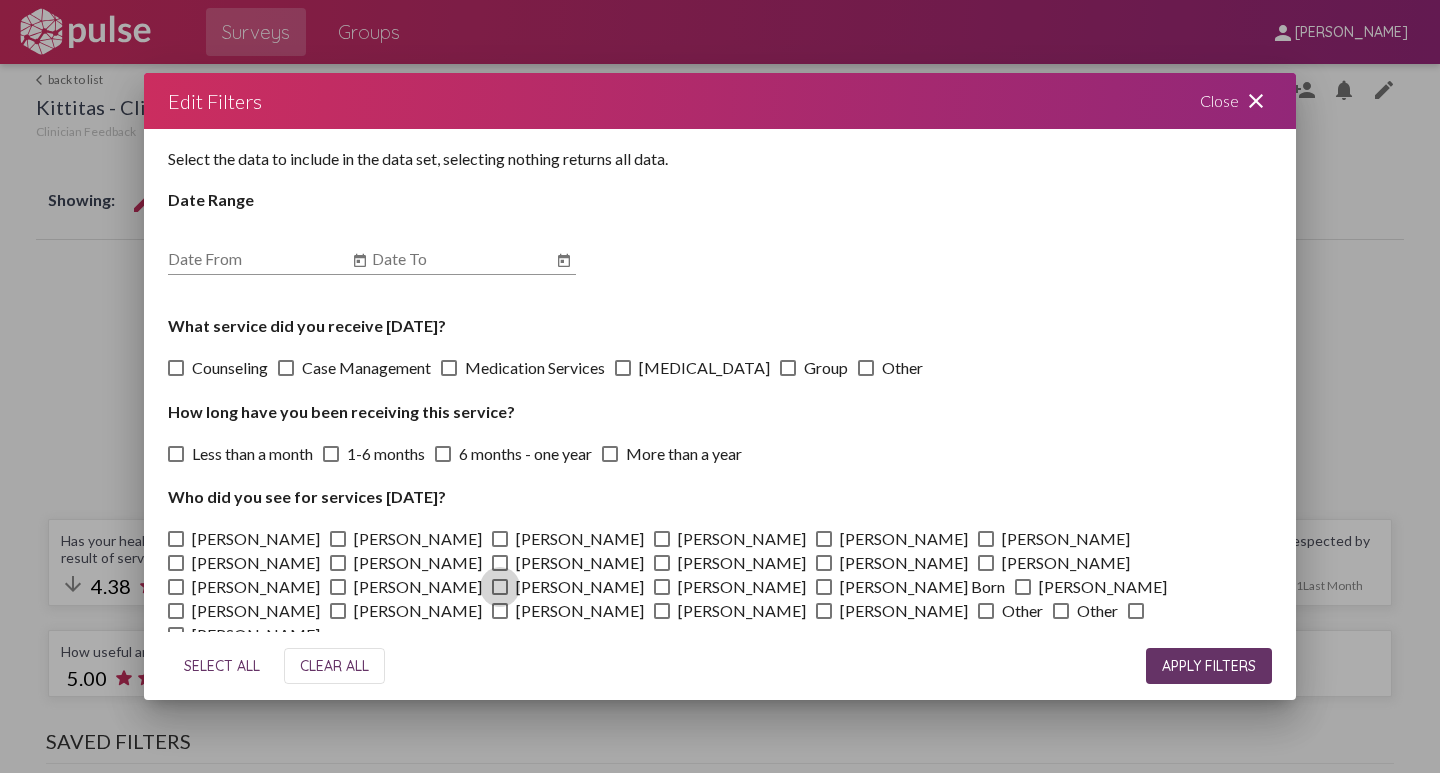 click at bounding box center (500, 587) 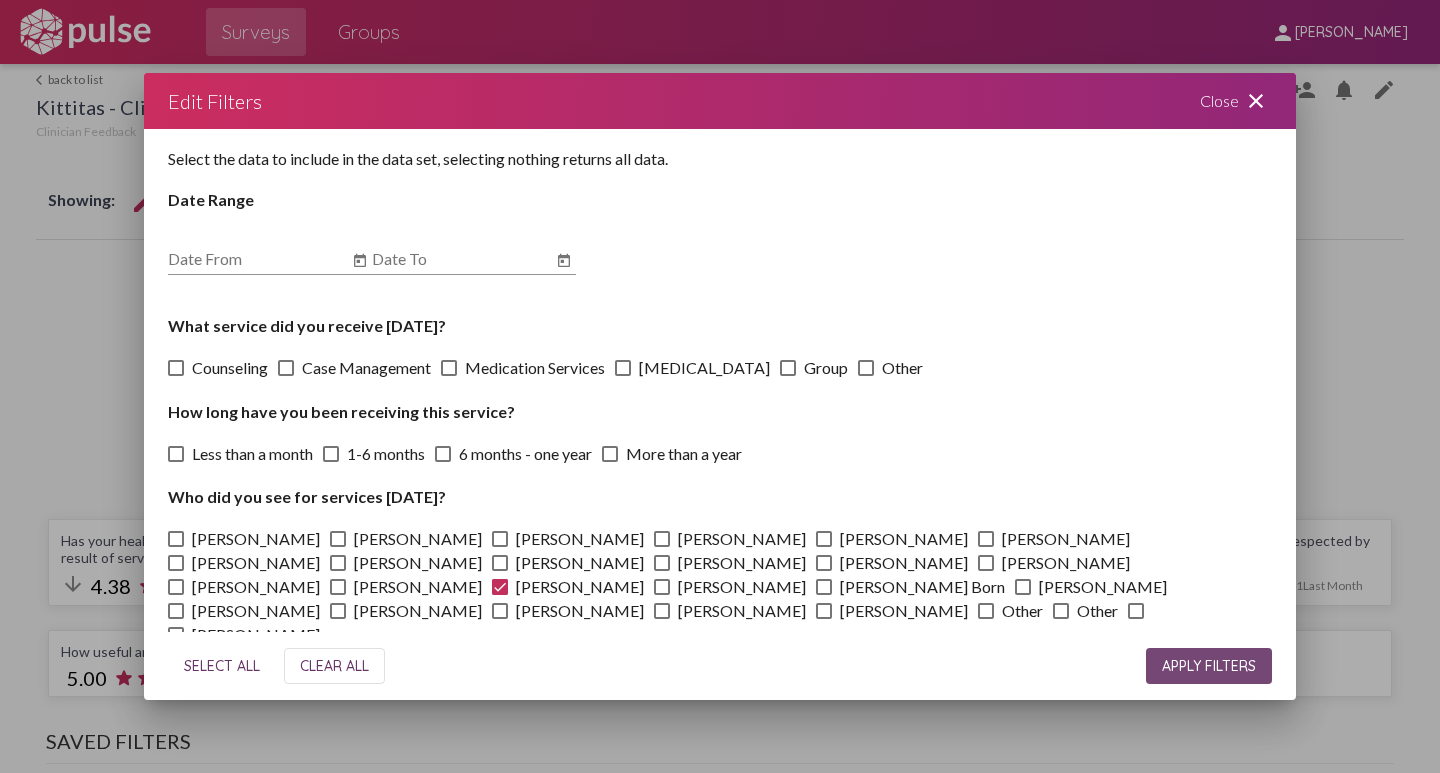 click on "APPLY FILTERS" at bounding box center [1209, 666] 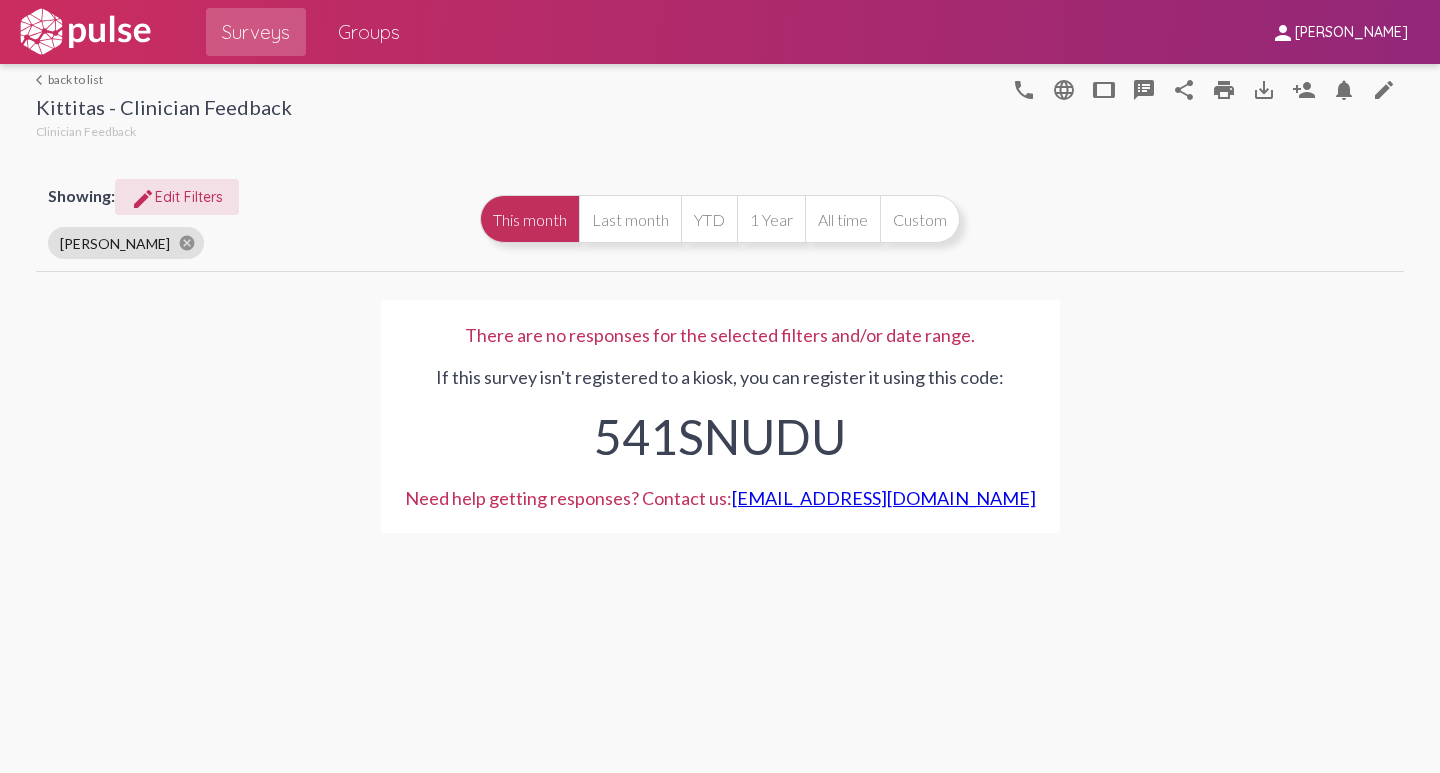 click on "arrow_back_ios  back to list" 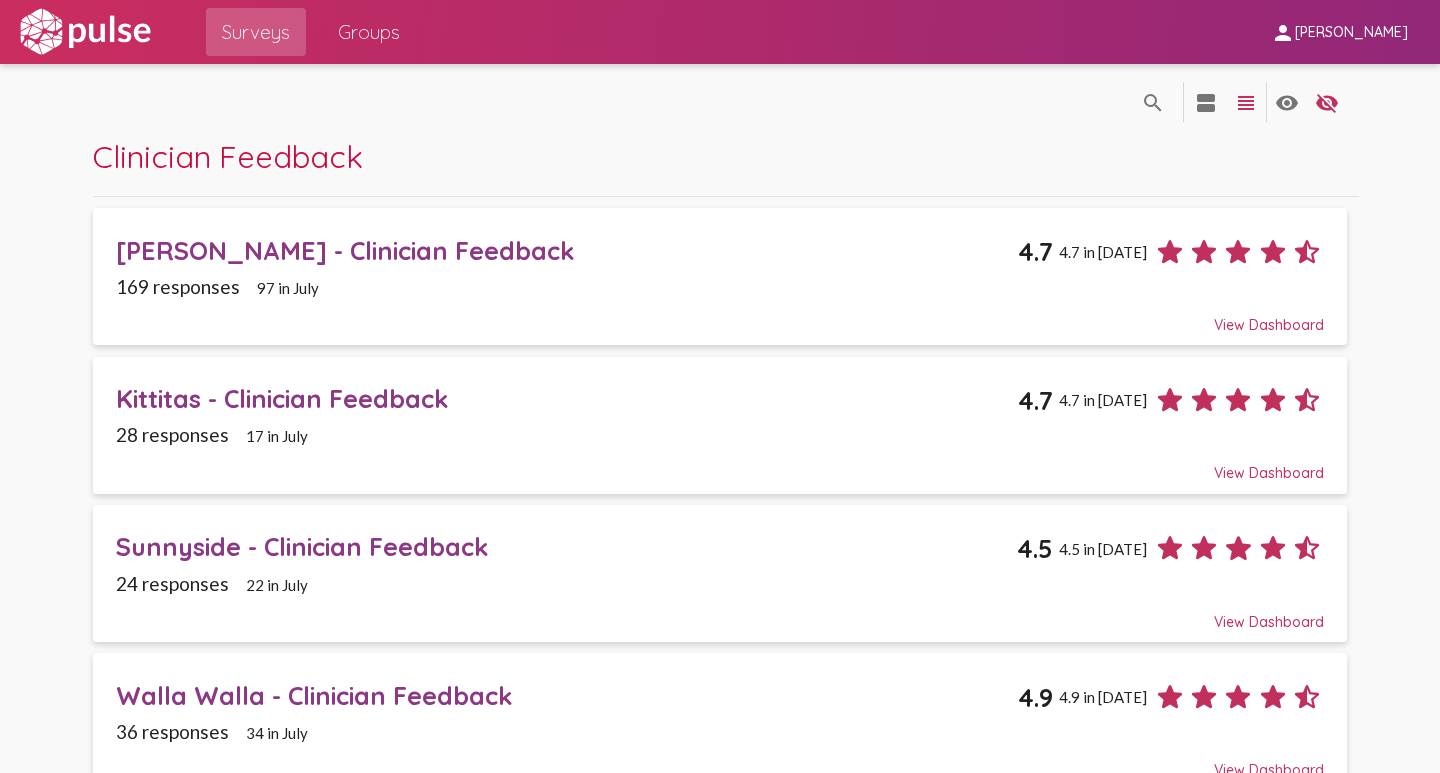 click on "[PERSON_NAME] - Clinician Feedback" 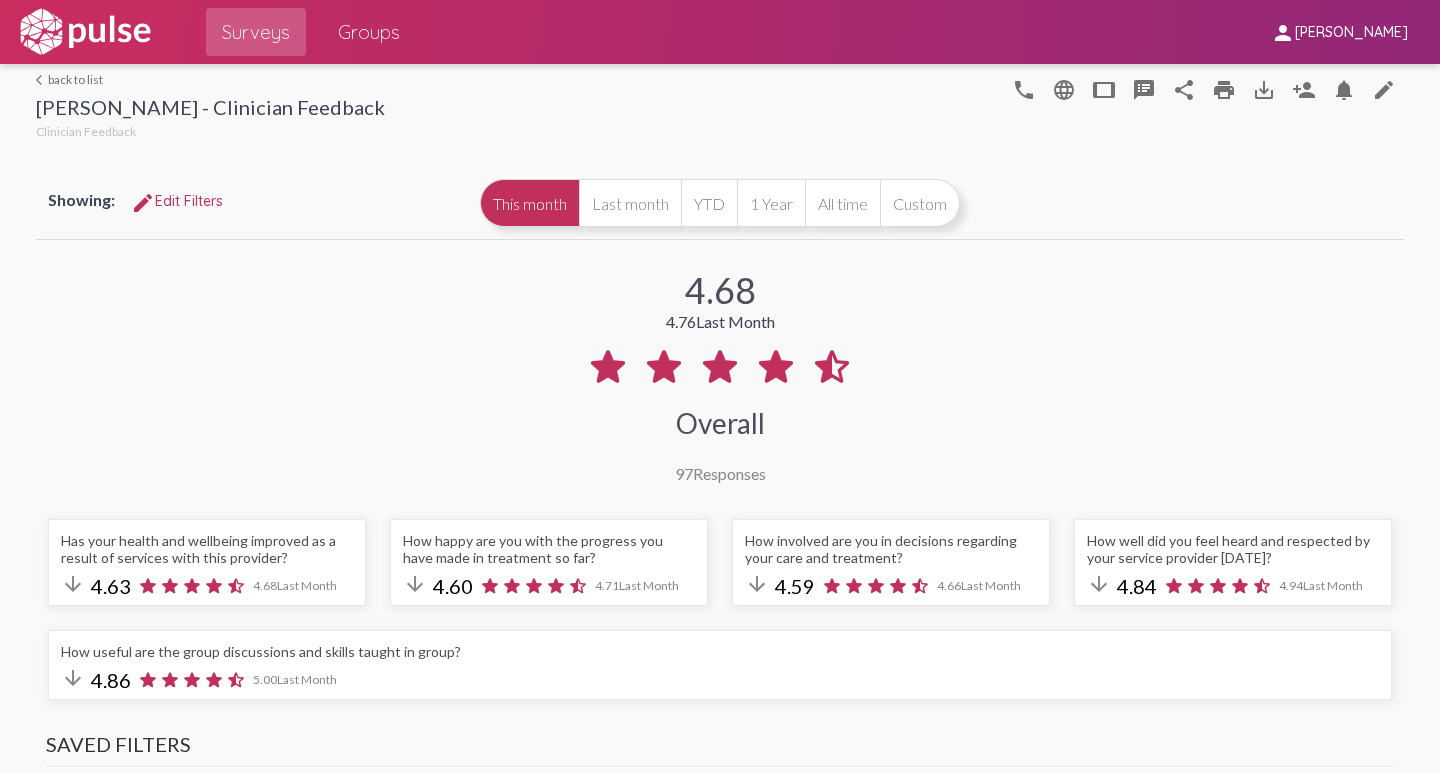 click on "edit Edit Filters" 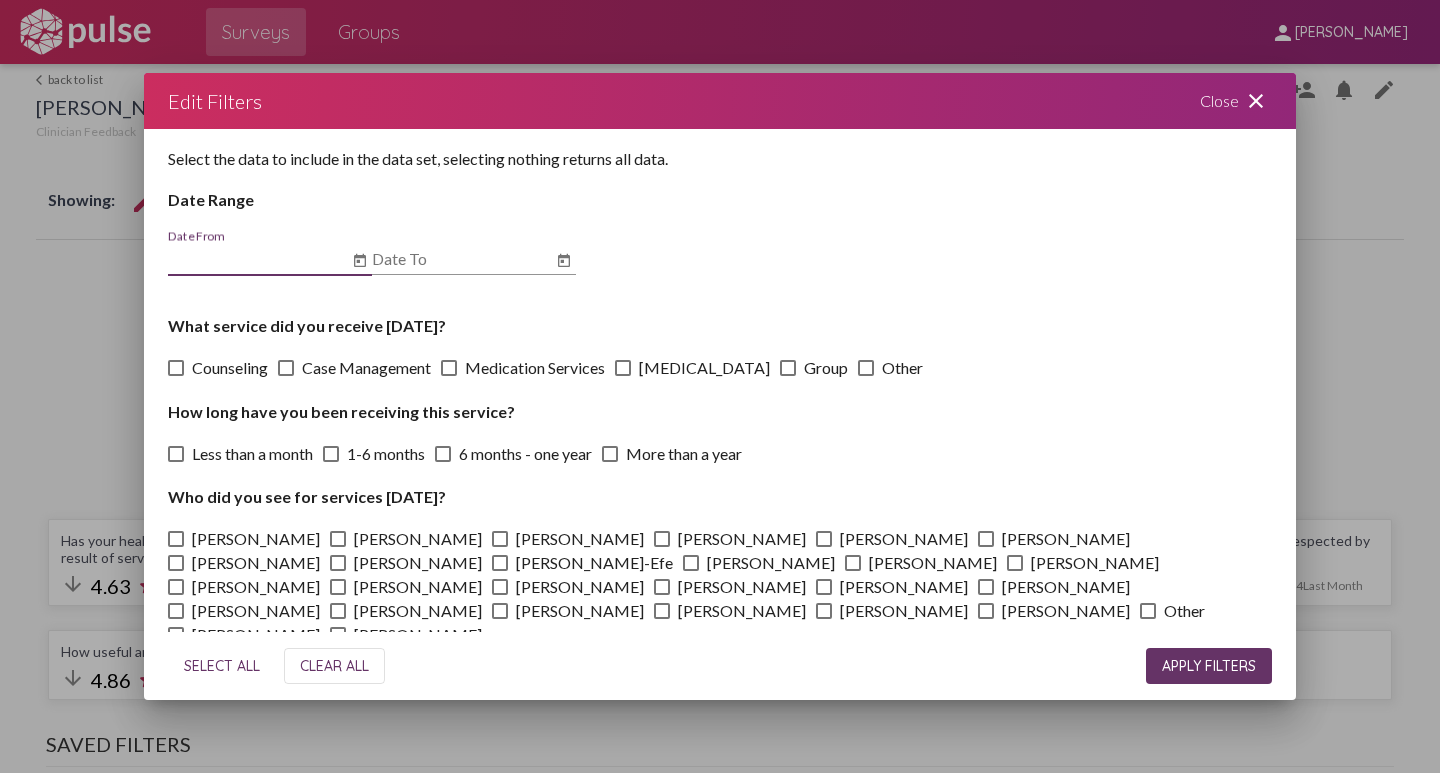 click at bounding box center (662, 539) 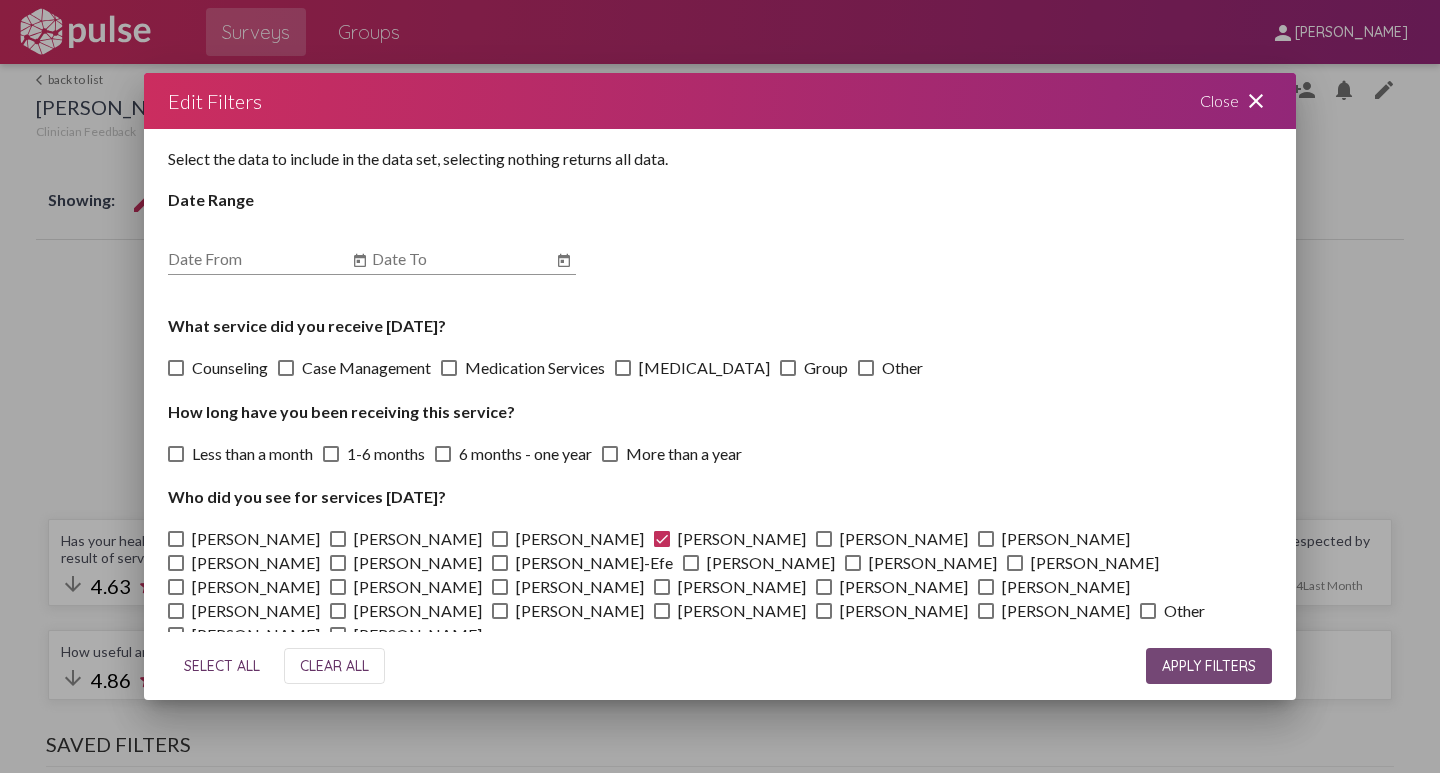 click on "APPLY FILTERS" at bounding box center [1209, 666] 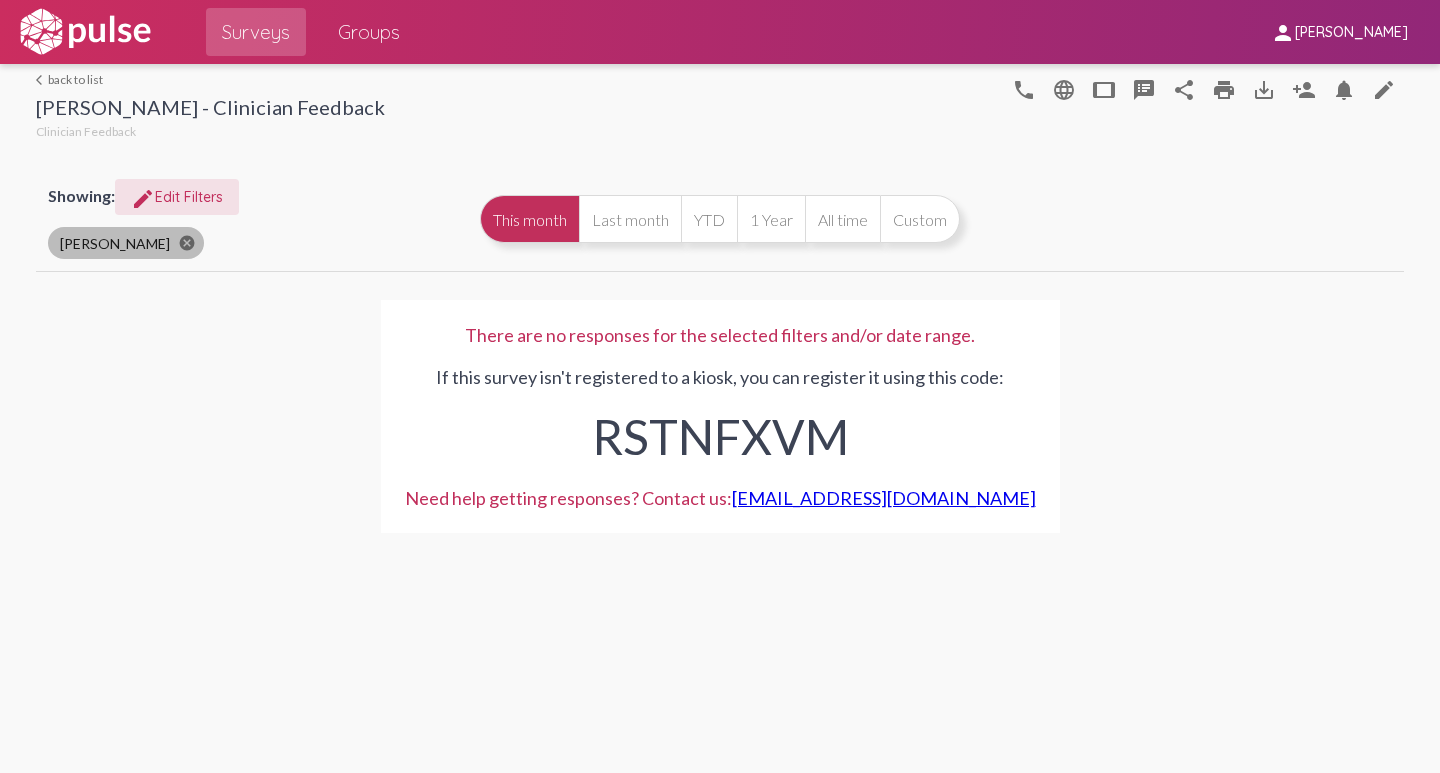 click on "cancel" at bounding box center [187, 243] 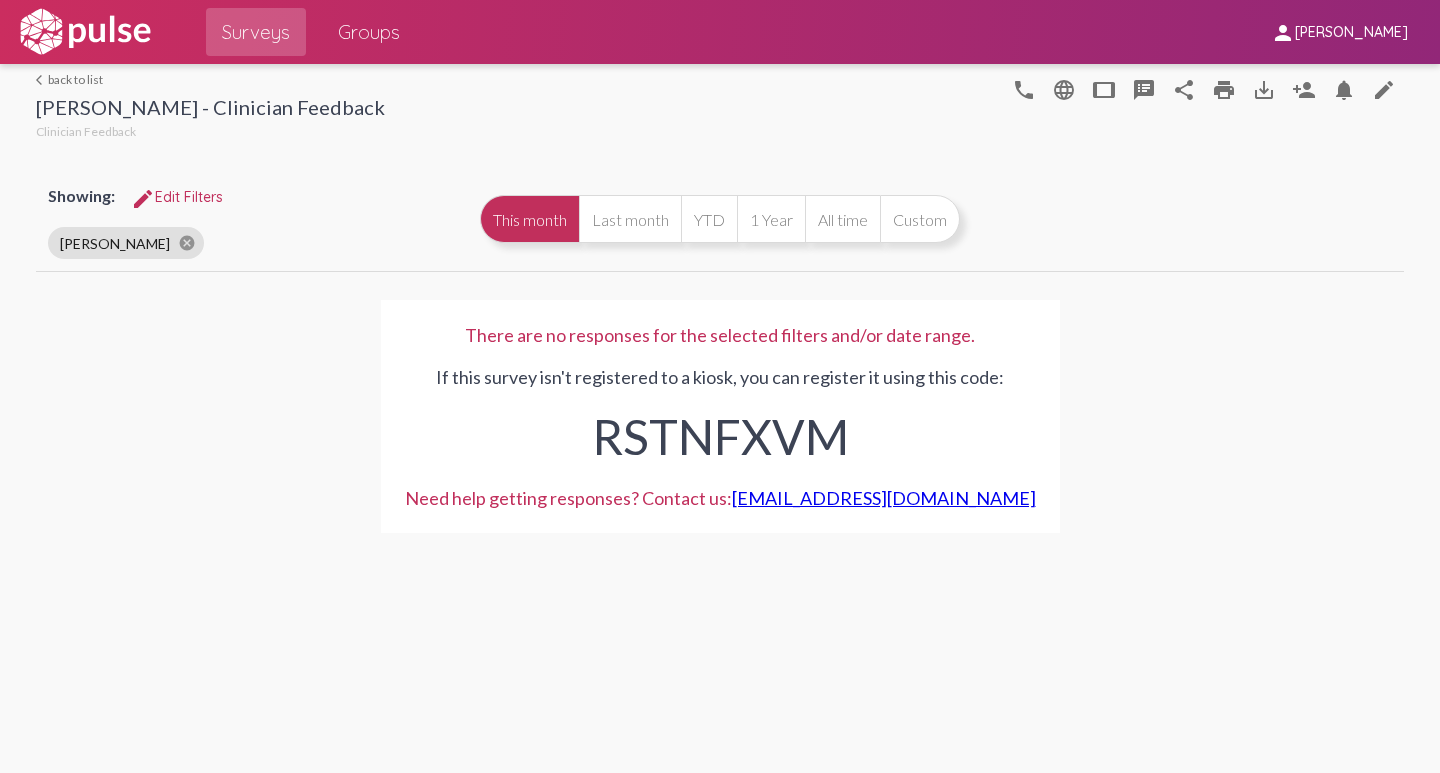 click on "edit Edit Filters" 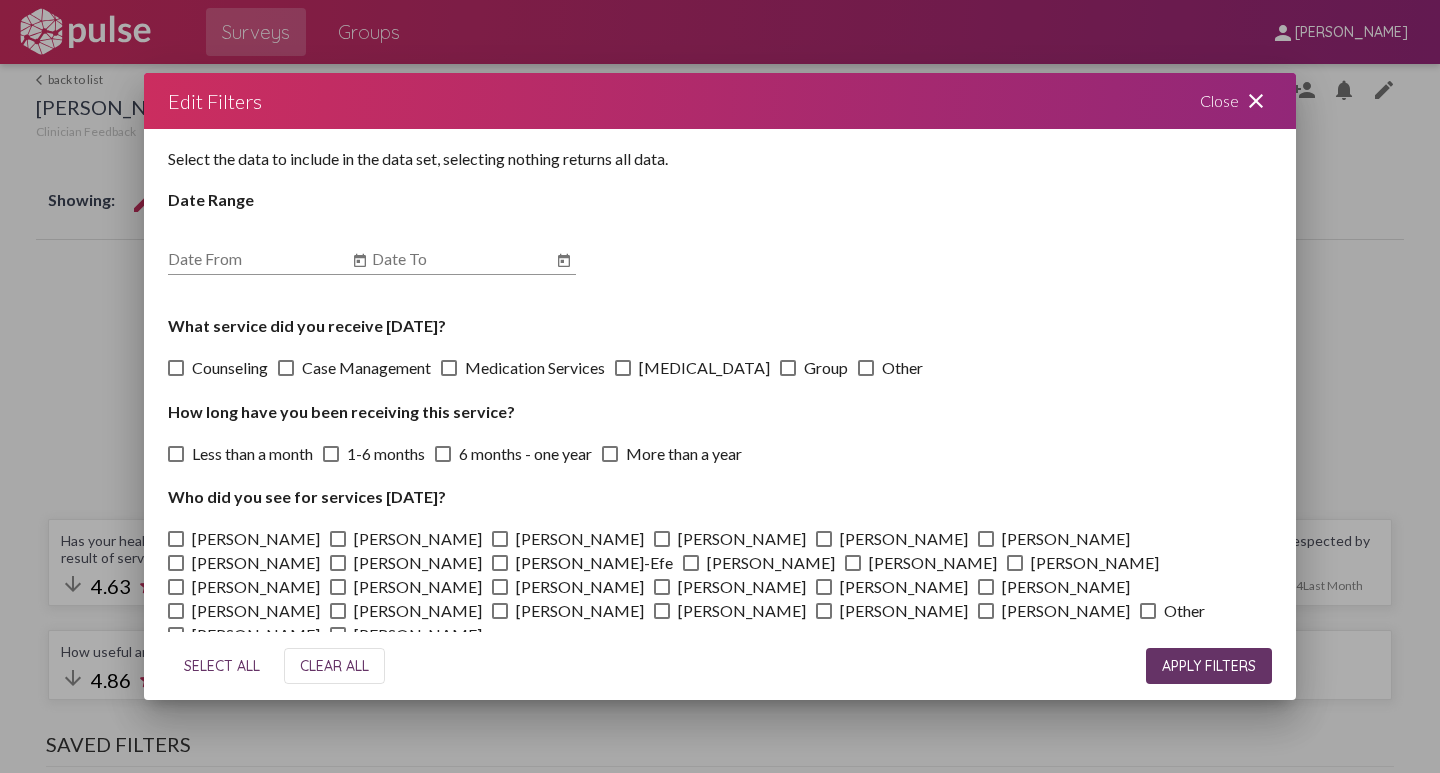 click on "close" at bounding box center [1256, 101] 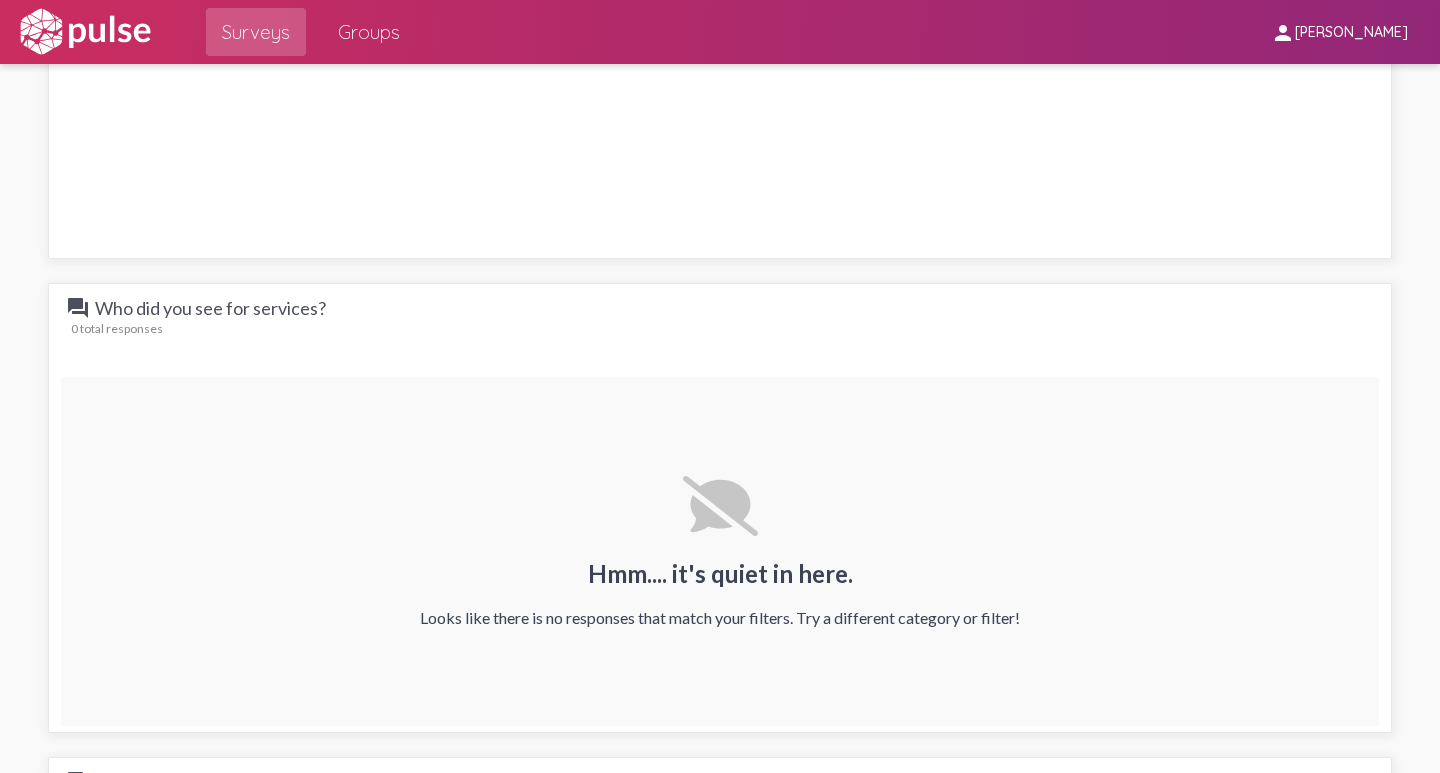 scroll, scrollTop: 3400, scrollLeft: 0, axis: vertical 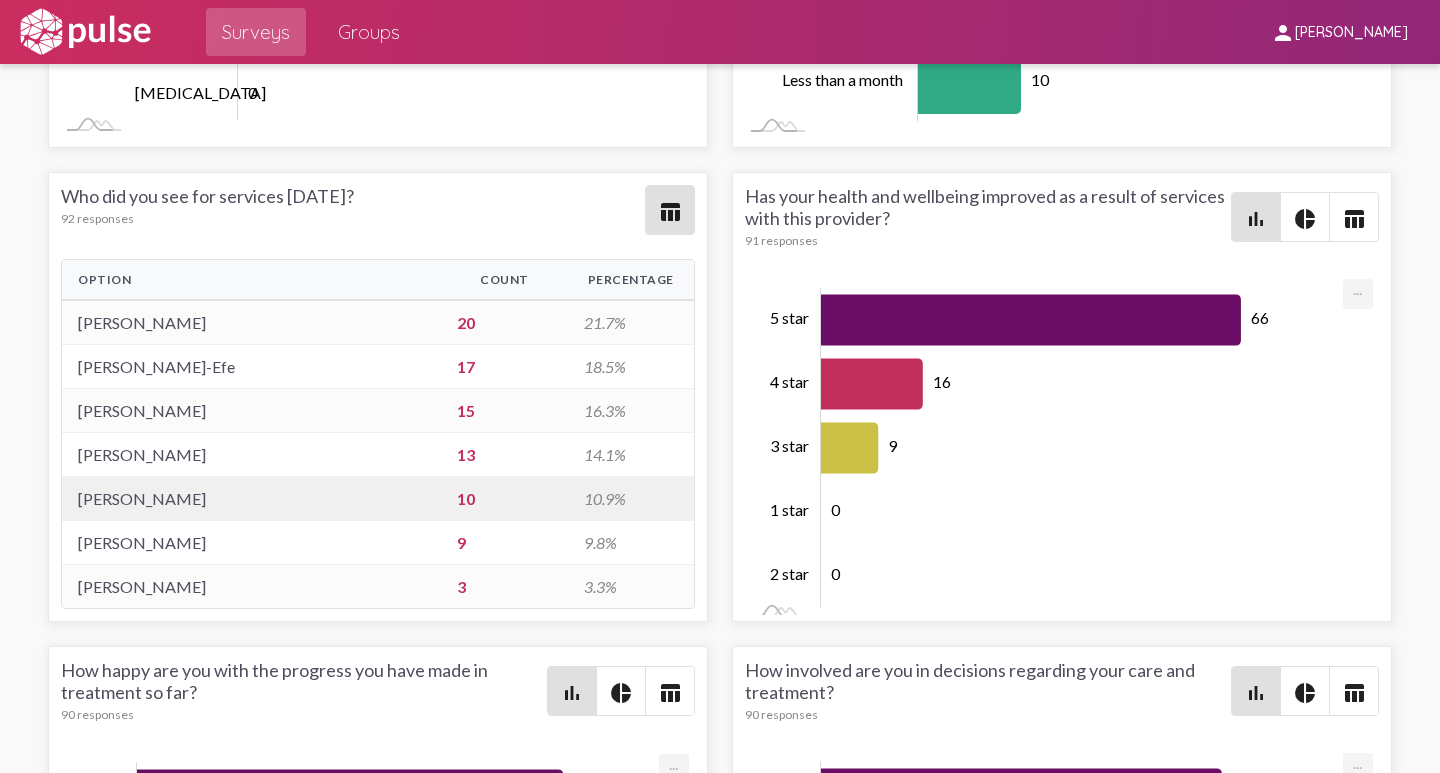 click on "10" 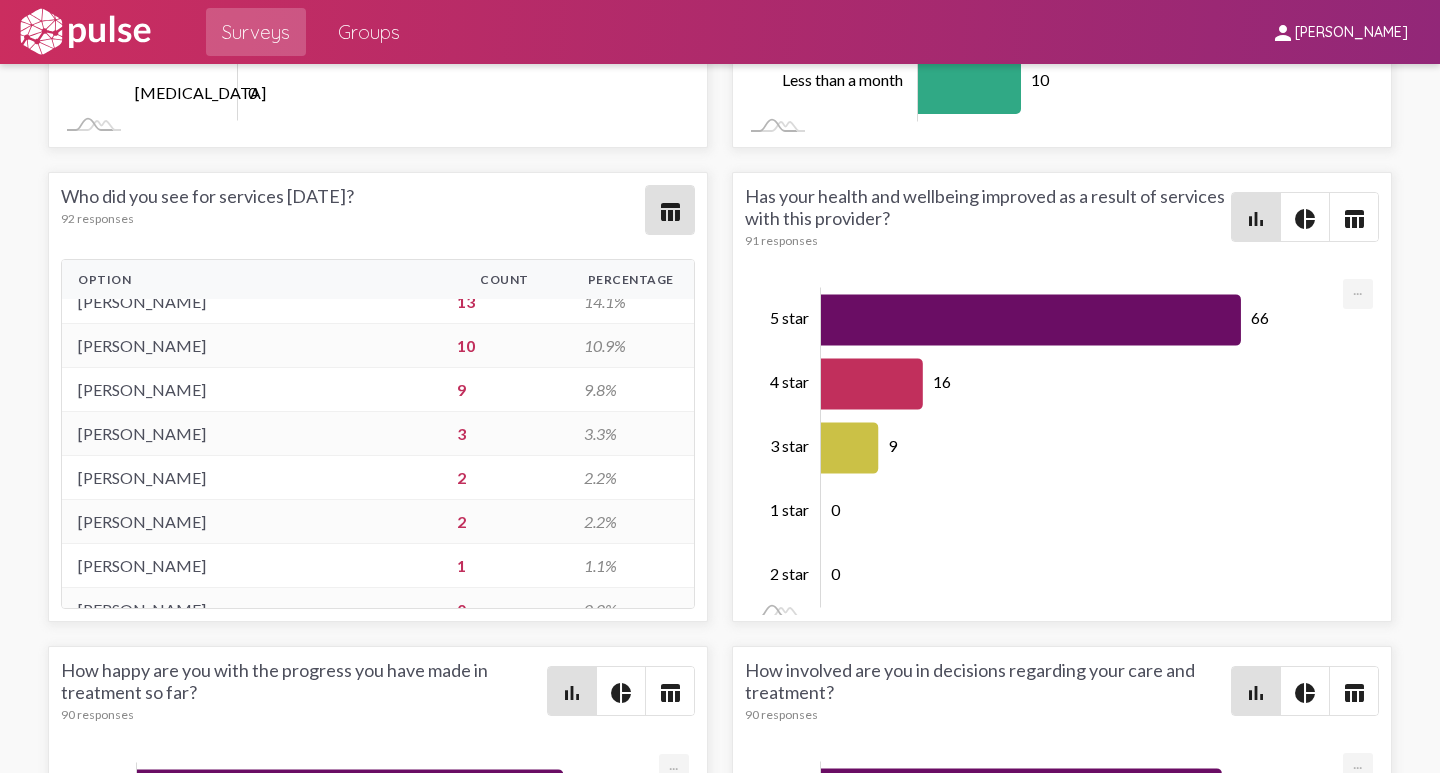 scroll, scrollTop: 0, scrollLeft: 0, axis: both 